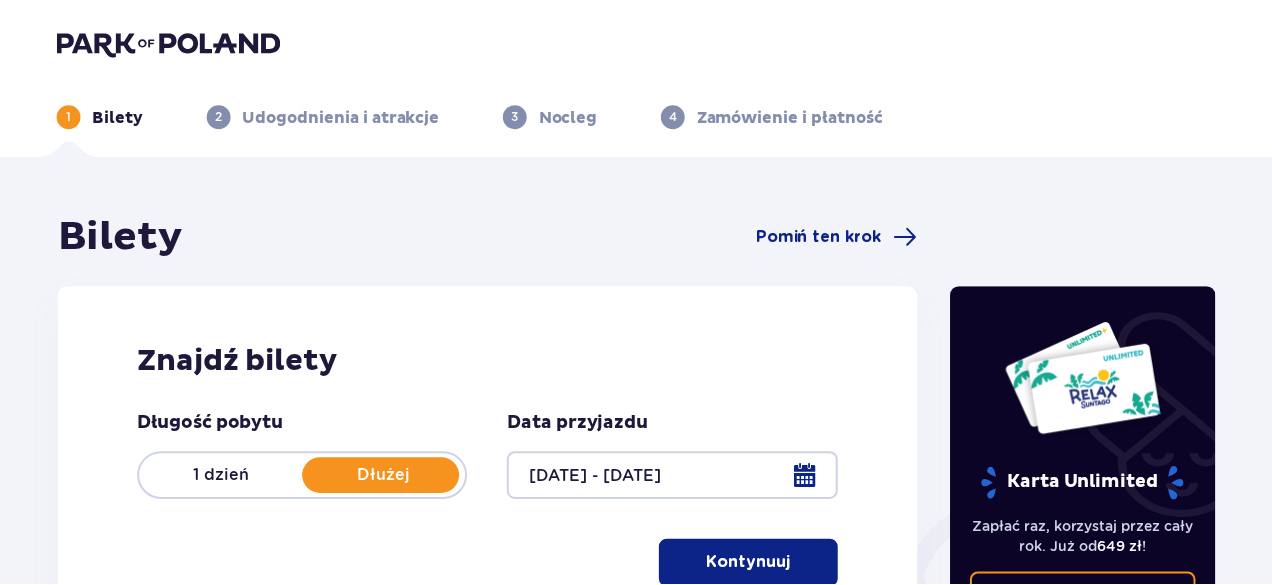 scroll, scrollTop: 0, scrollLeft: 0, axis: both 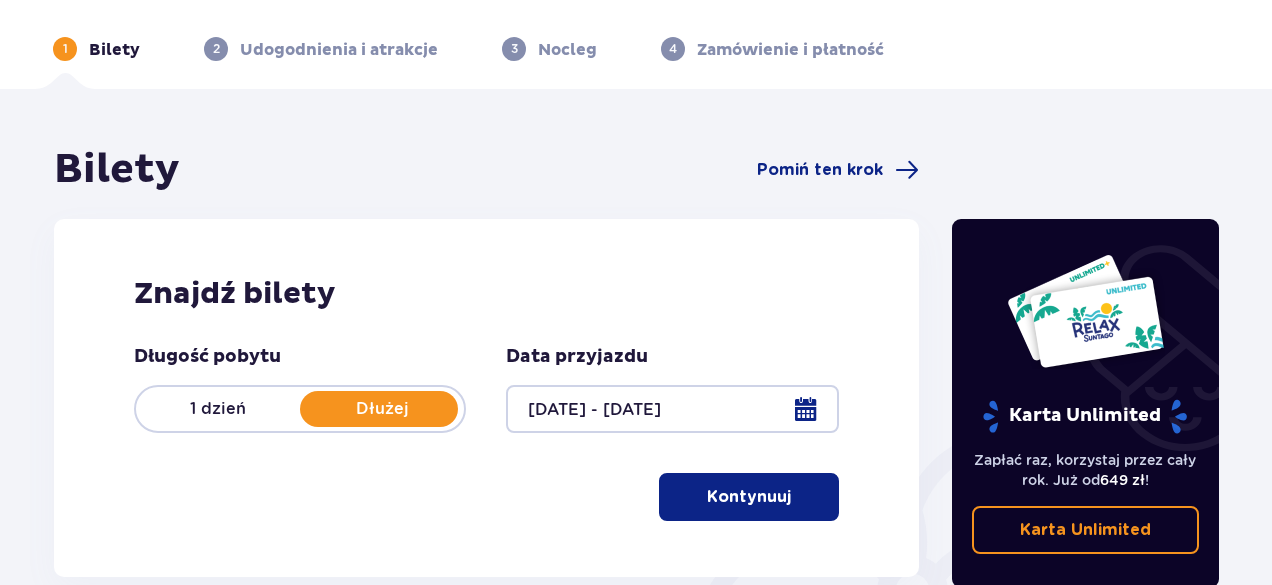 click on "Kontynuuj" at bounding box center [749, 497] 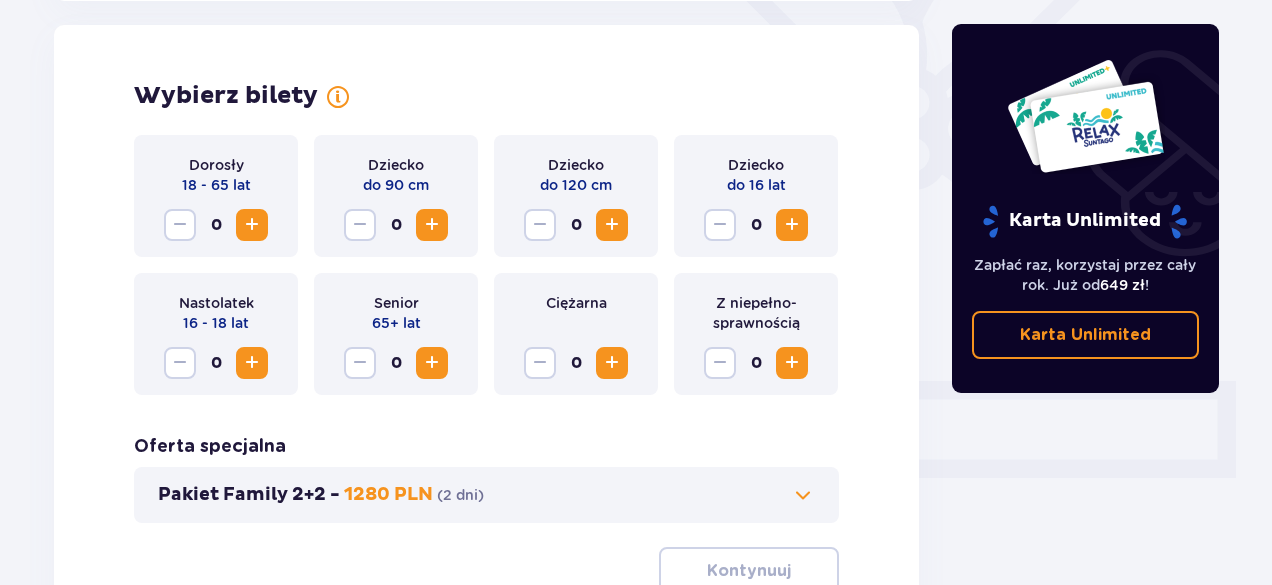 scroll, scrollTop: 556, scrollLeft: 0, axis: vertical 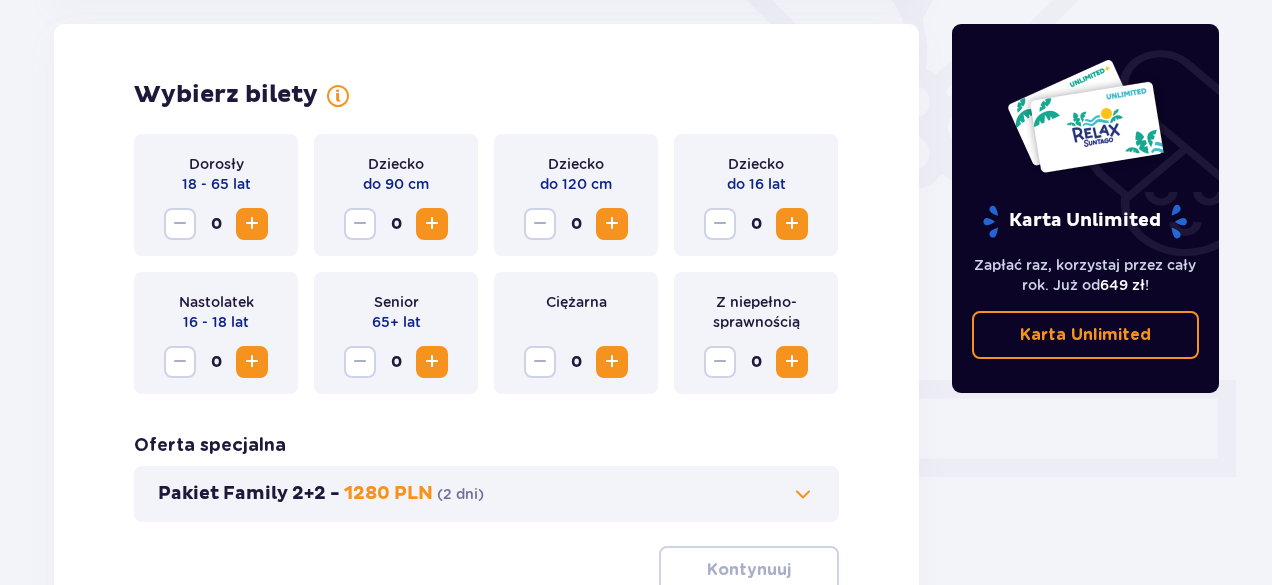 click at bounding box center [252, 224] 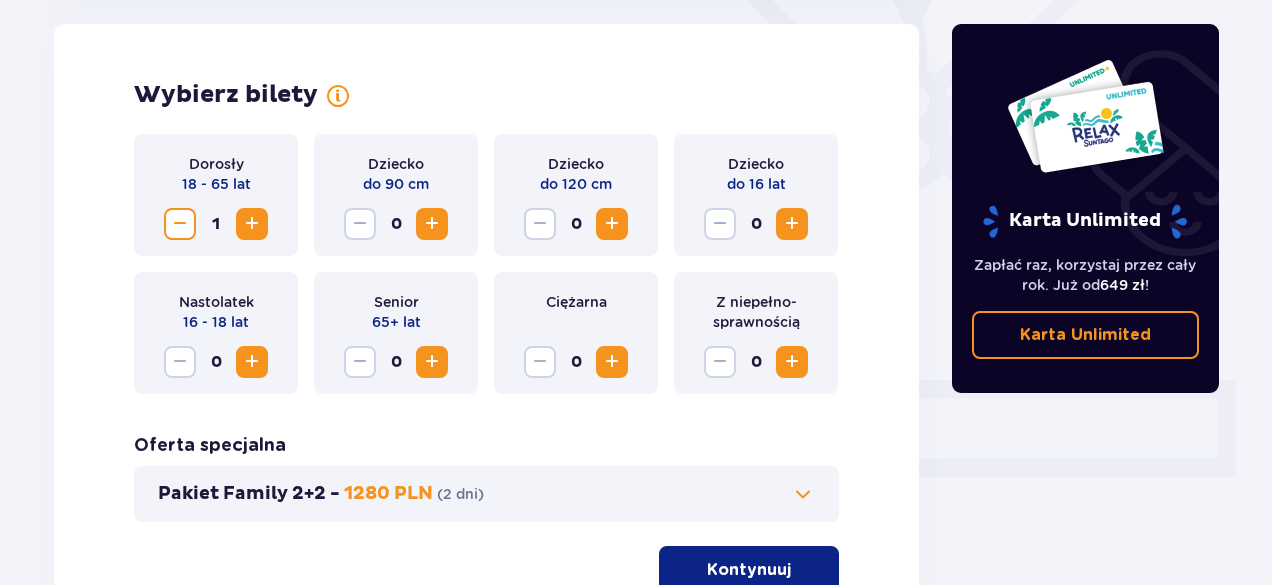 click at bounding box center (252, 224) 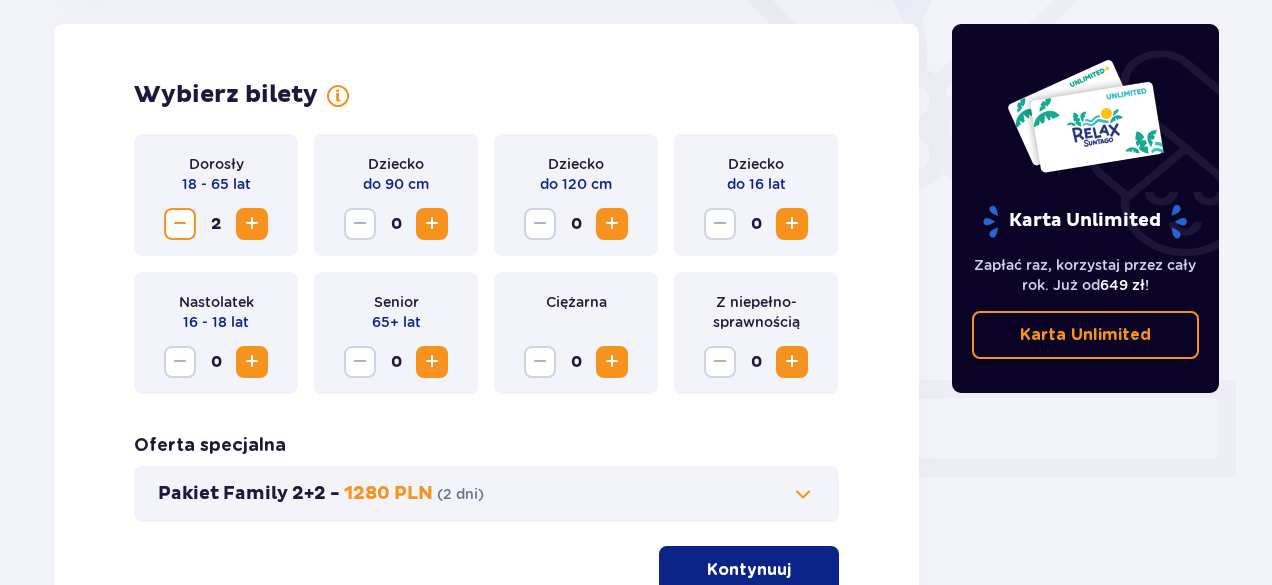 click at bounding box center [792, 224] 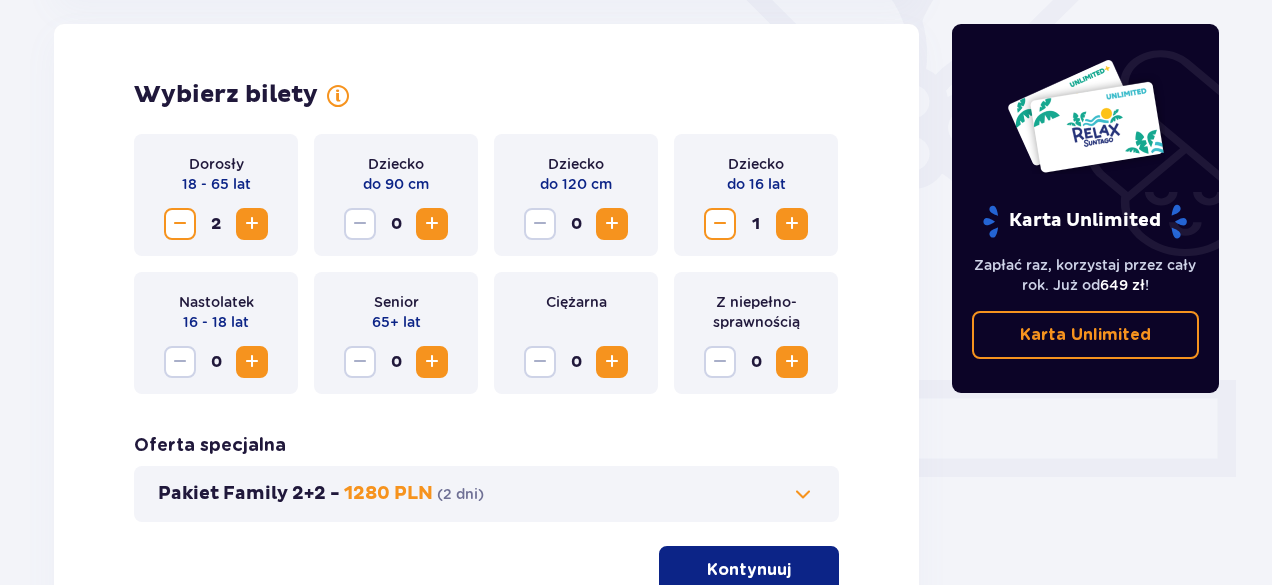 click at bounding box center [792, 224] 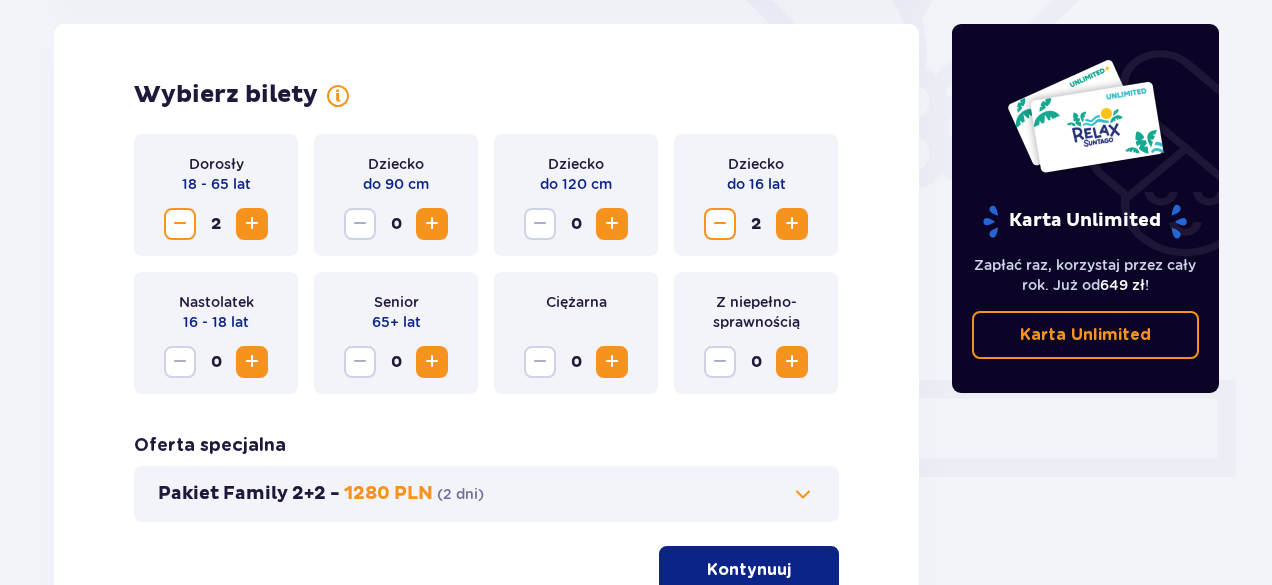 click at bounding box center [720, 224] 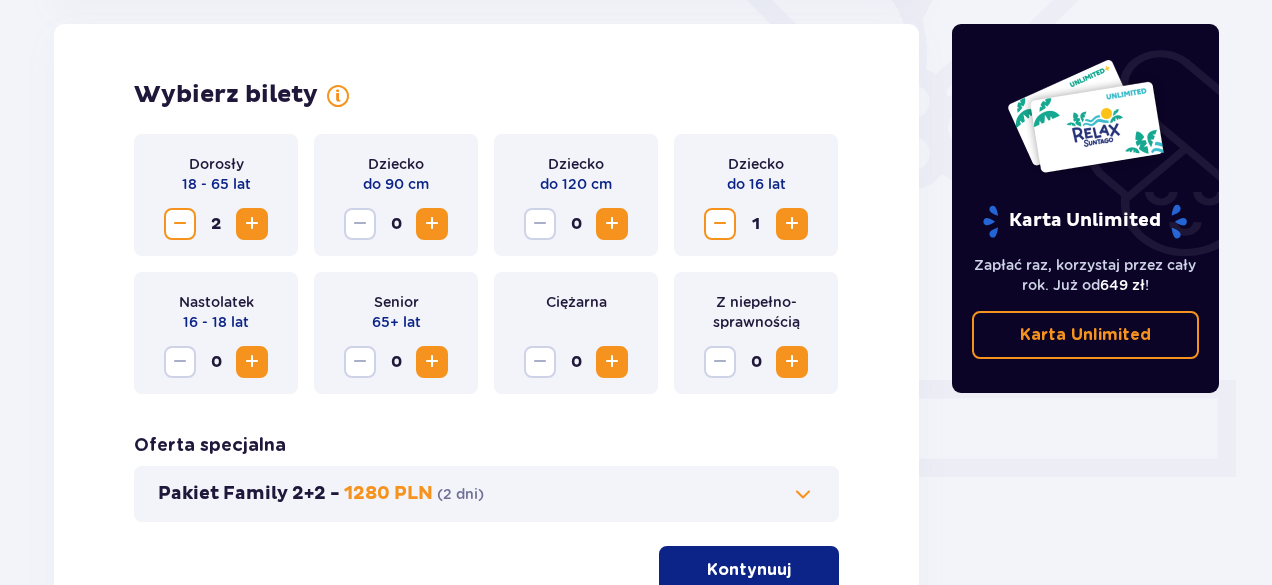 click on "Kontynuuj" at bounding box center (749, 570) 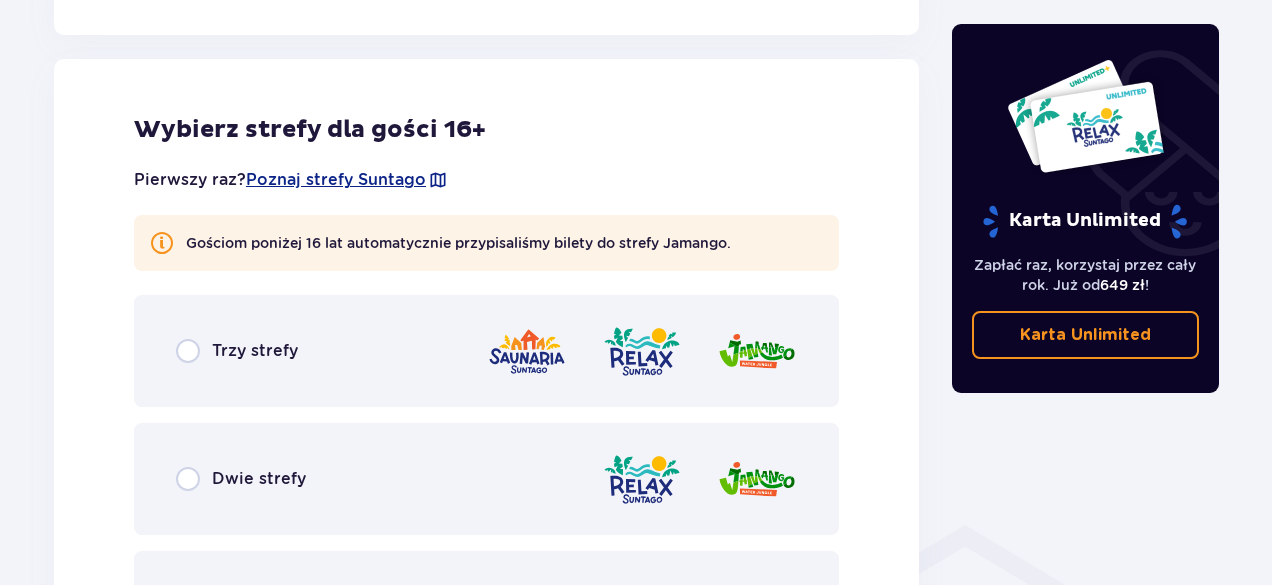 scroll, scrollTop: 1110, scrollLeft: 0, axis: vertical 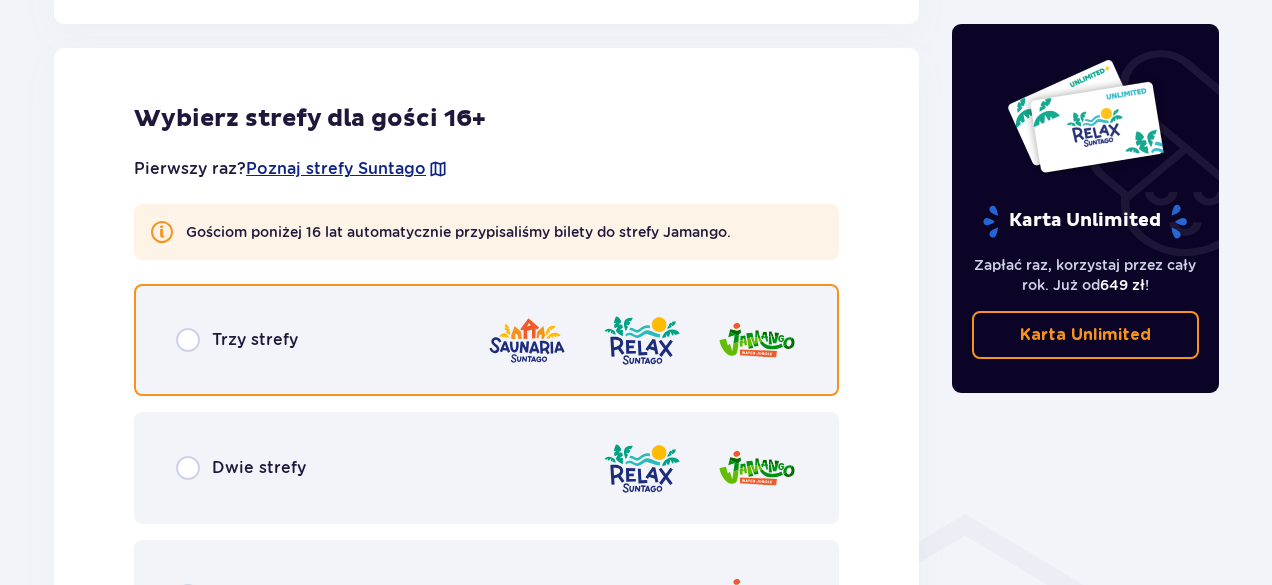 click at bounding box center [188, 340] 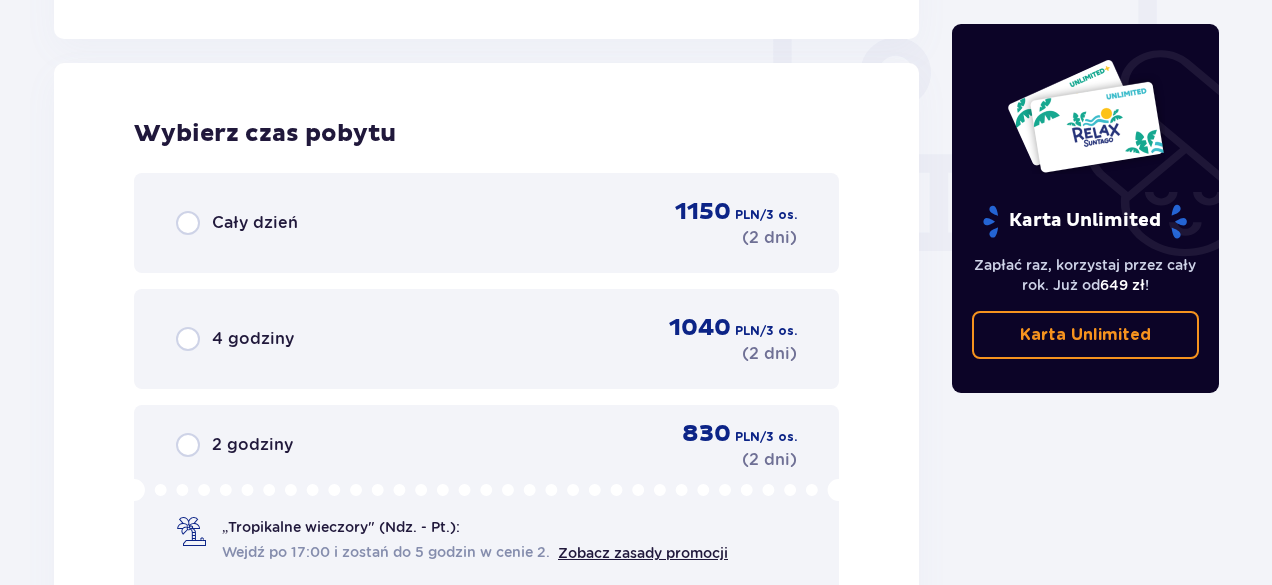 scroll, scrollTop: 1878, scrollLeft: 0, axis: vertical 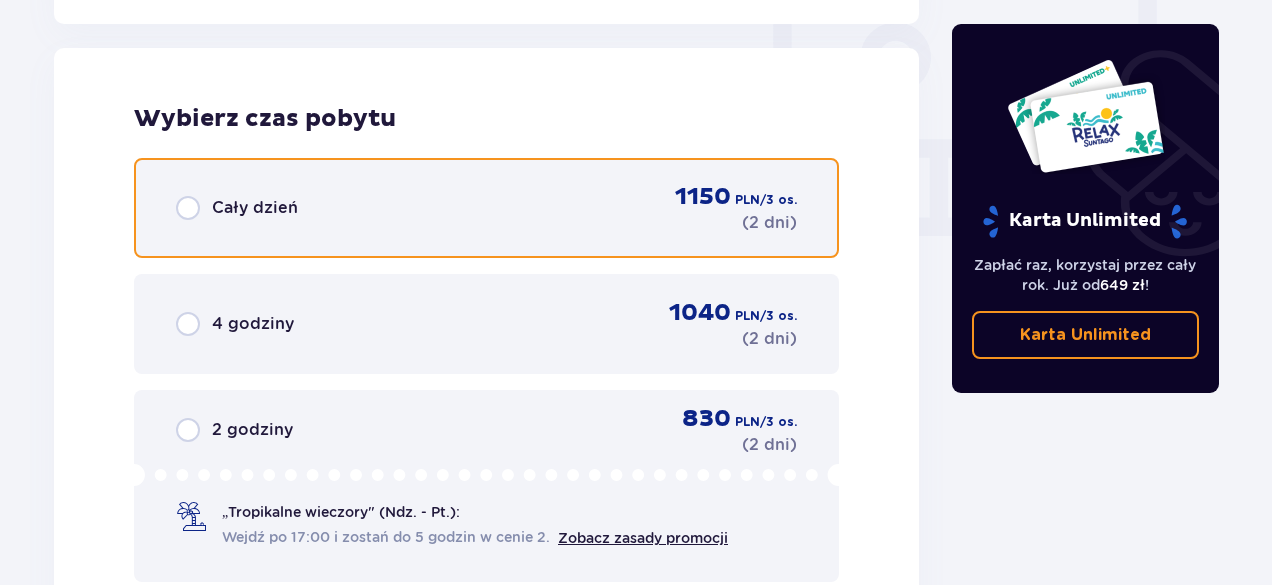 click at bounding box center [188, 208] 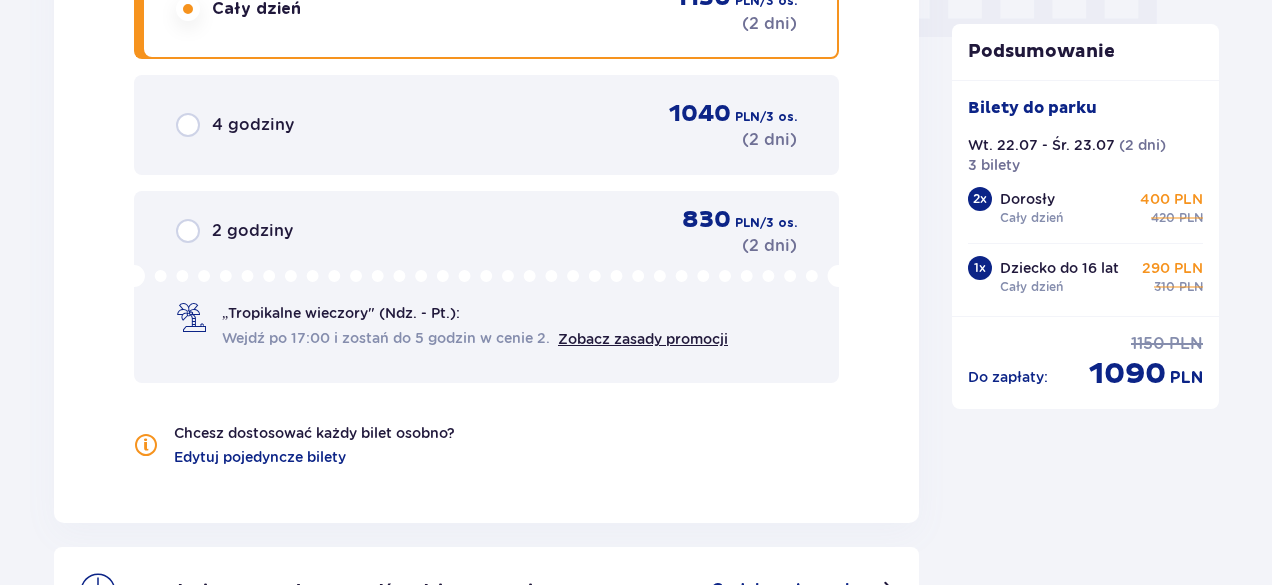 scroll, scrollTop: 2302, scrollLeft: 0, axis: vertical 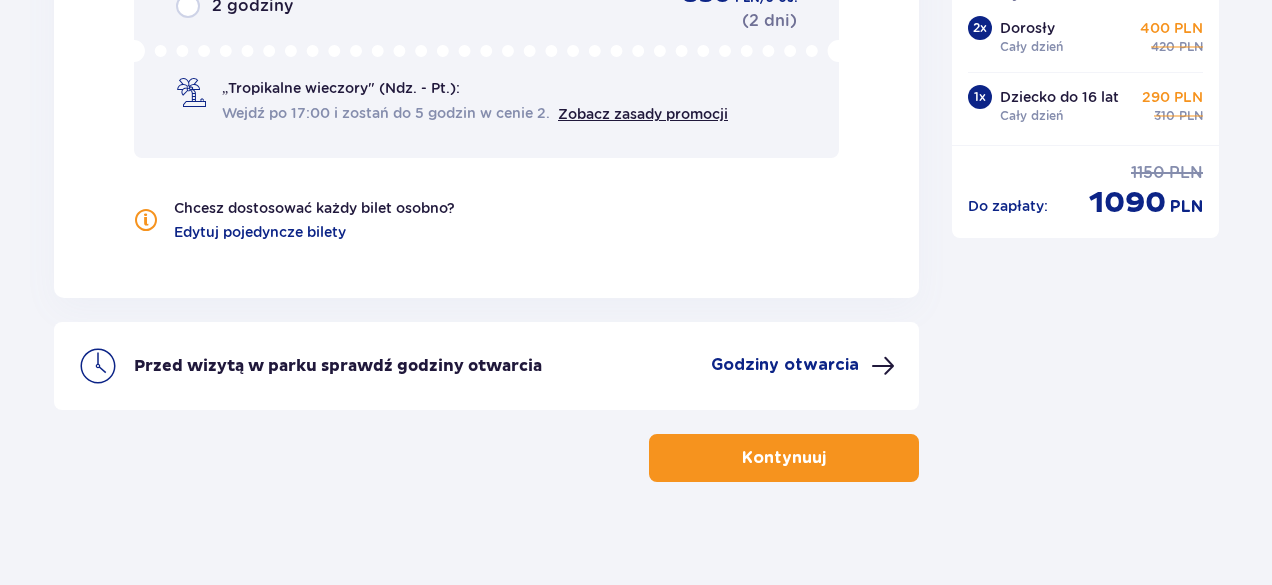 drag, startPoint x: 1279, startPoint y: 479, endPoint x: 1272, endPoint y: 24, distance: 455.05383 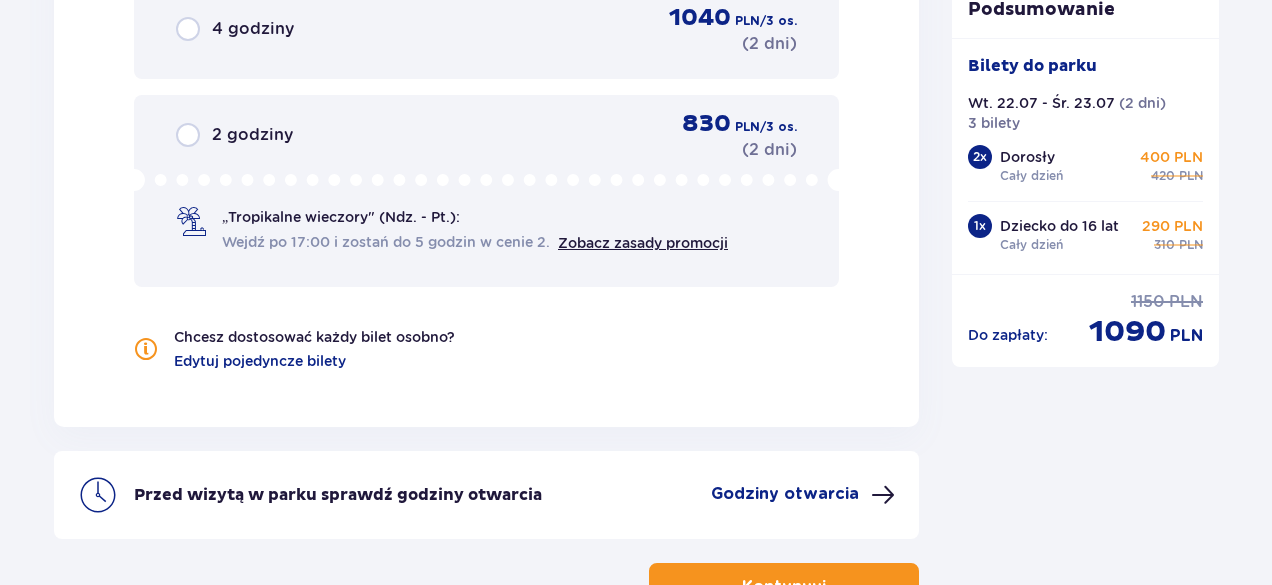scroll, scrollTop: 2318, scrollLeft: 0, axis: vertical 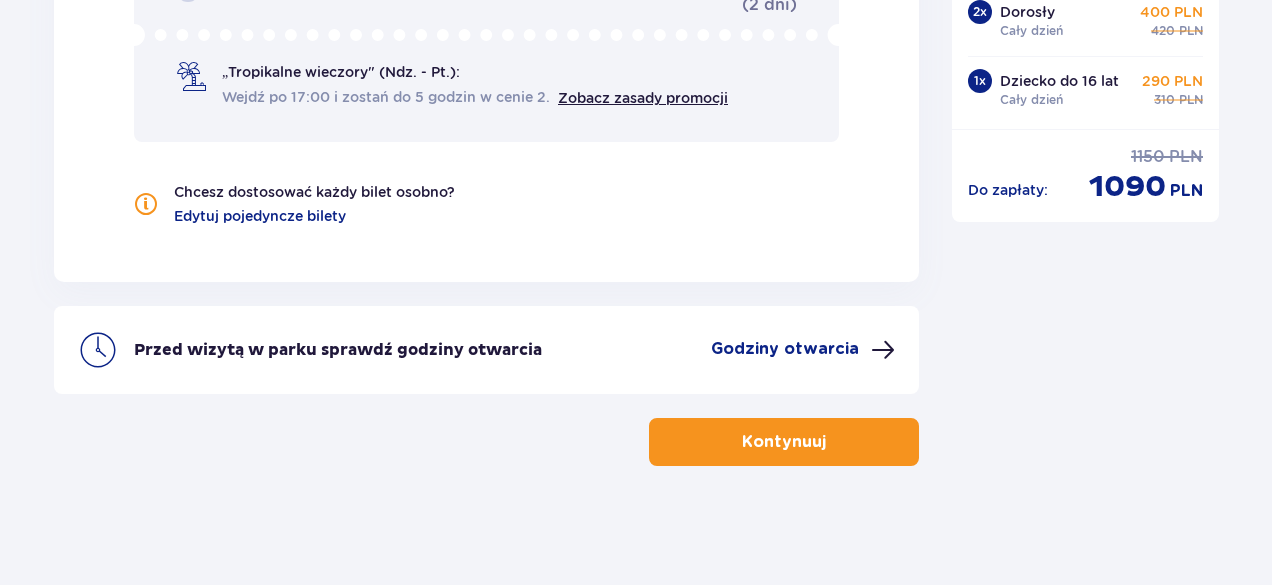 click on "Kontynuuj" at bounding box center (784, 442) 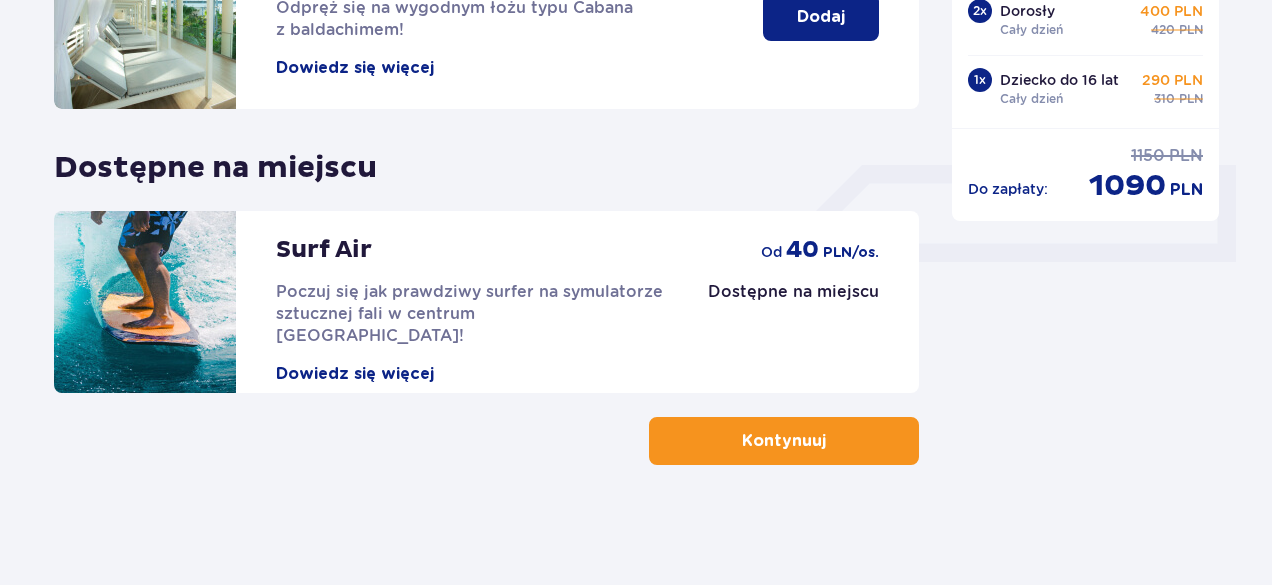 scroll, scrollTop: 0, scrollLeft: 0, axis: both 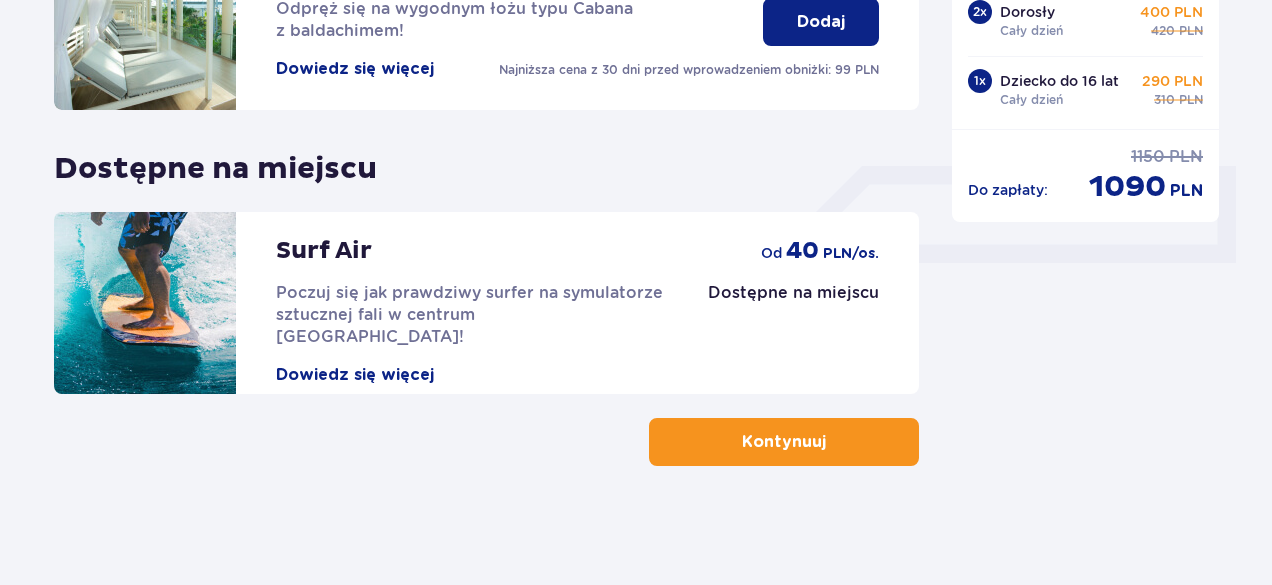 click on "Kontynuuj" at bounding box center (784, 442) 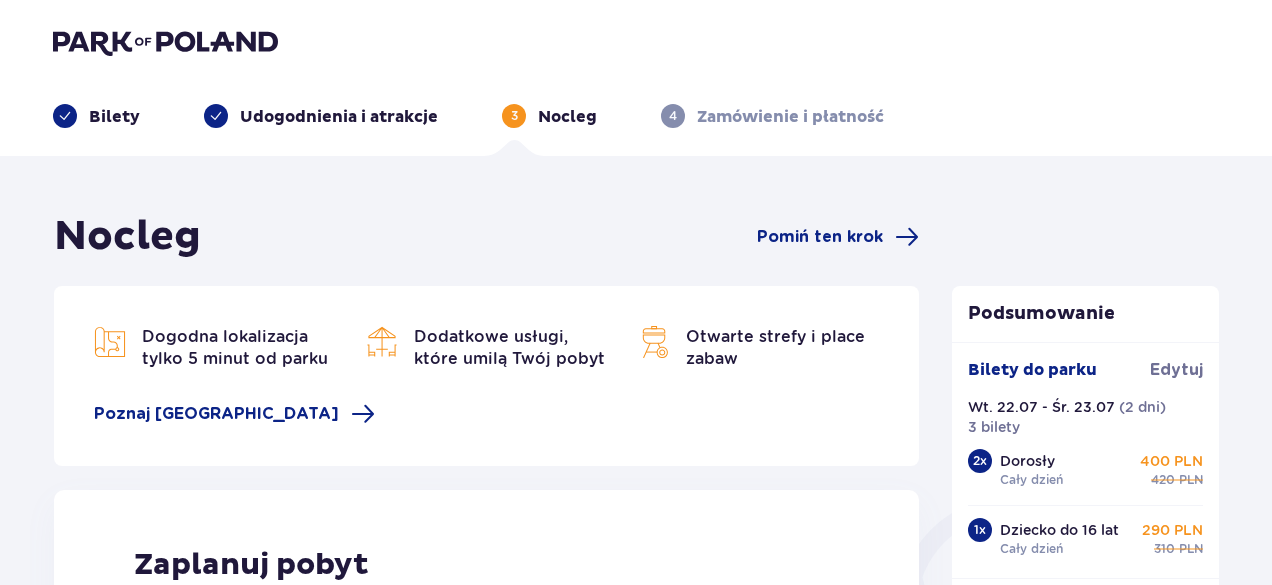 scroll, scrollTop: 0, scrollLeft: 0, axis: both 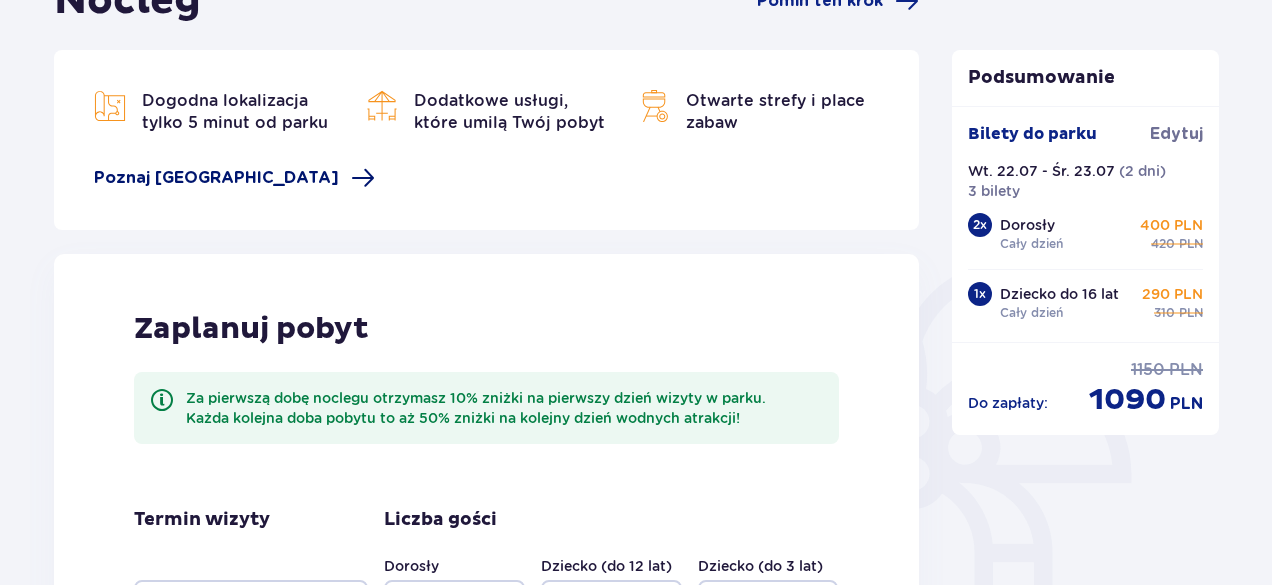 click on "Poznaj [GEOGRAPHIC_DATA]" at bounding box center (216, 178) 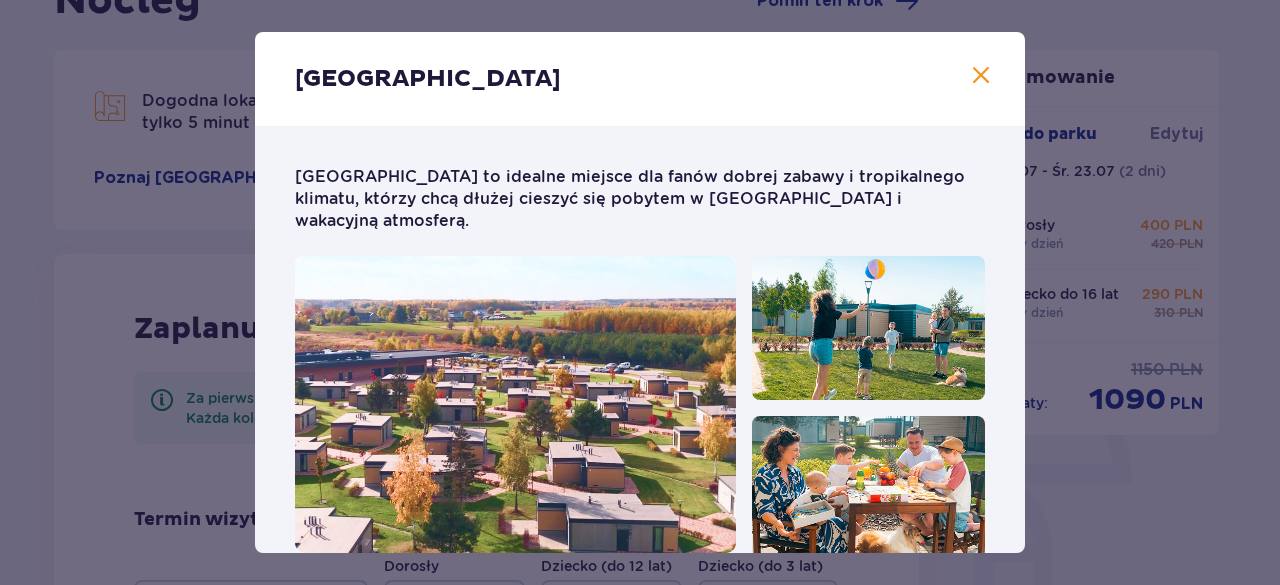 click at bounding box center (981, 76) 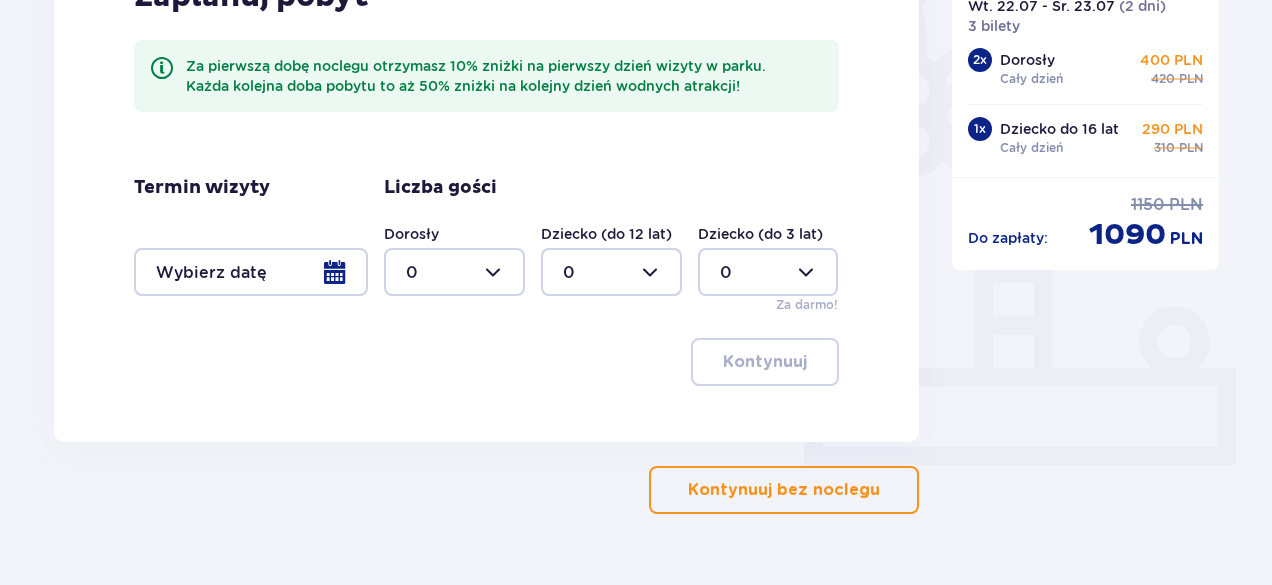 scroll, scrollTop: 616, scrollLeft: 0, axis: vertical 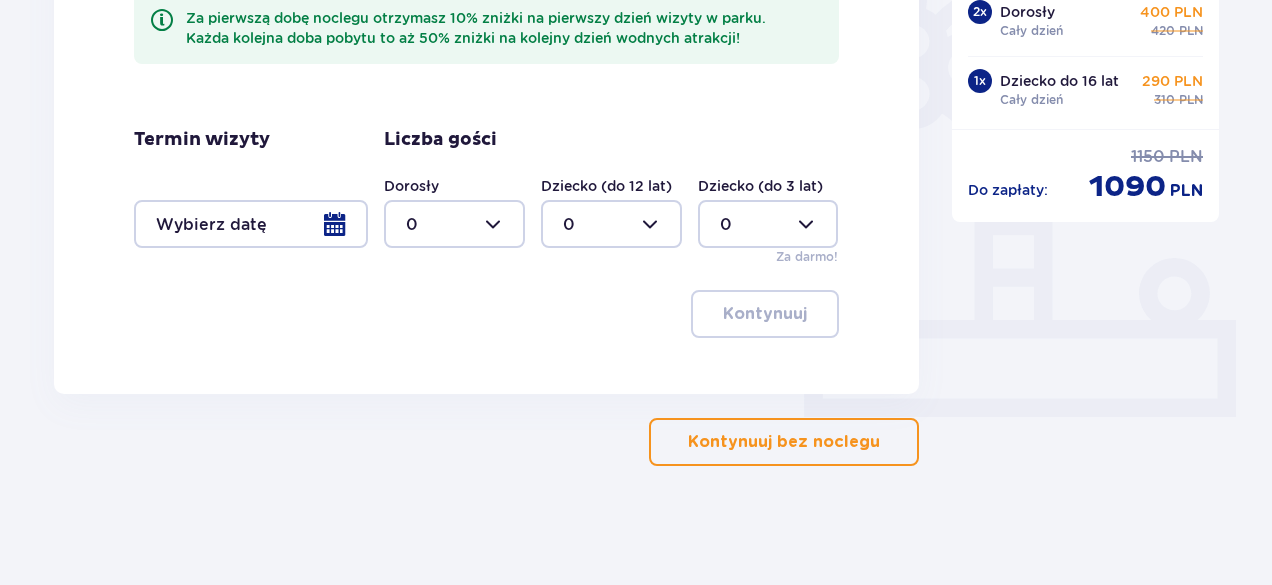 click at bounding box center (454, 224) 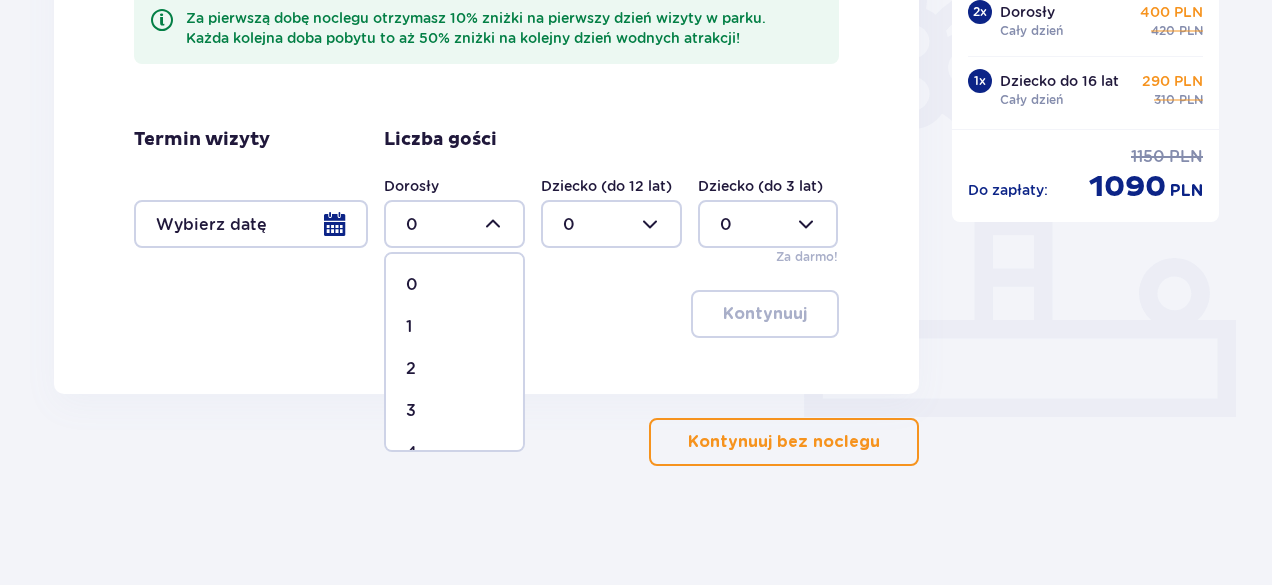 click on "2" at bounding box center (454, 369) 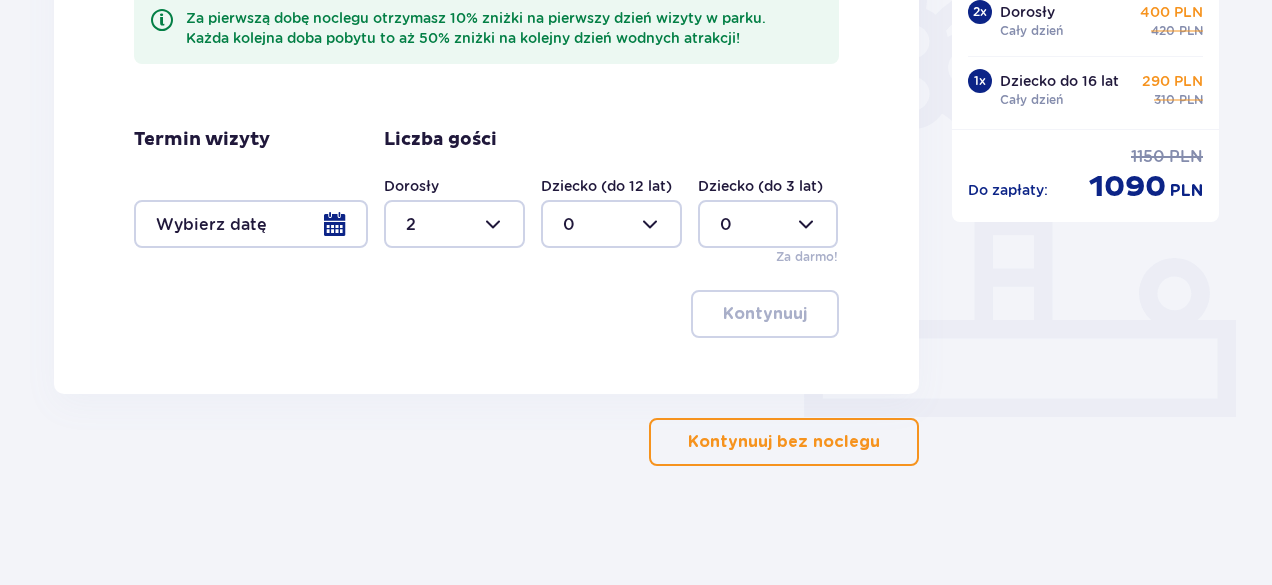 click at bounding box center (611, 224) 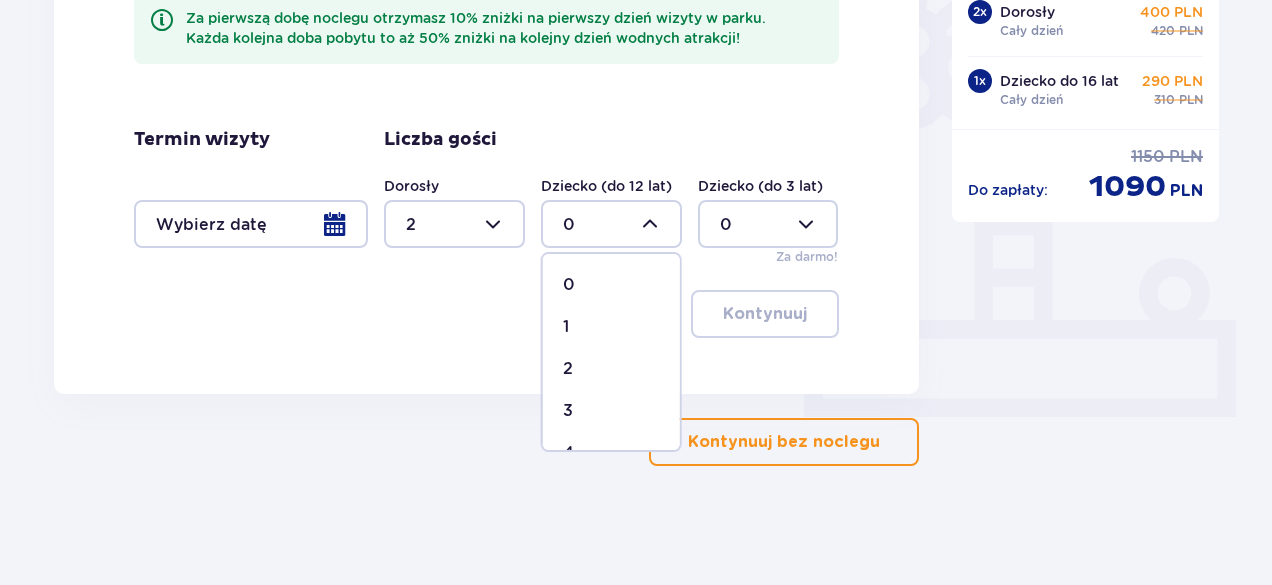 click on "1" at bounding box center (566, 327) 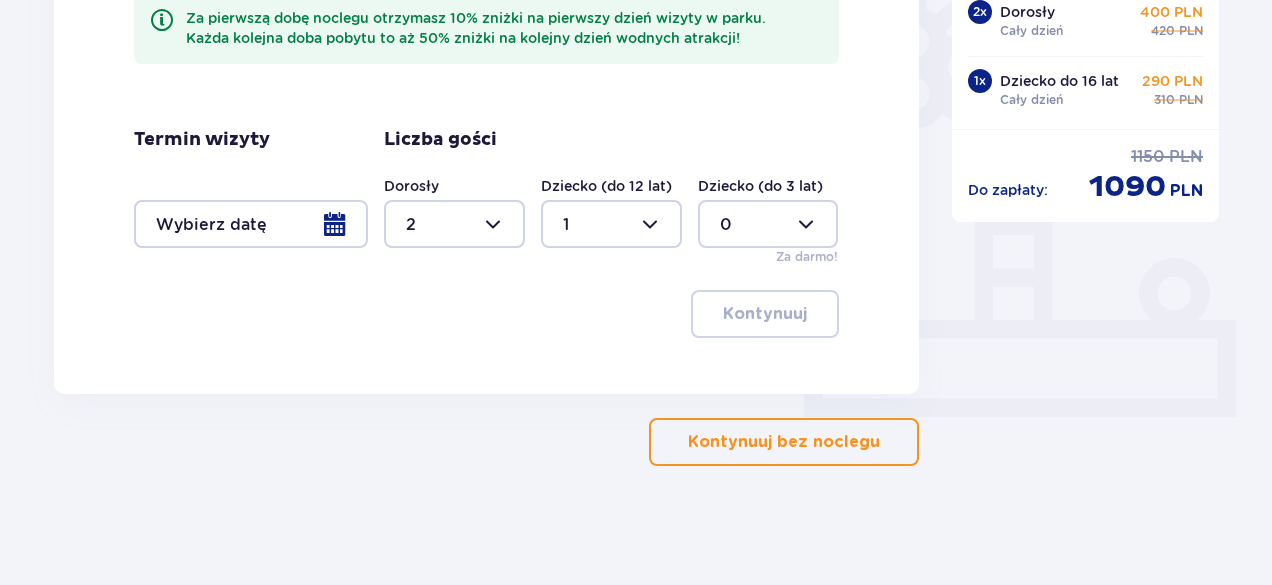 click at bounding box center [251, 224] 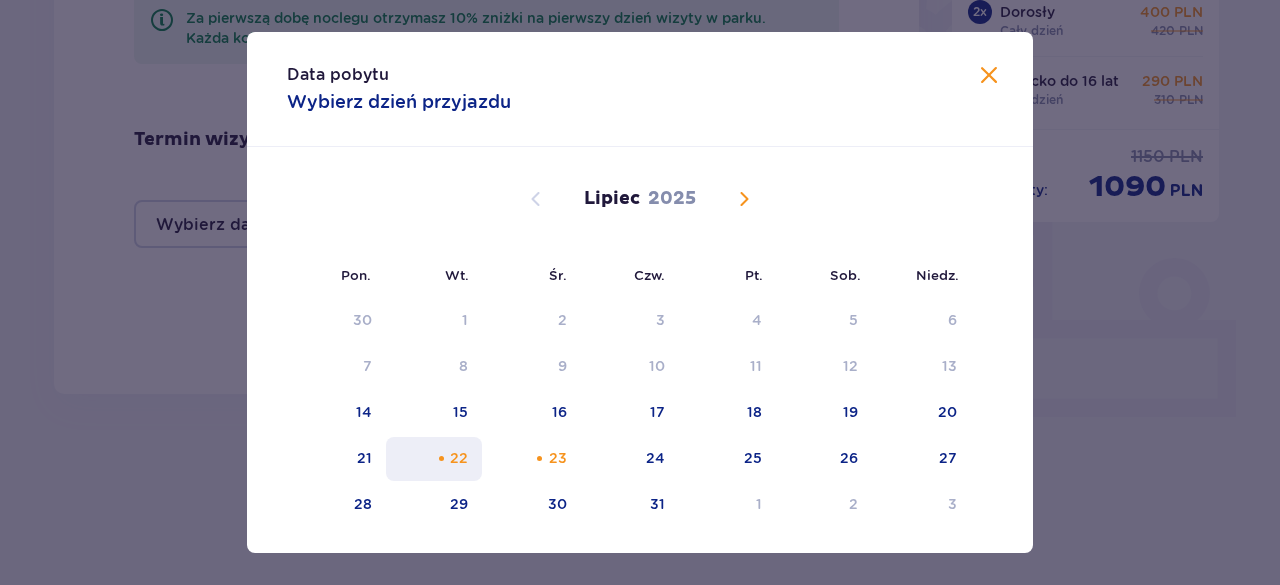 click on "22" at bounding box center [459, 458] 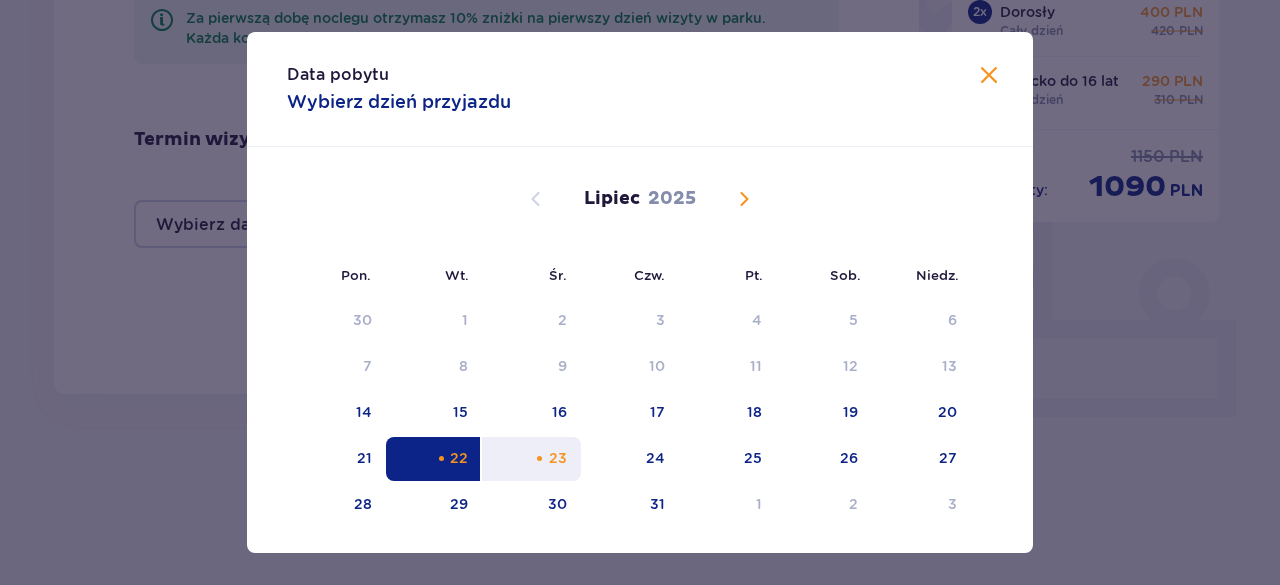 click on "23" at bounding box center (531, 459) 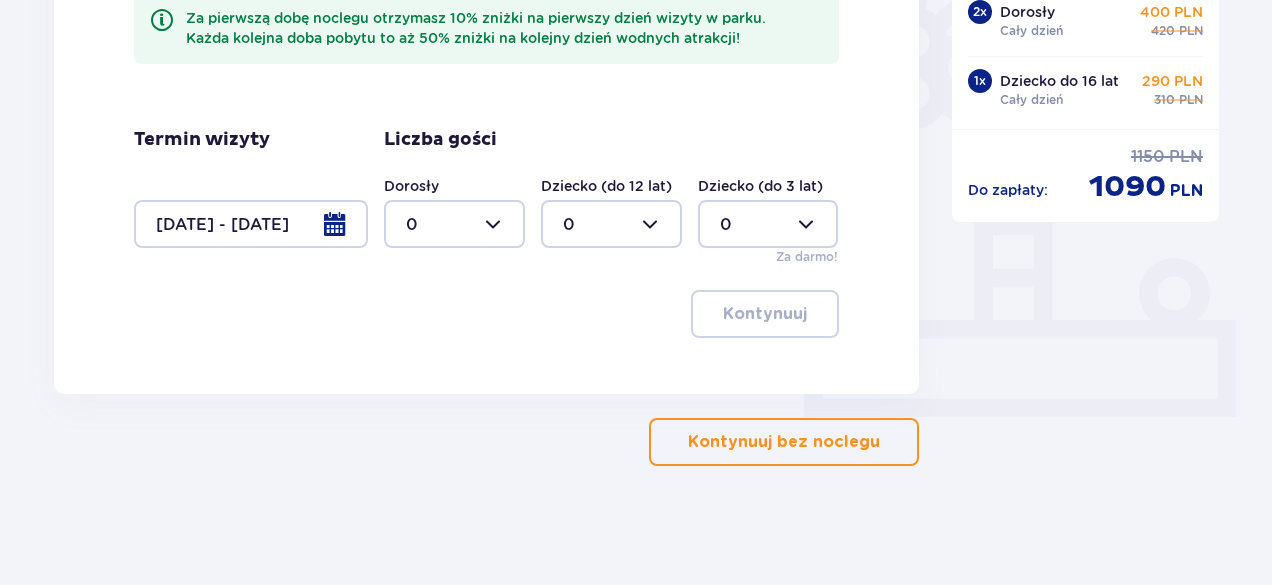click at bounding box center (454, 224) 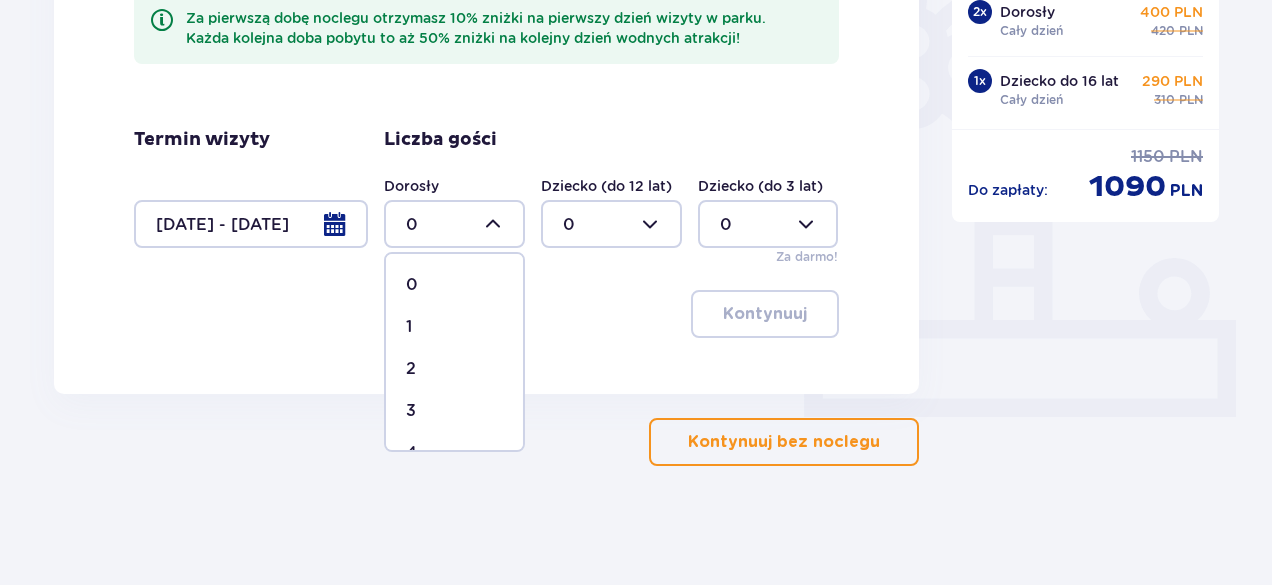 click on "2" at bounding box center (454, 369) 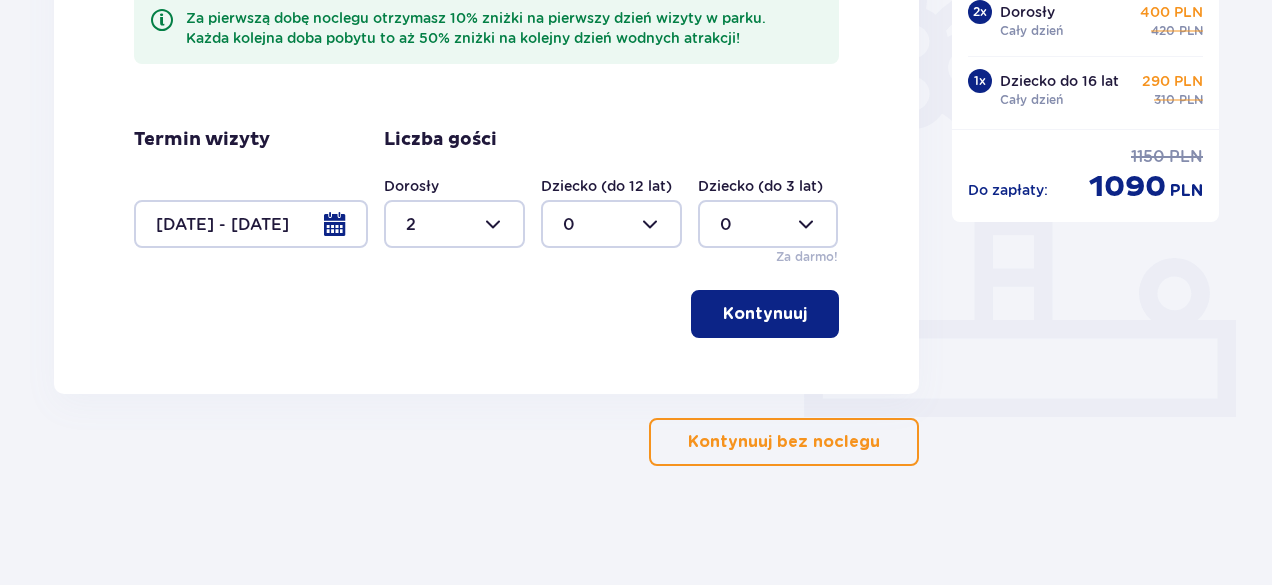 click at bounding box center (611, 224) 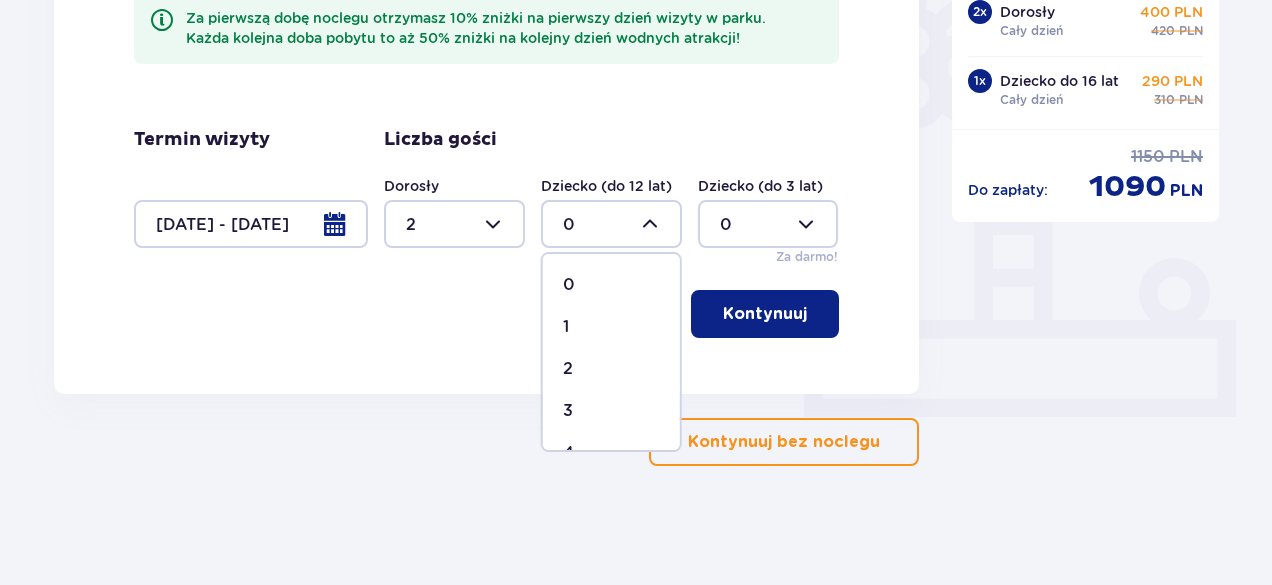 click on "1" at bounding box center [611, 327] 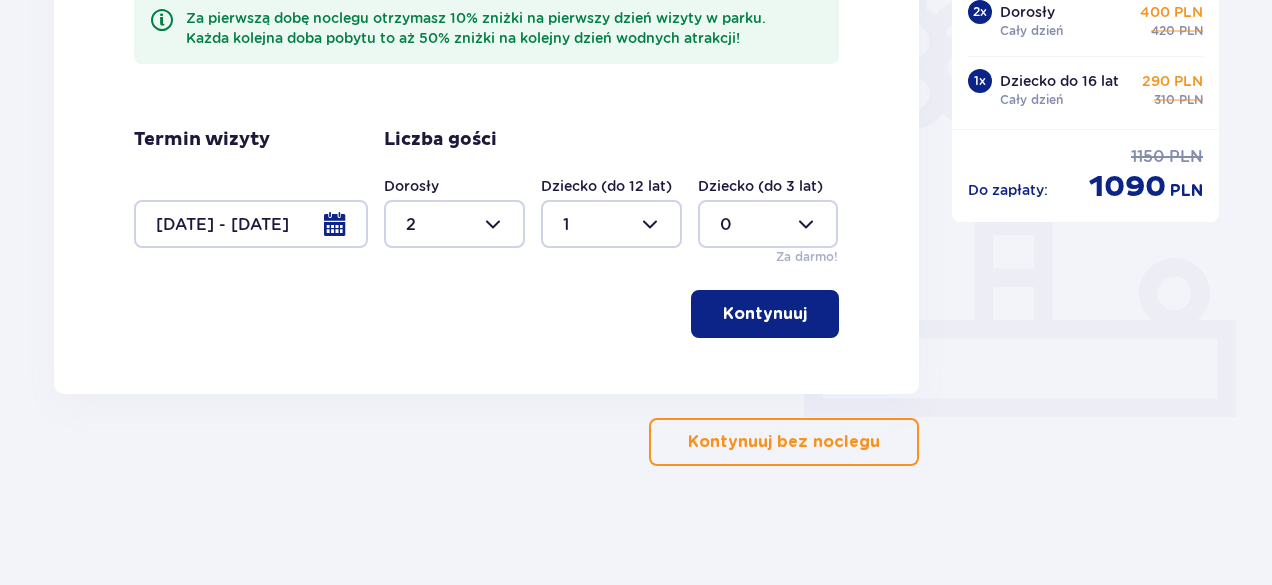 click on "Kontynuuj" at bounding box center (765, 314) 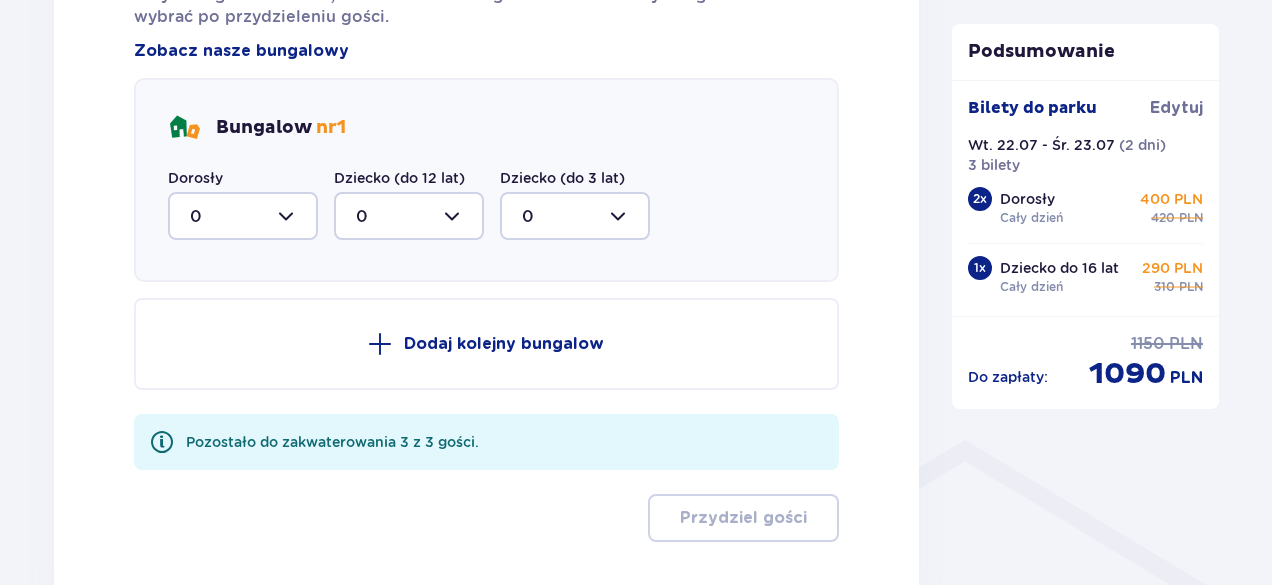 scroll, scrollTop: 1139, scrollLeft: 0, axis: vertical 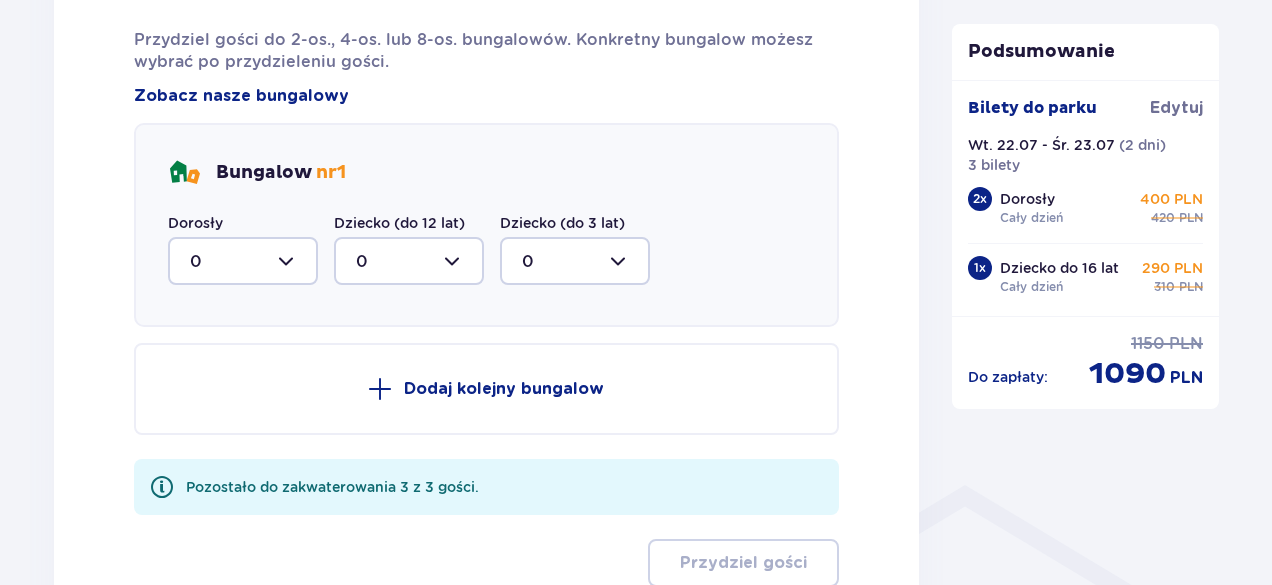 click at bounding box center [243, 261] 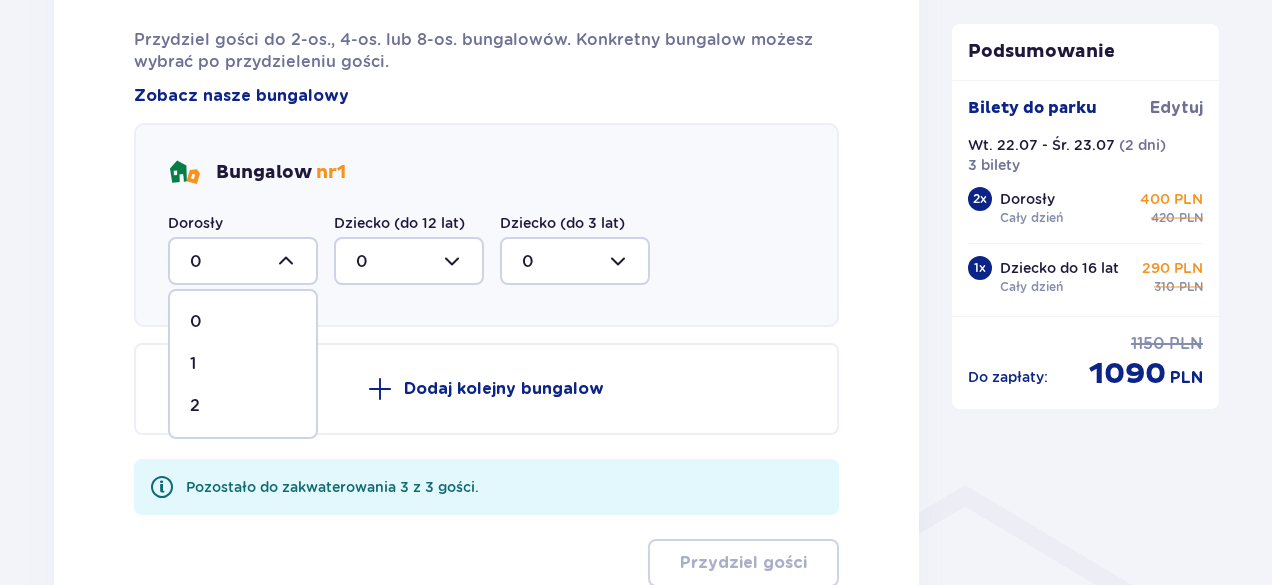 click on "2" at bounding box center [195, 406] 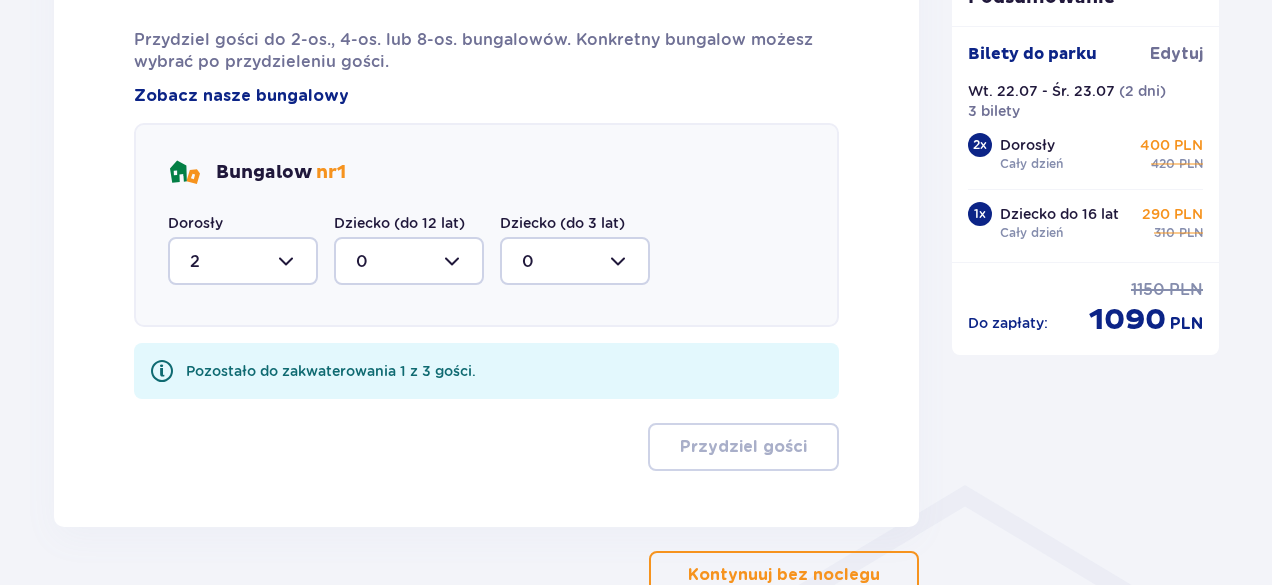 click at bounding box center [409, 261] 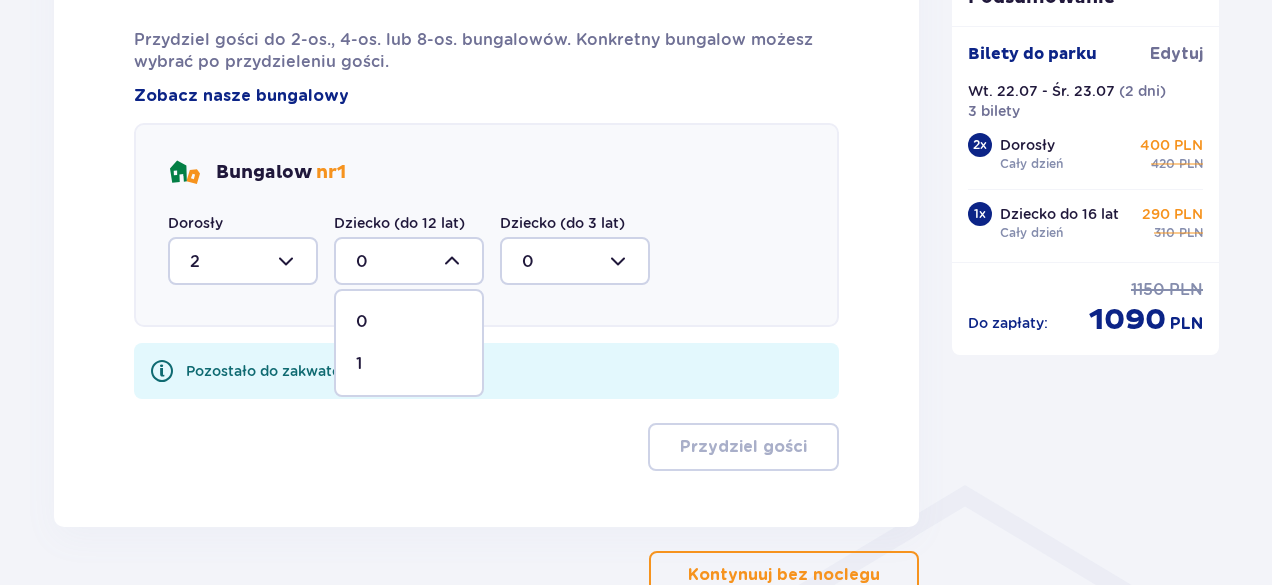 click on "1" at bounding box center [409, 364] 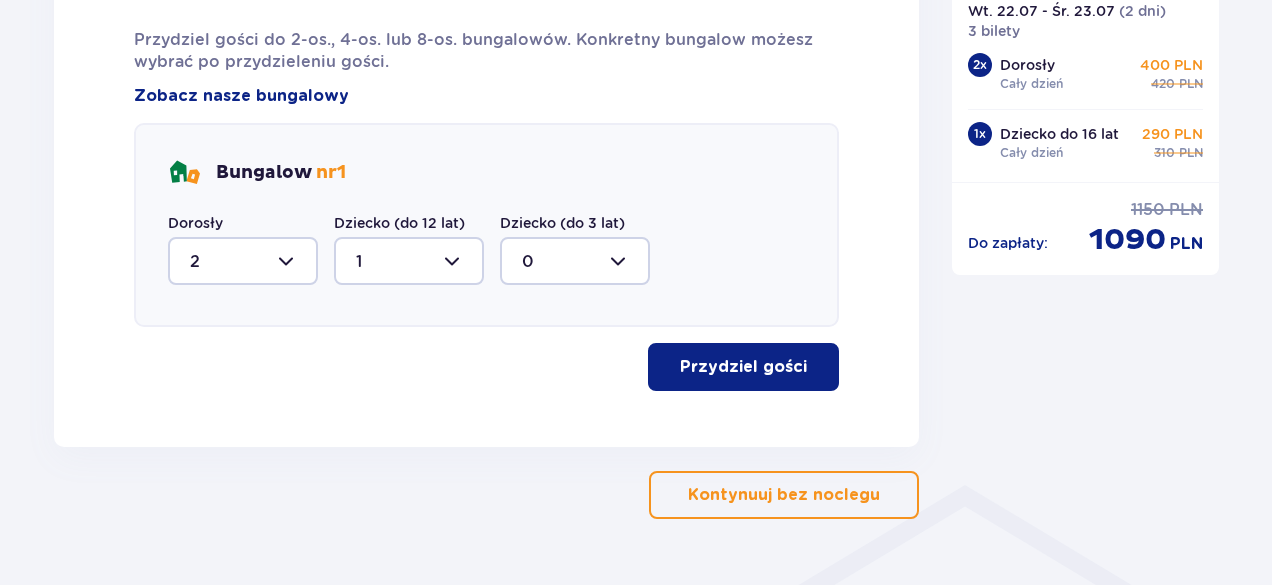 click on "Przydziel gości" at bounding box center (743, 367) 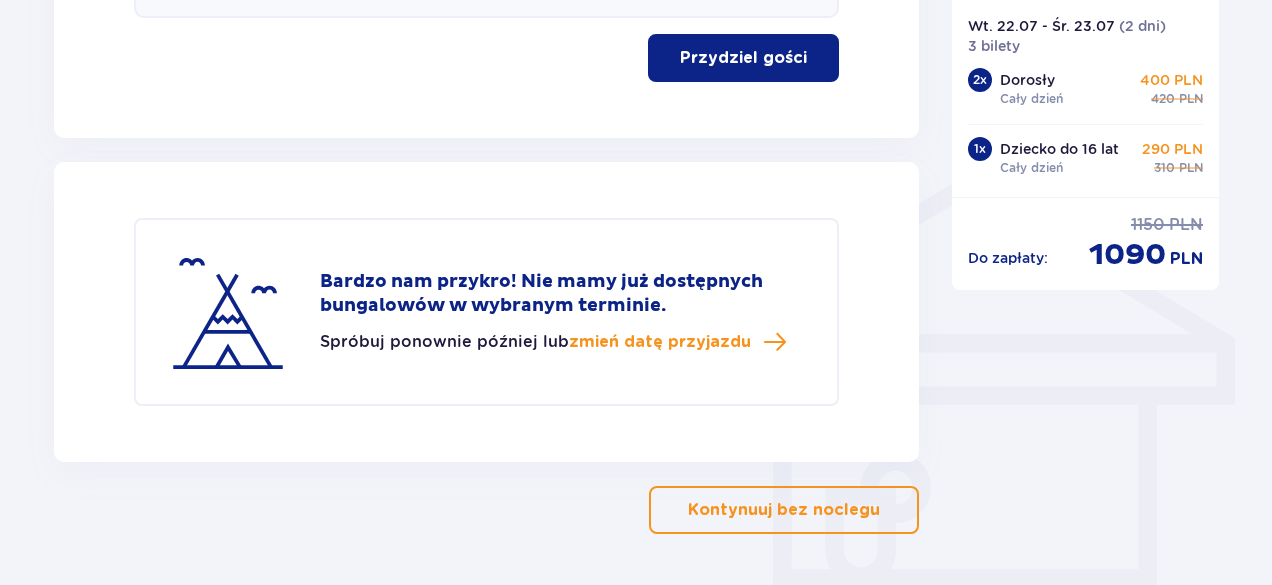 scroll, scrollTop: 1516, scrollLeft: 0, axis: vertical 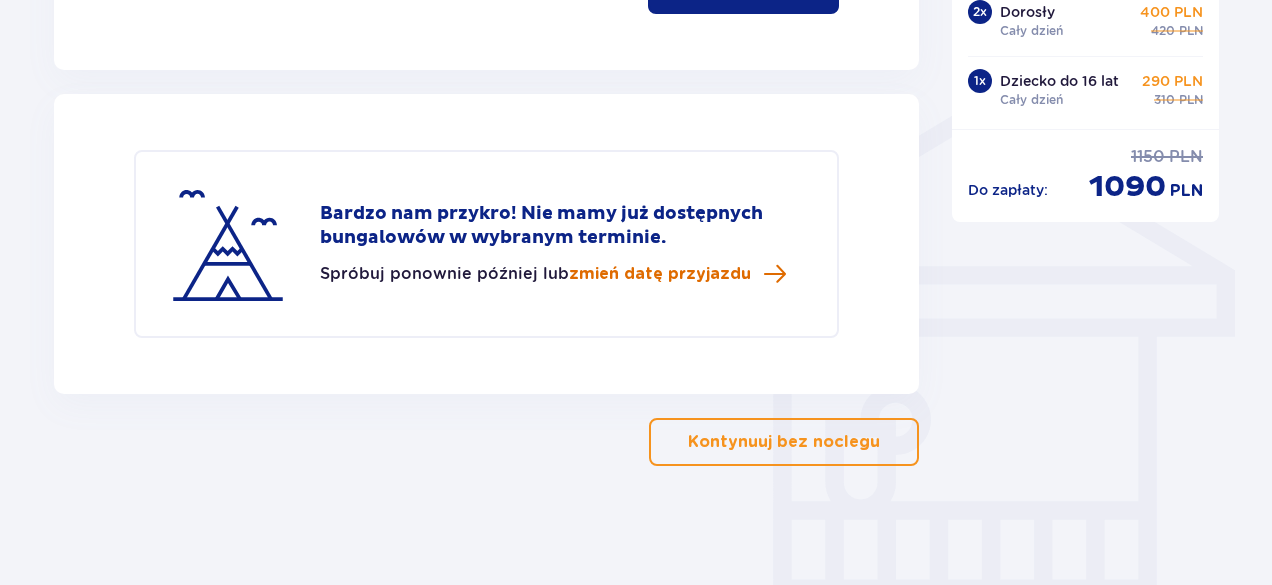 click on "zmień datę przyjazdu" at bounding box center [660, 274] 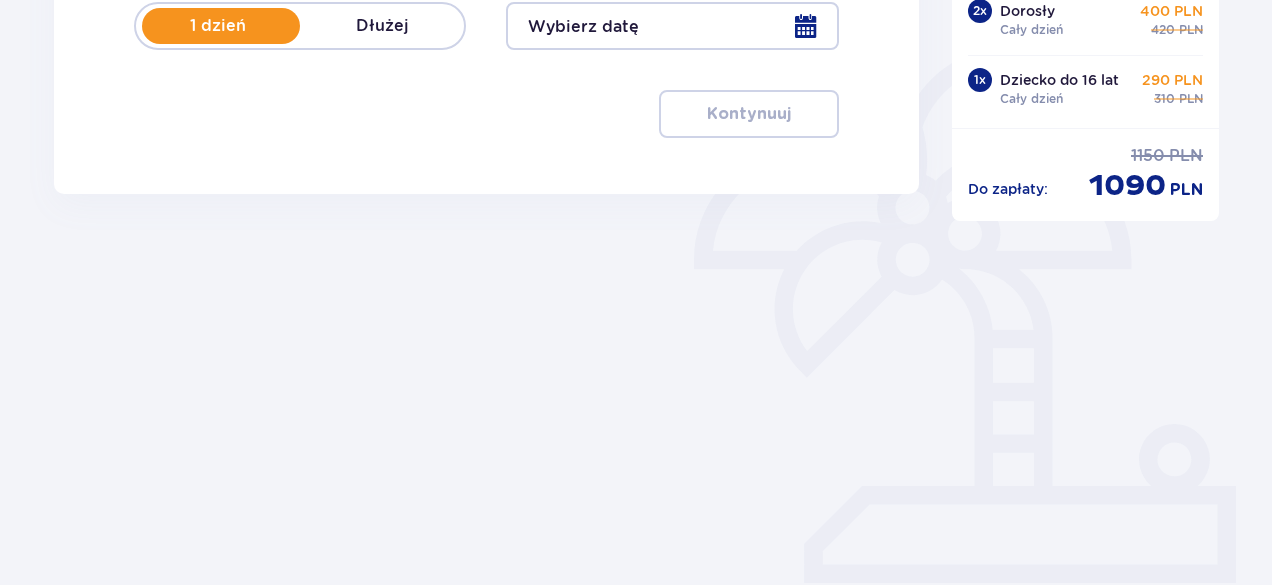 scroll, scrollTop: 0, scrollLeft: 0, axis: both 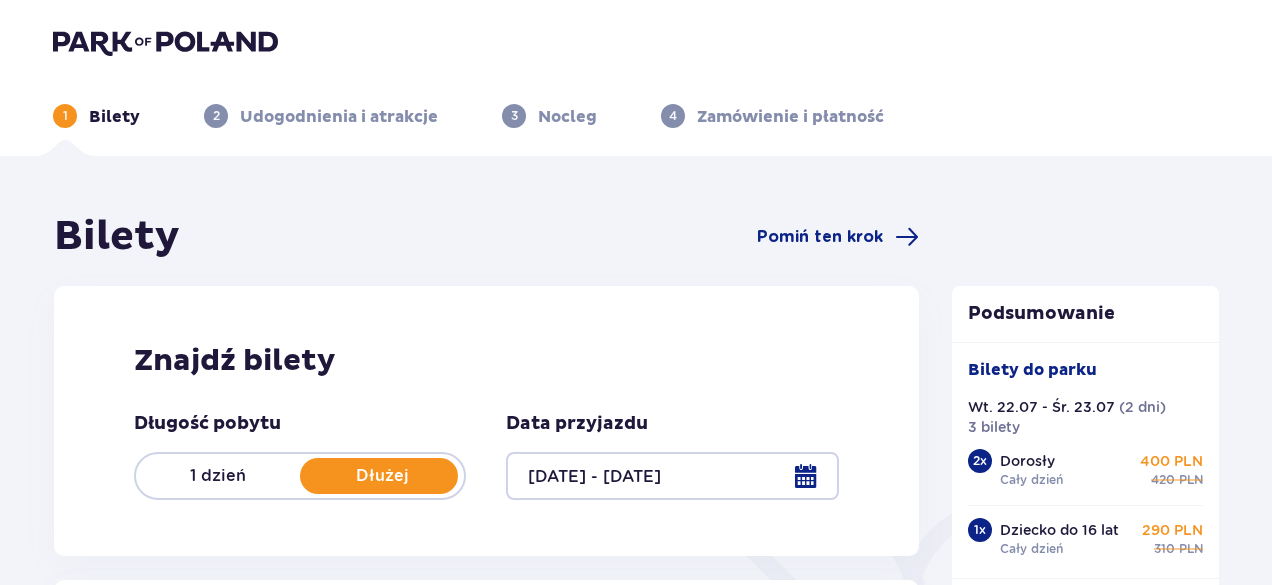 click at bounding box center (672, 476) 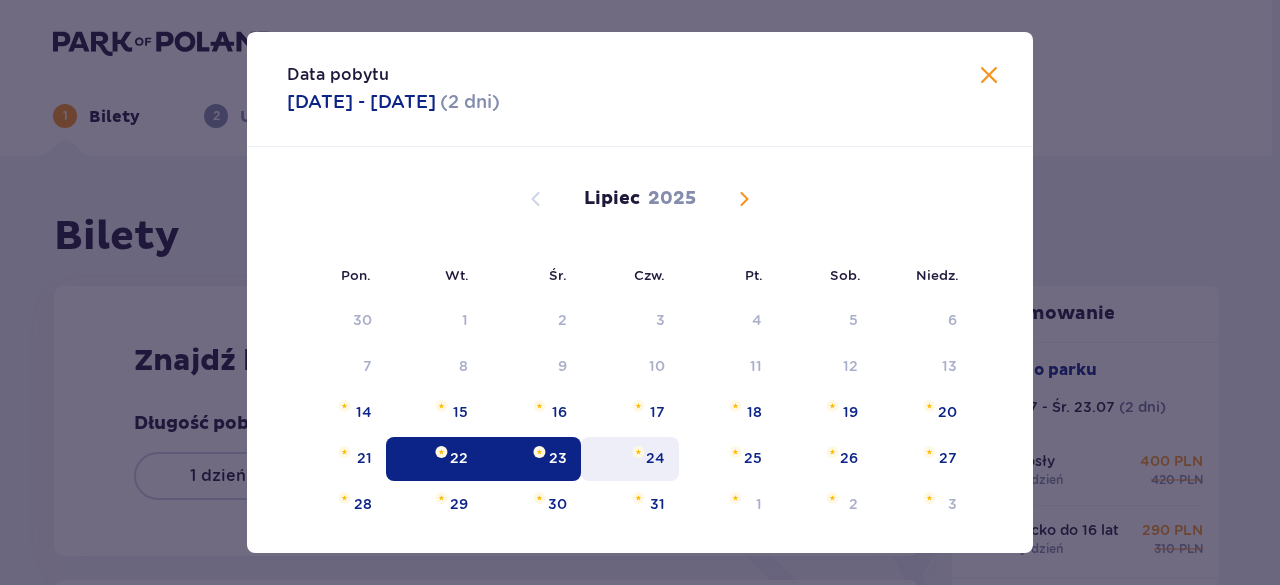 click on "24" at bounding box center [630, 459] 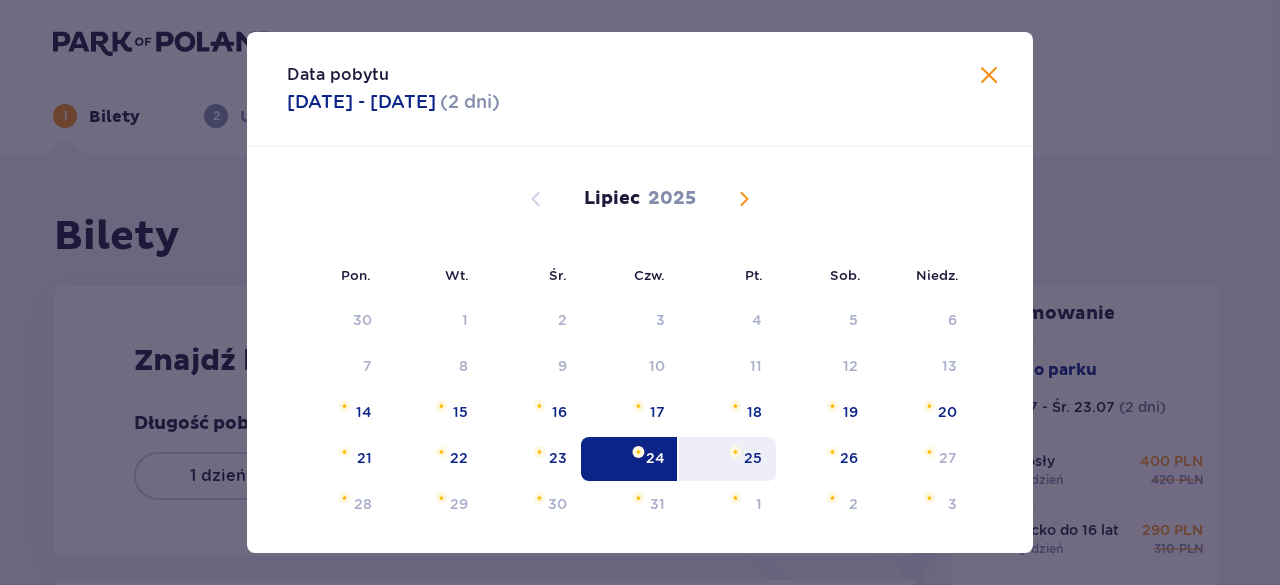 click on "25" at bounding box center [753, 458] 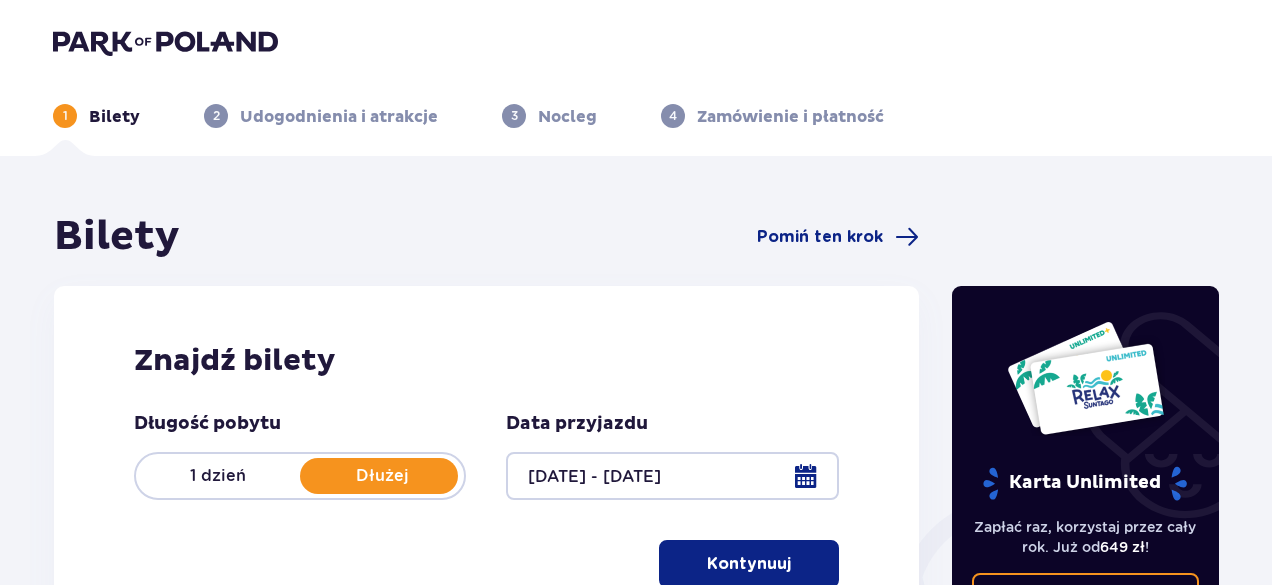 click on "Kontynuuj" at bounding box center (749, 564) 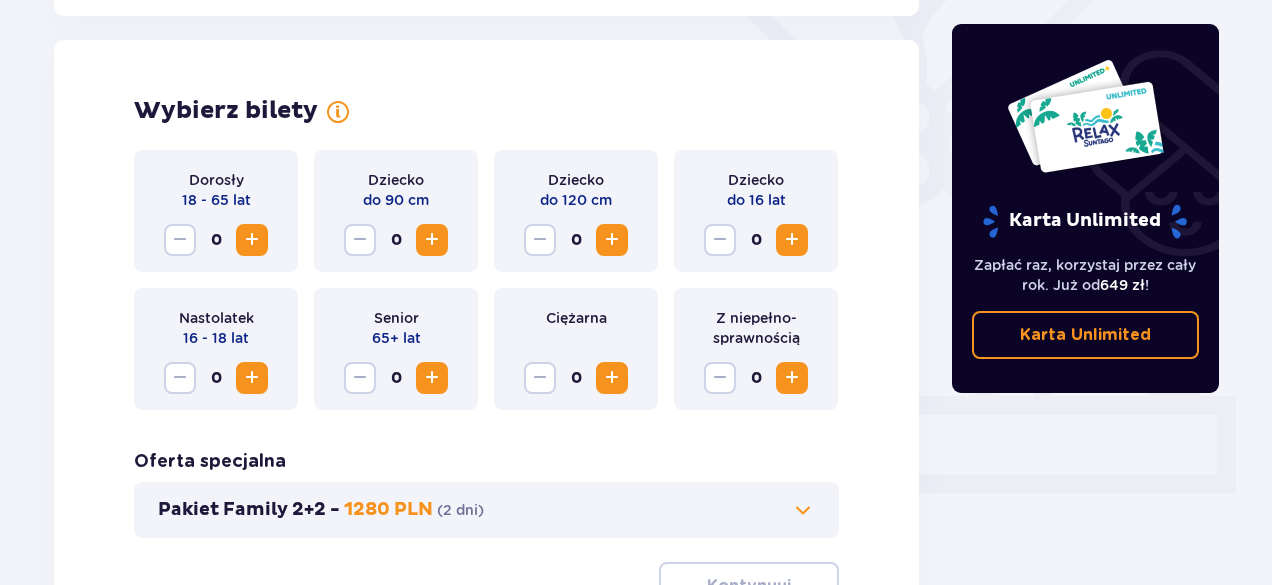 scroll, scrollTop: 556, scrollLeft: 0, axis: vertical 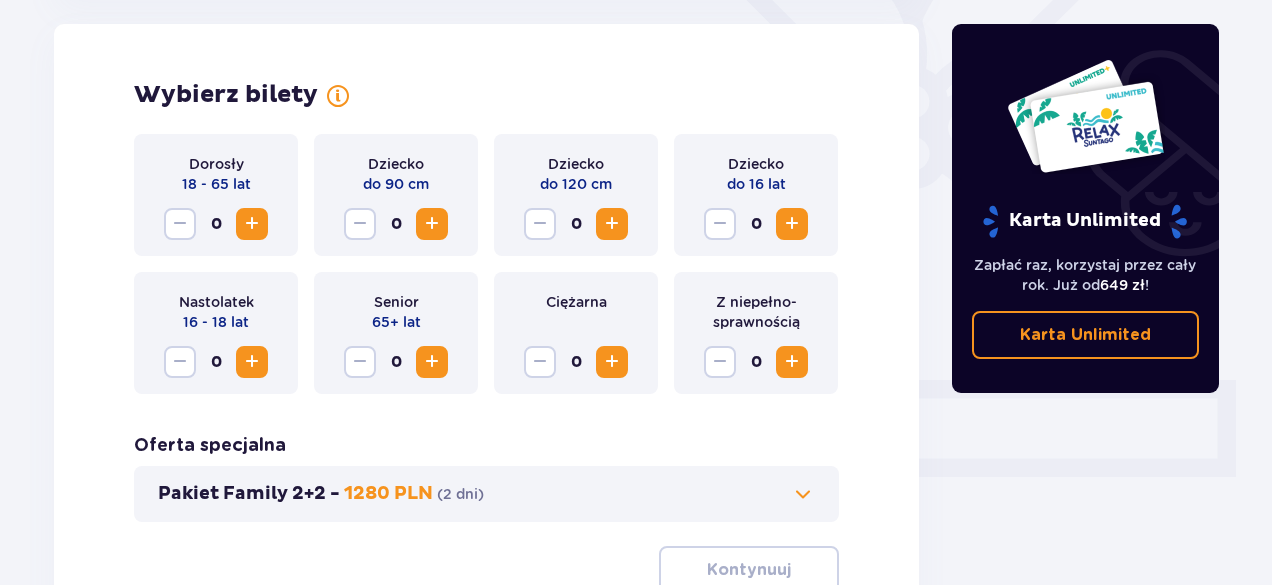 click at bounding box center [252, 224] 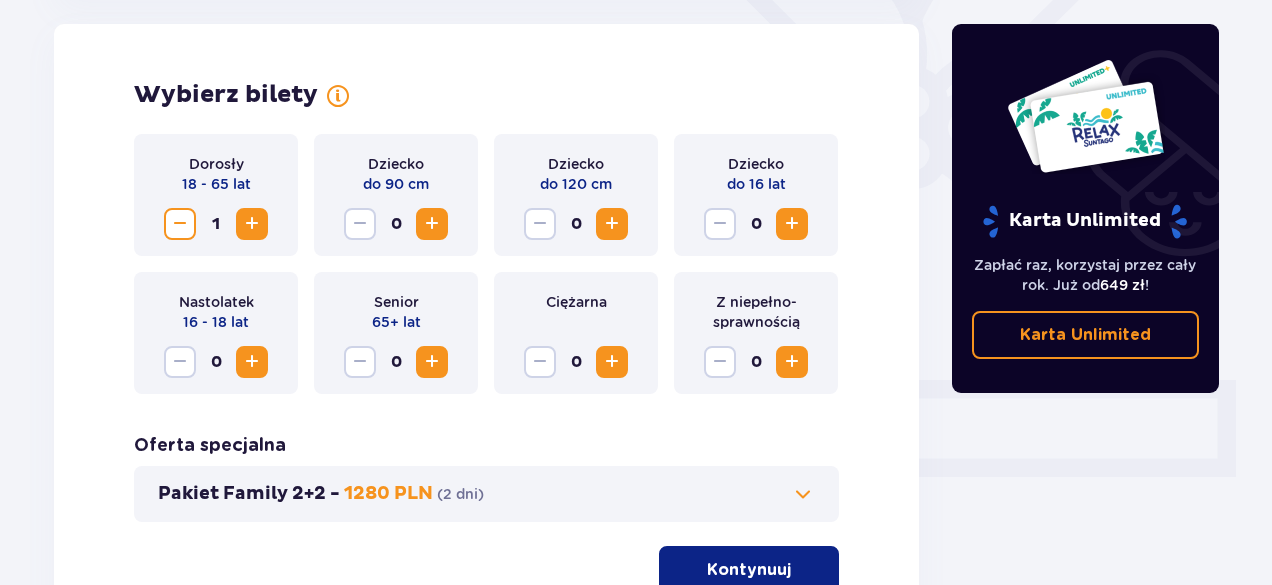 click at bounding box center [252, 224] 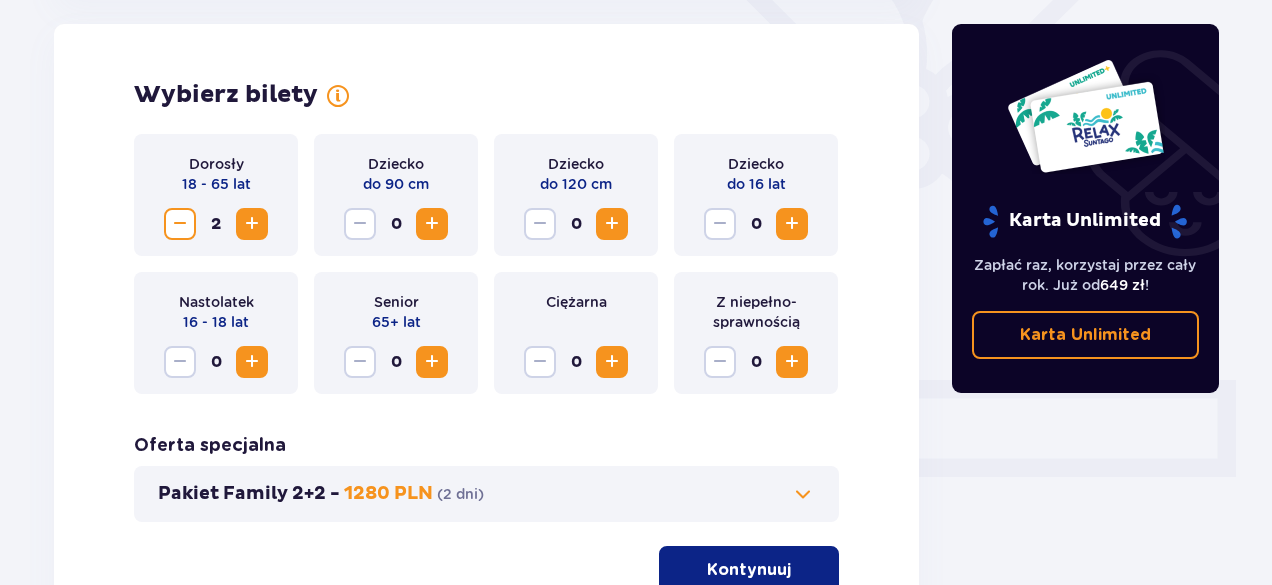 click at bounding box center (792, 224) 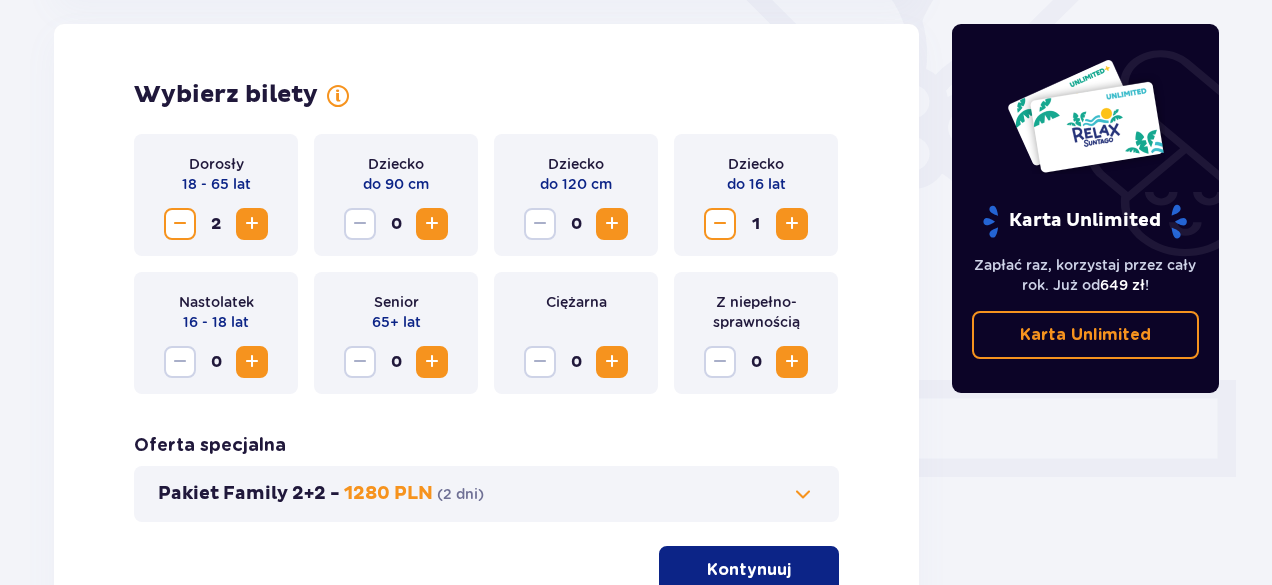 click at bounding box center (792, 224) 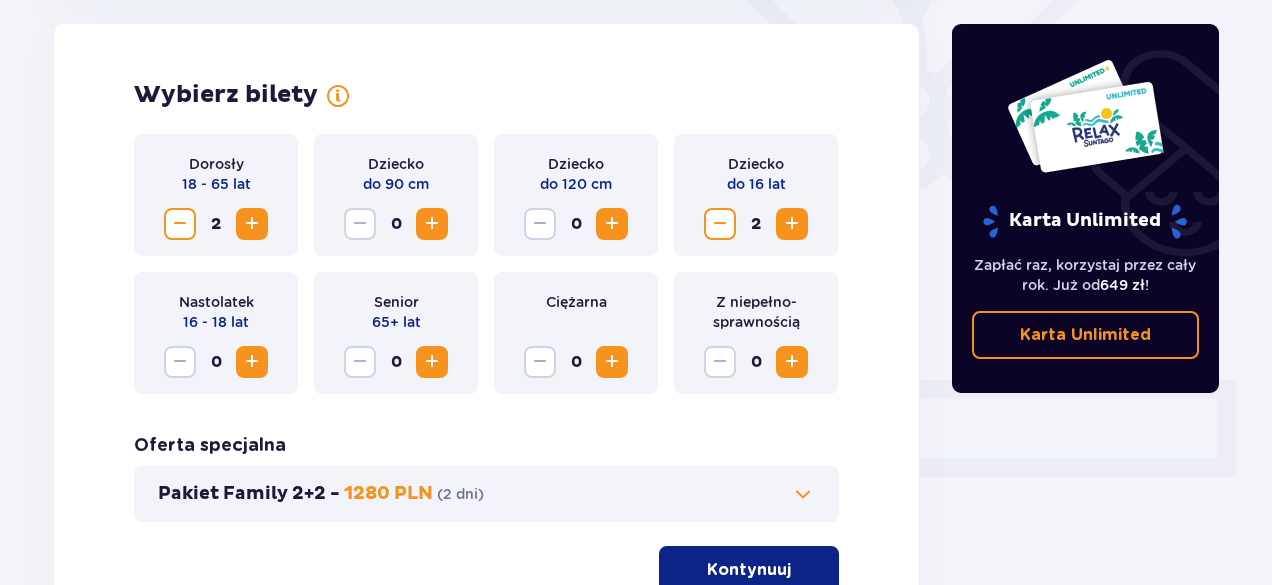 click on "Kontynuuj" at bounding box center (749, 570) 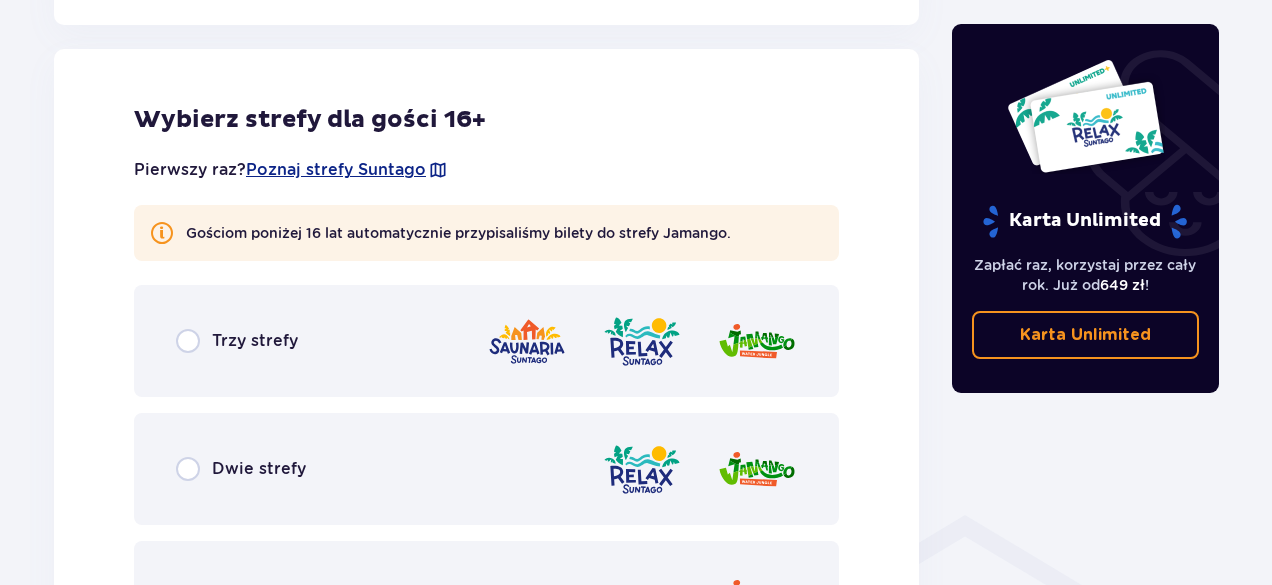 scroll, scrollTop: 1110, scrollLeft: 0, axis: vertical 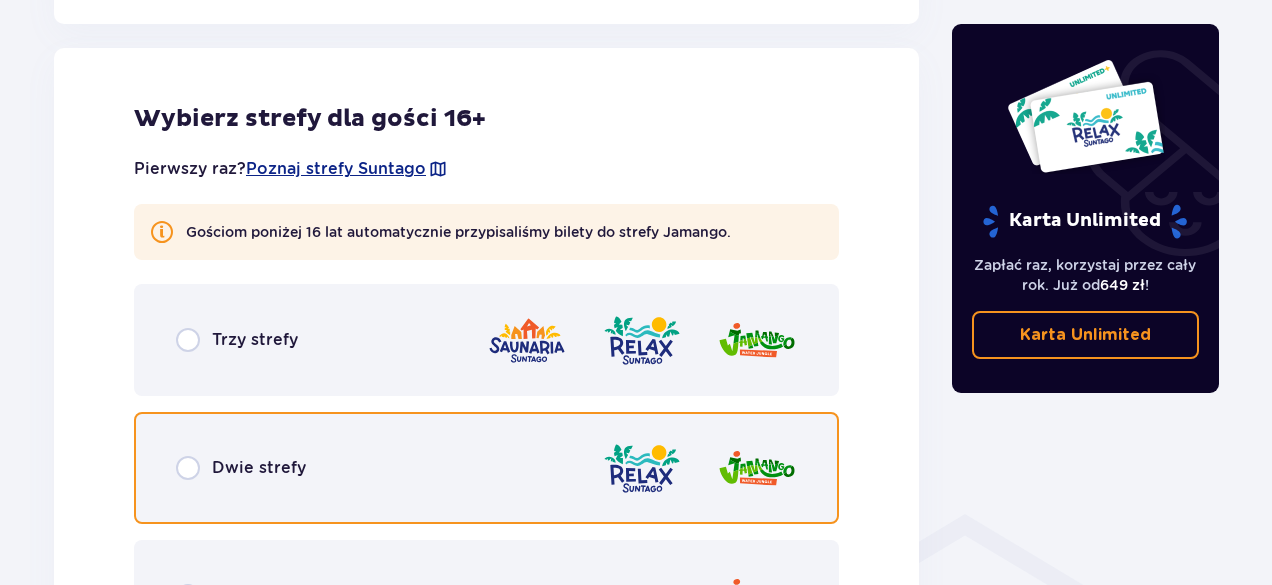 click at bounding box center [188, 468] 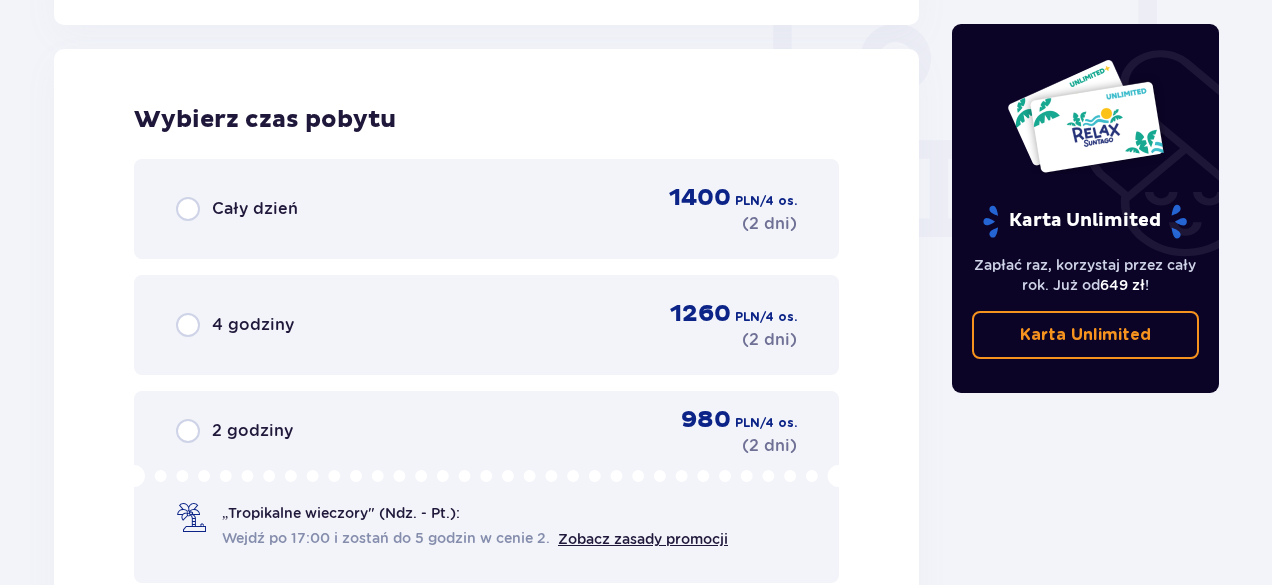 scroll, scrollTop: 1878, scrollLeft: 0, axis: vertical 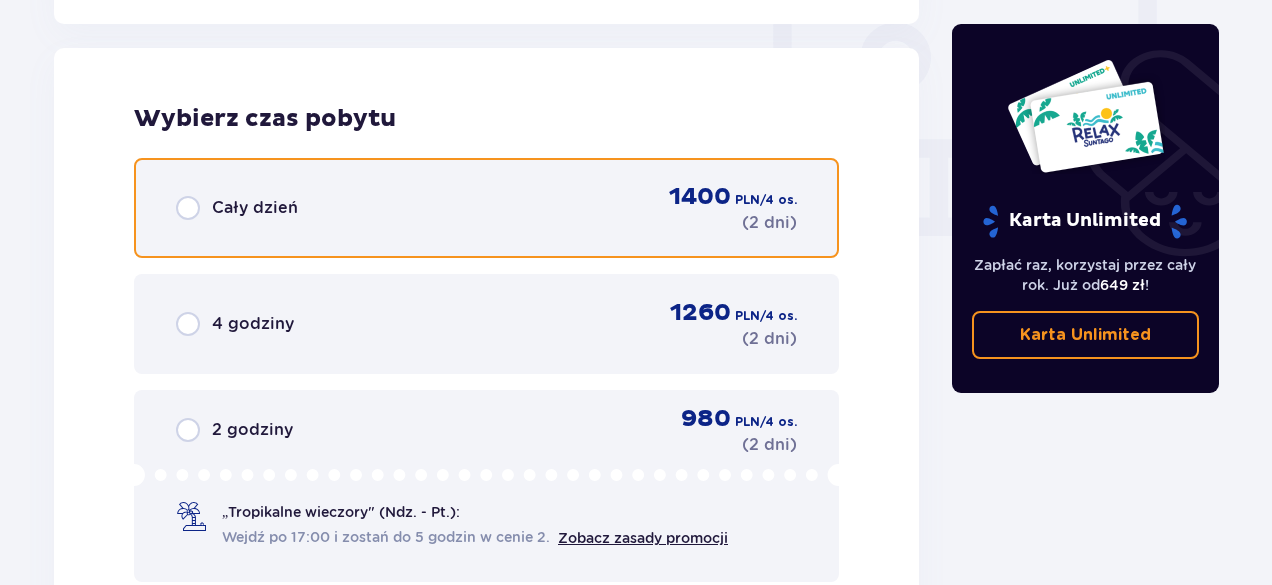 click at bounding box center [188, 208] 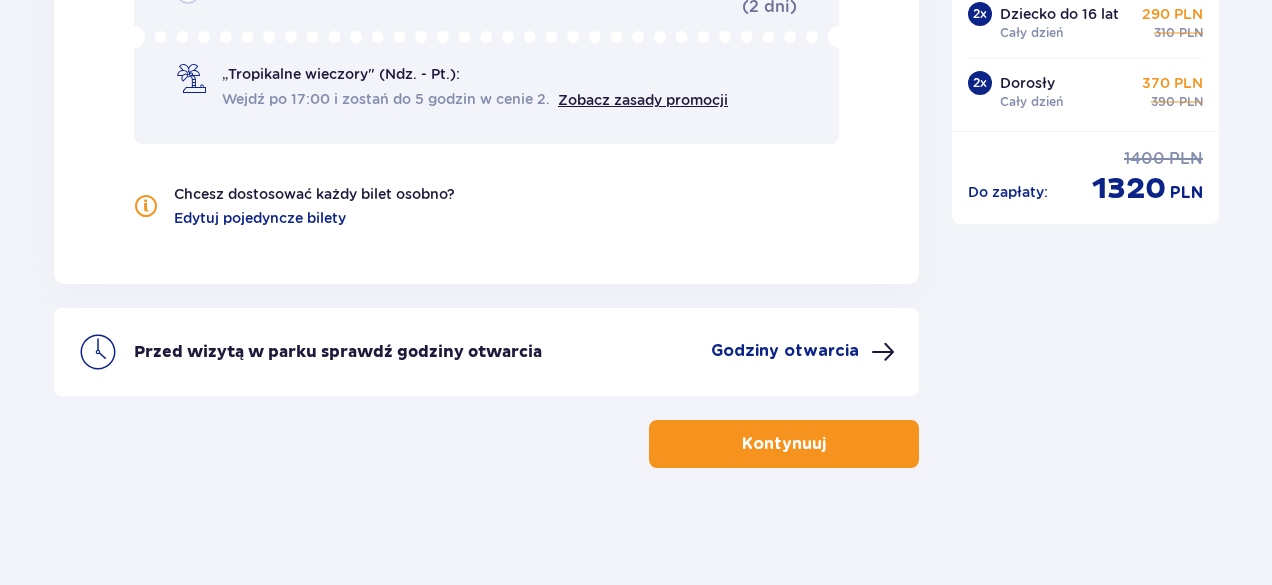 scroll, scrollTop: 2318, scrollLeft: 0, axis: vertical 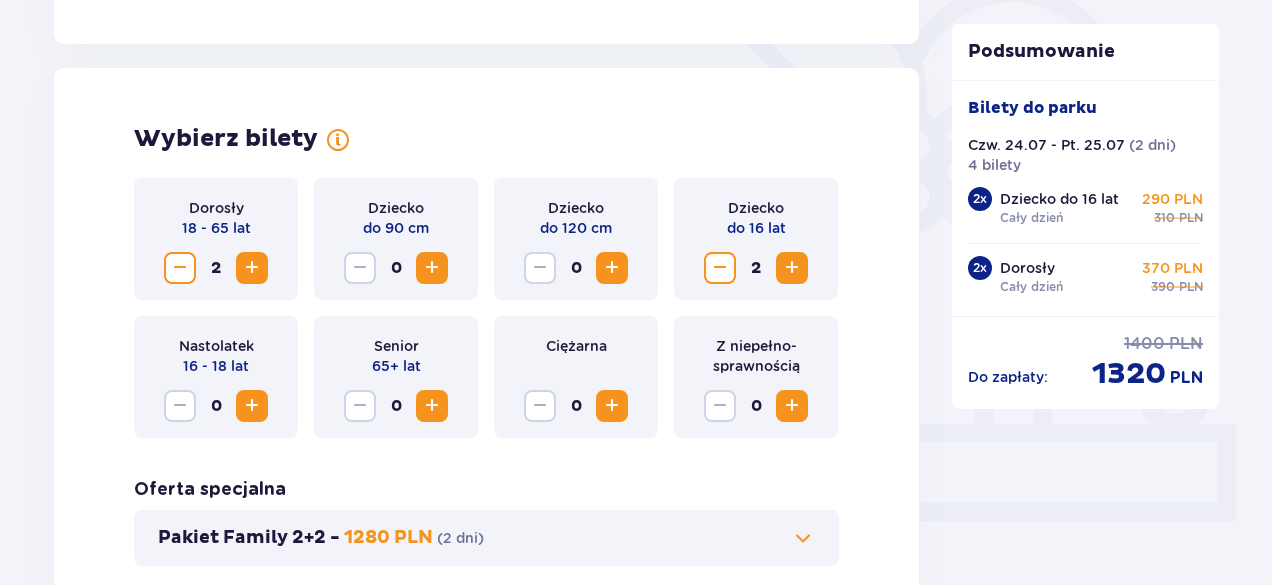 click at bounding box center [720, 268] 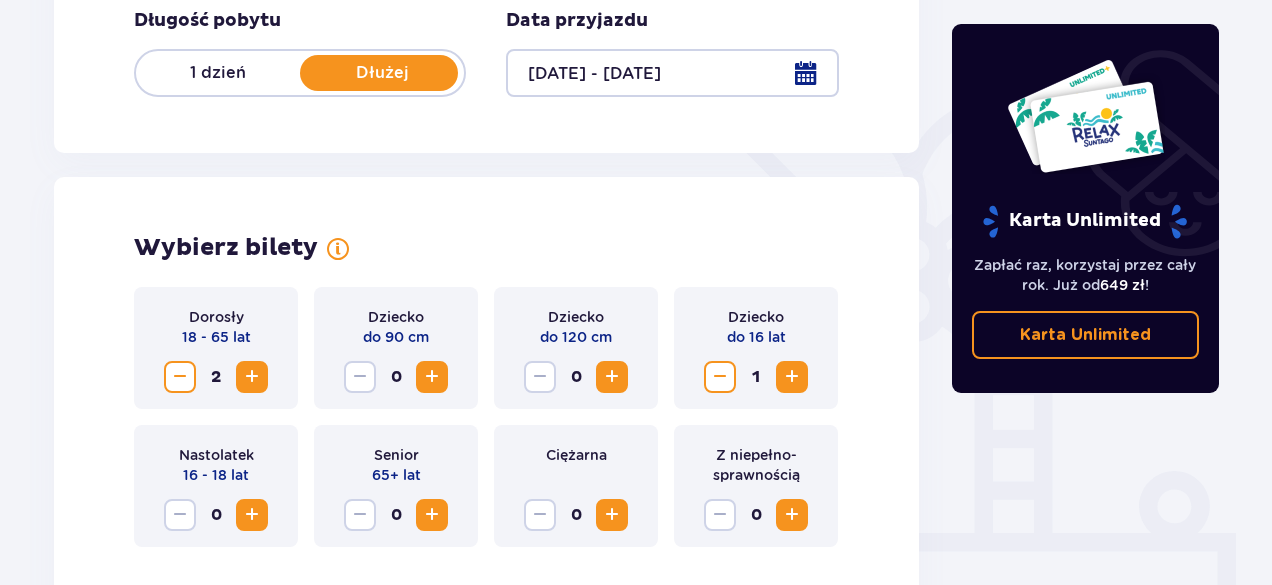 scroll, scrollTop: 708, scrollLeft: 0, axis: vertical 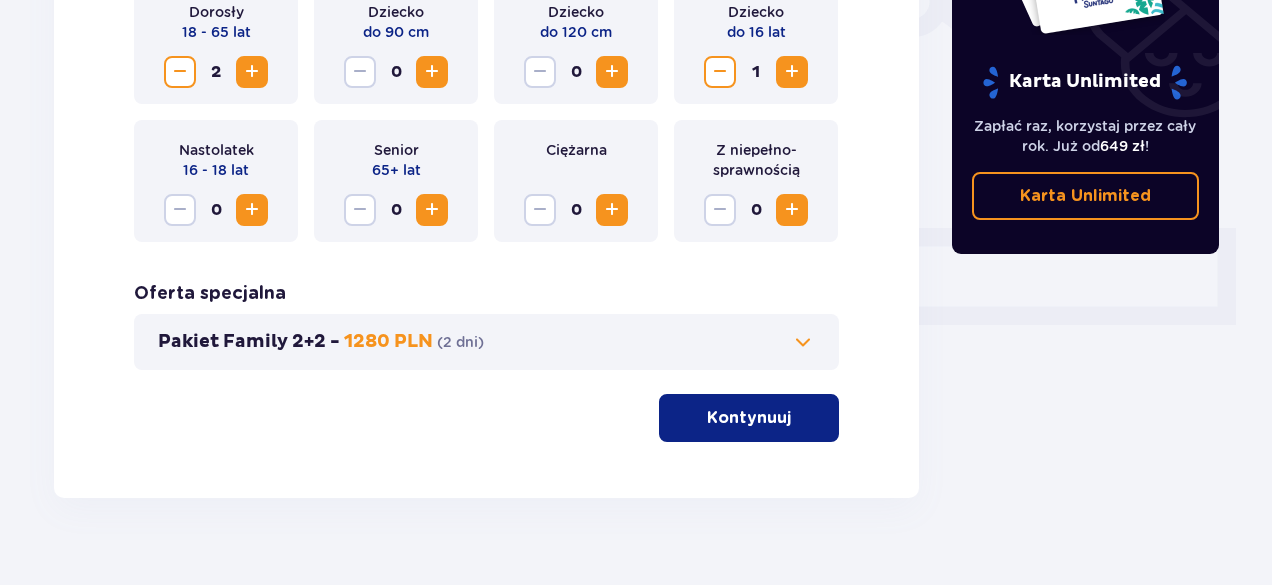 click on "Kontynuuj" at bounding box center [749, 418] 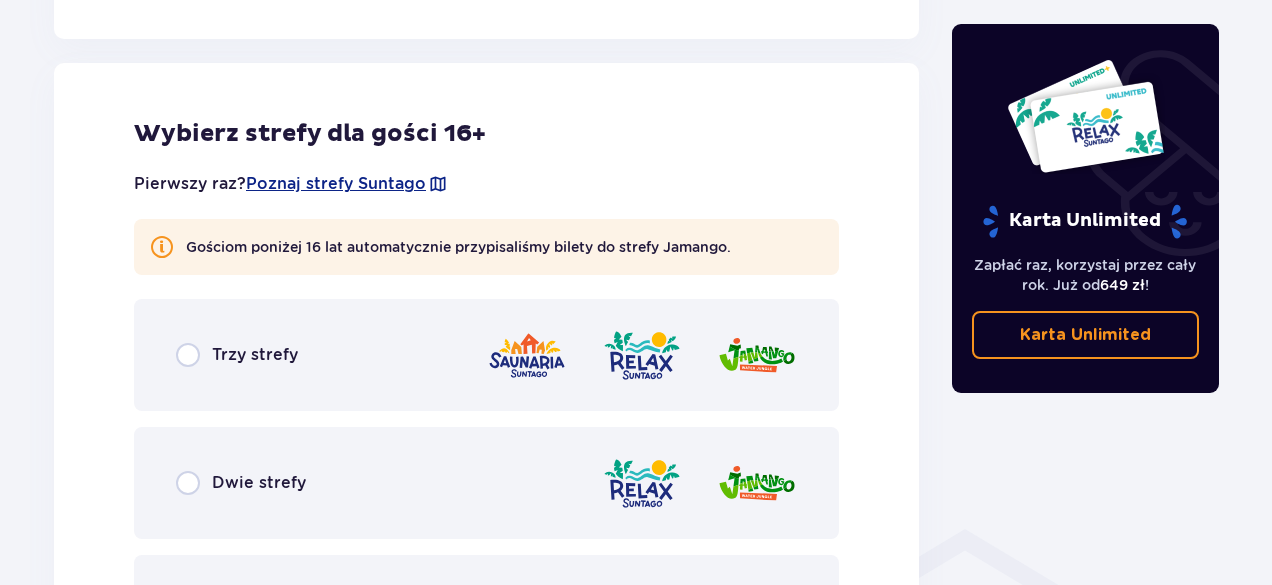 scroll, scrollTop: 1110, scrollLeft: 0, axis: vertical 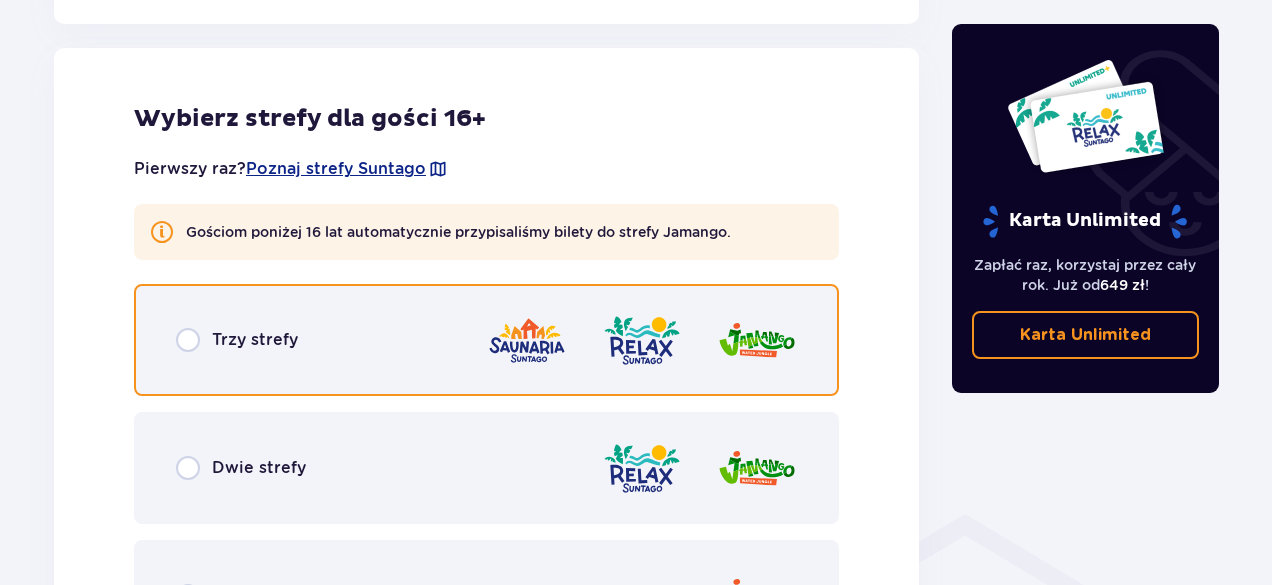click at bounding box center [188, 340] 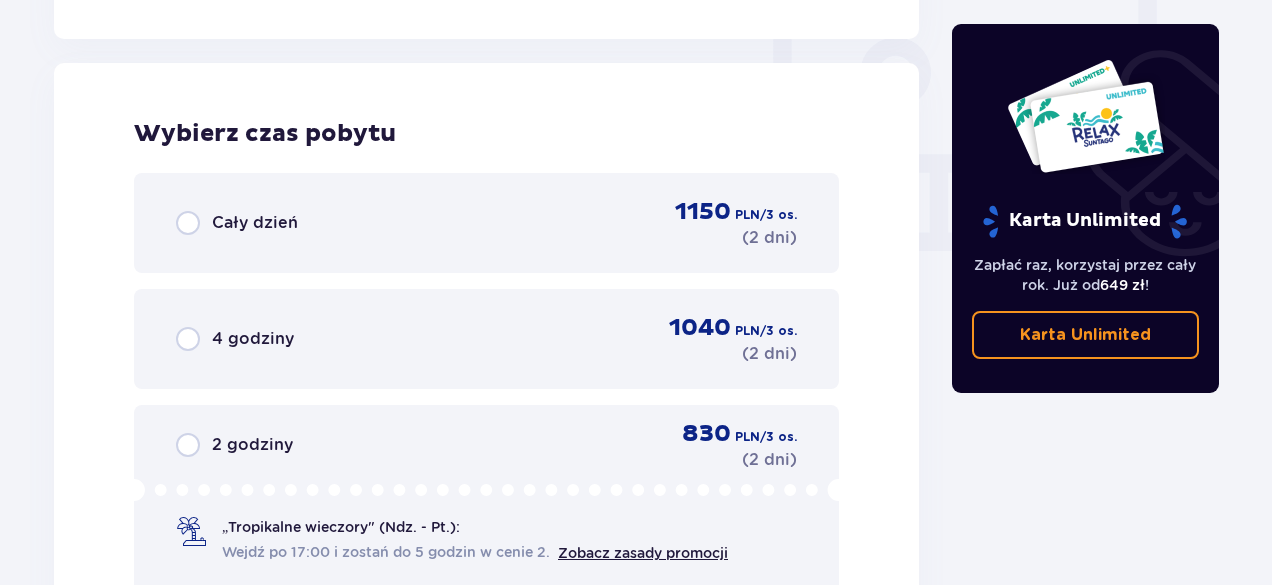 scroll, scrollTop: 1878, scrollLeft: 0, axis: vertical 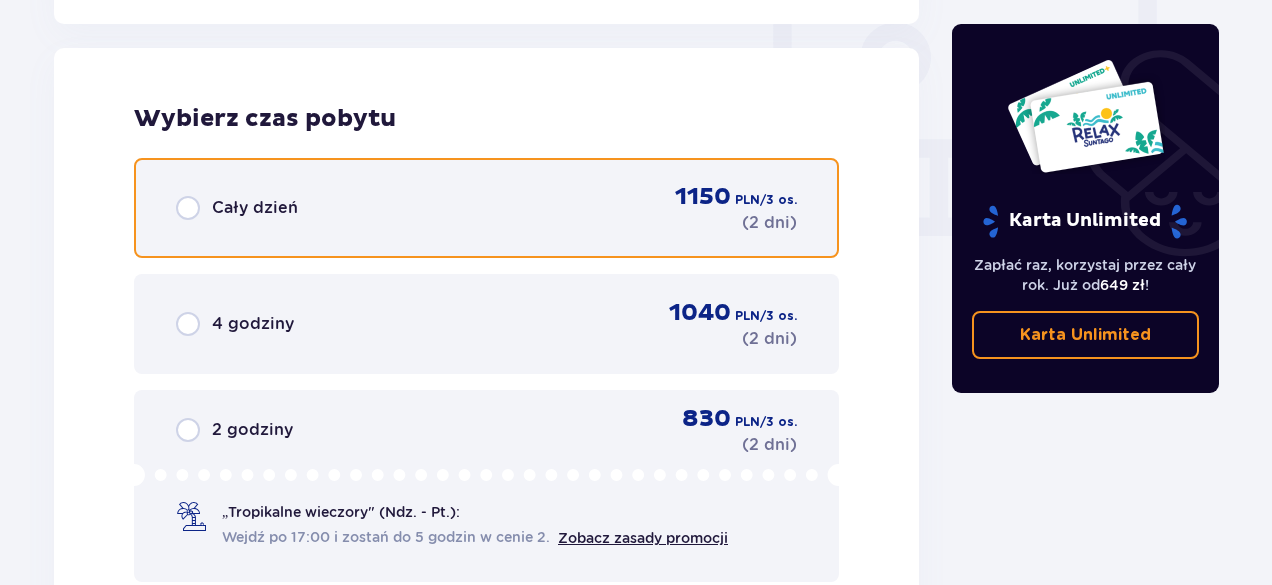 click at bounding box center (188, 208) 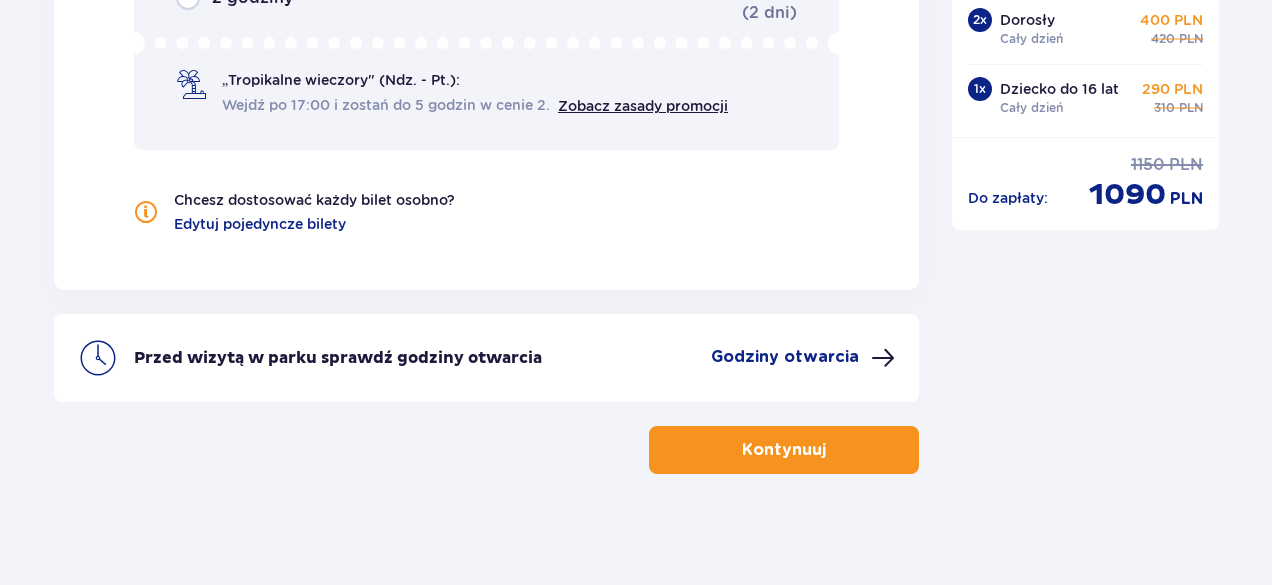 scroll, scrollTop: 2318, scrollLeft: 0, axis: vertical 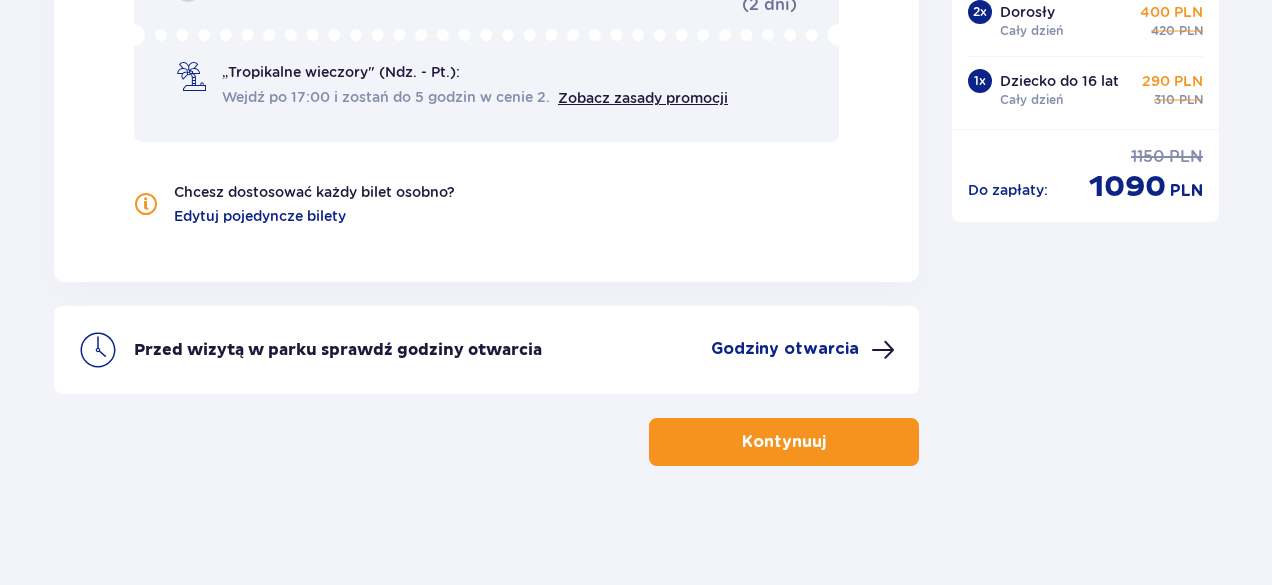 click on "Kontynuuj" at bounding box center [784, 442] 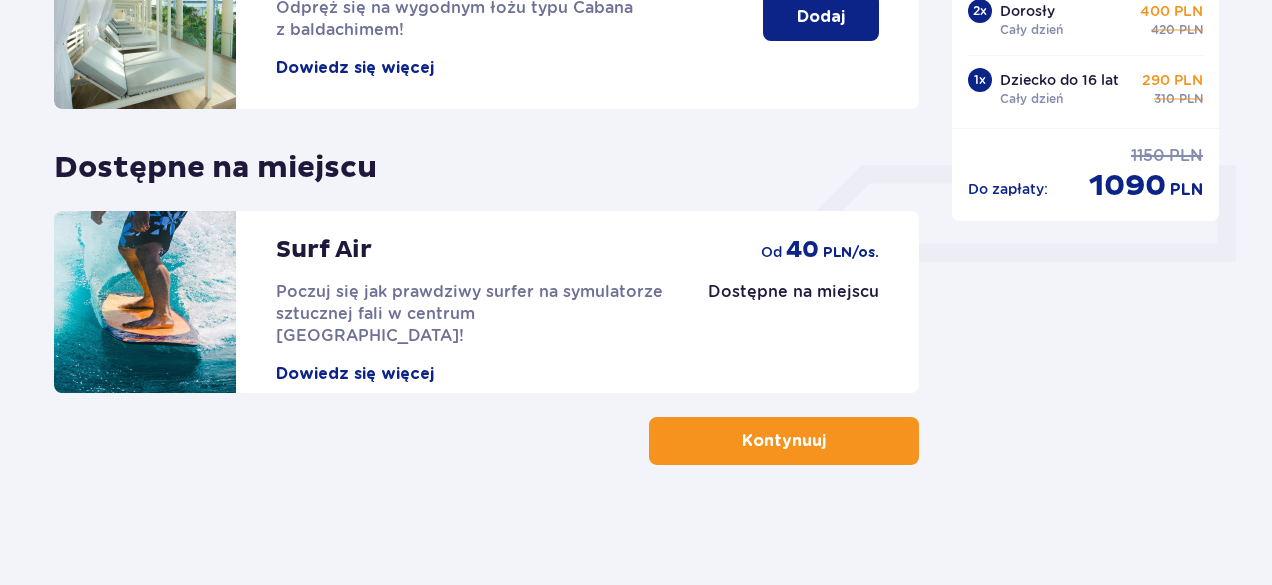 scroll, scrollTop: 0, scrollLeft: 0, axis: both 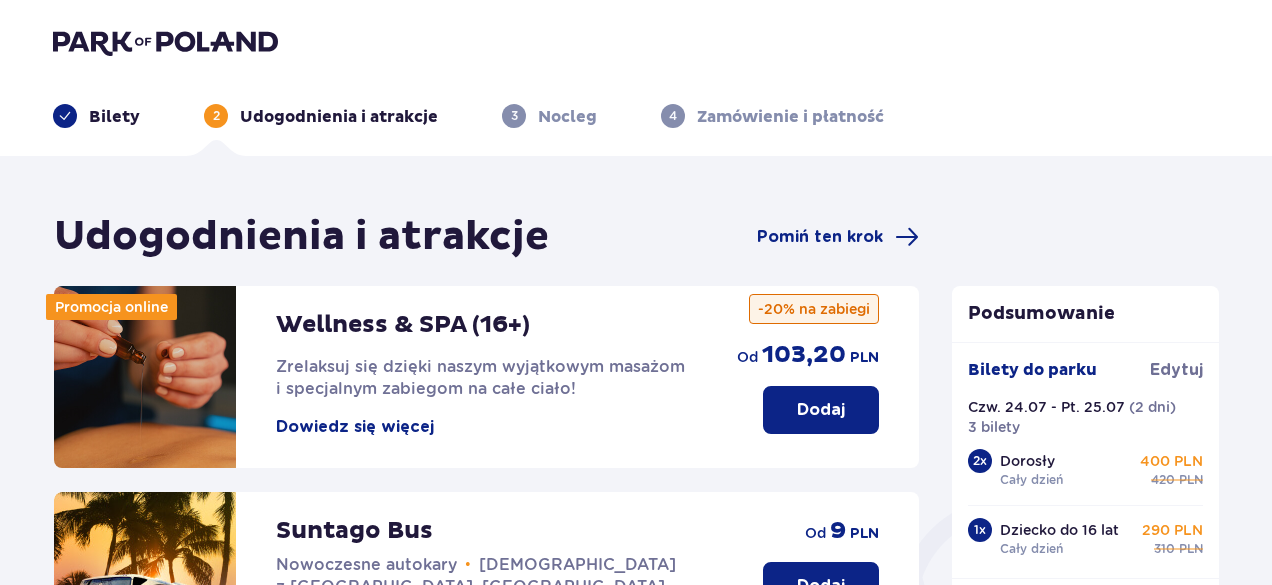 click on "Podsumowanie Bilety do parku Edytuj Czw. 24.07   - Pt. 25.07 ( 2 dni ) 3 bilety 2 x Dorosły Cały dzień 400 PLN 420 PLN 1 x Dziecko do 16 lat Cały dzień 290 PLN 310 PLN Do zapłaty : 1150 PLN 1090 PLN" at bounding box center (1086, 478) 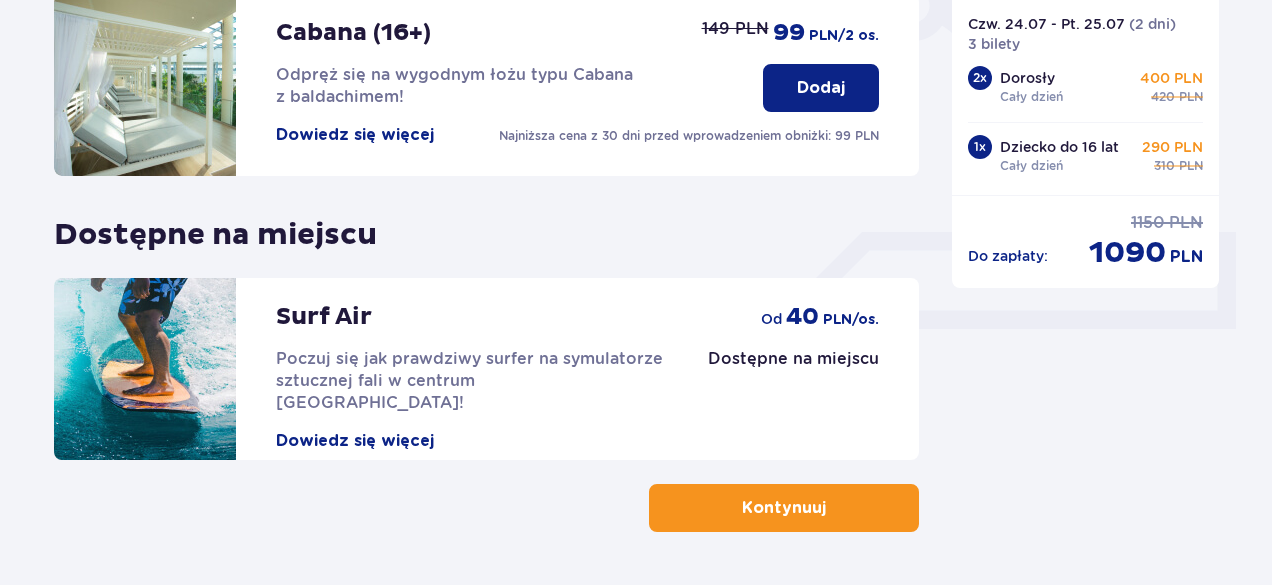scroll, scrollTop: 719, scrollLeft: 0, axis: vertical 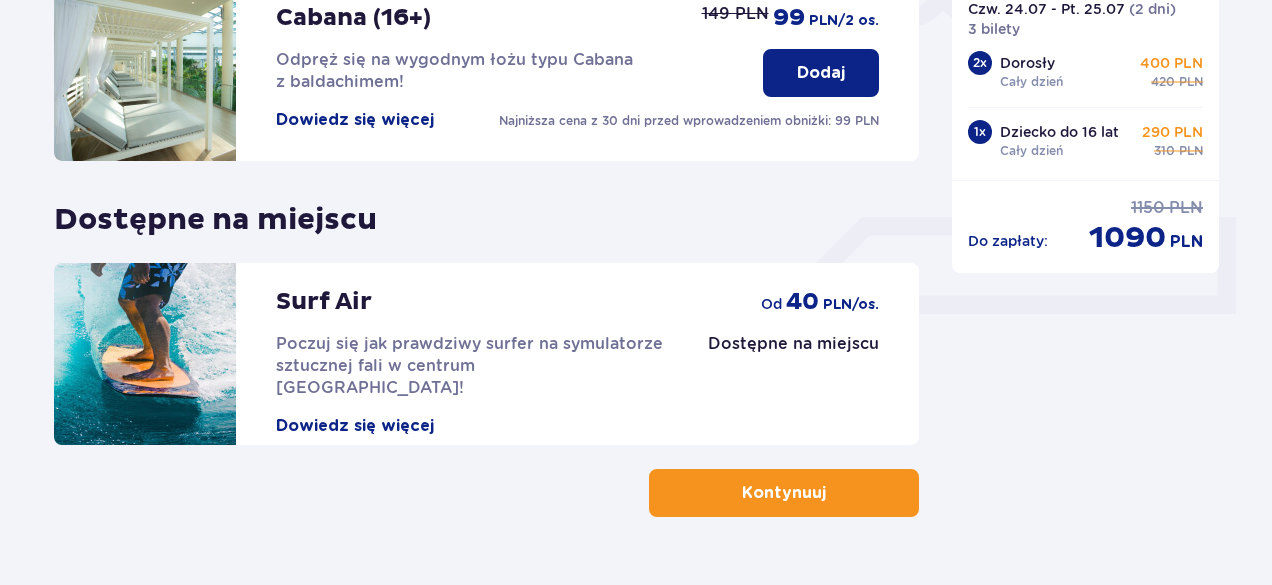 click on "Kontynuuj" at bounding box center (784, 493) 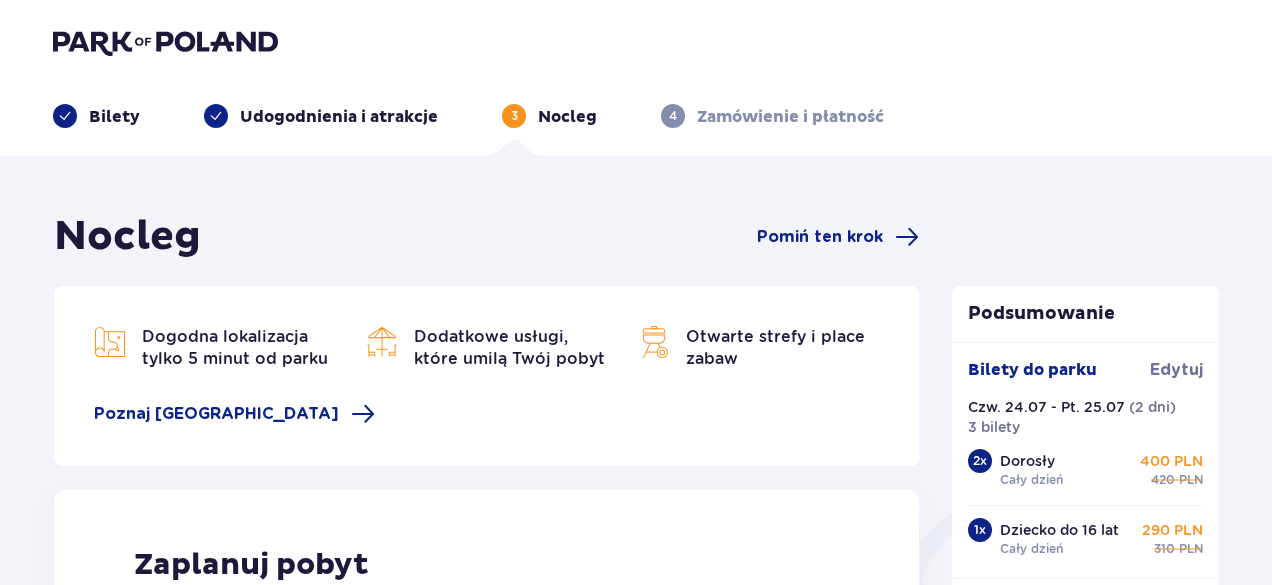 scroll, scrollTop: 0, scrollLeft: 0, axis: both 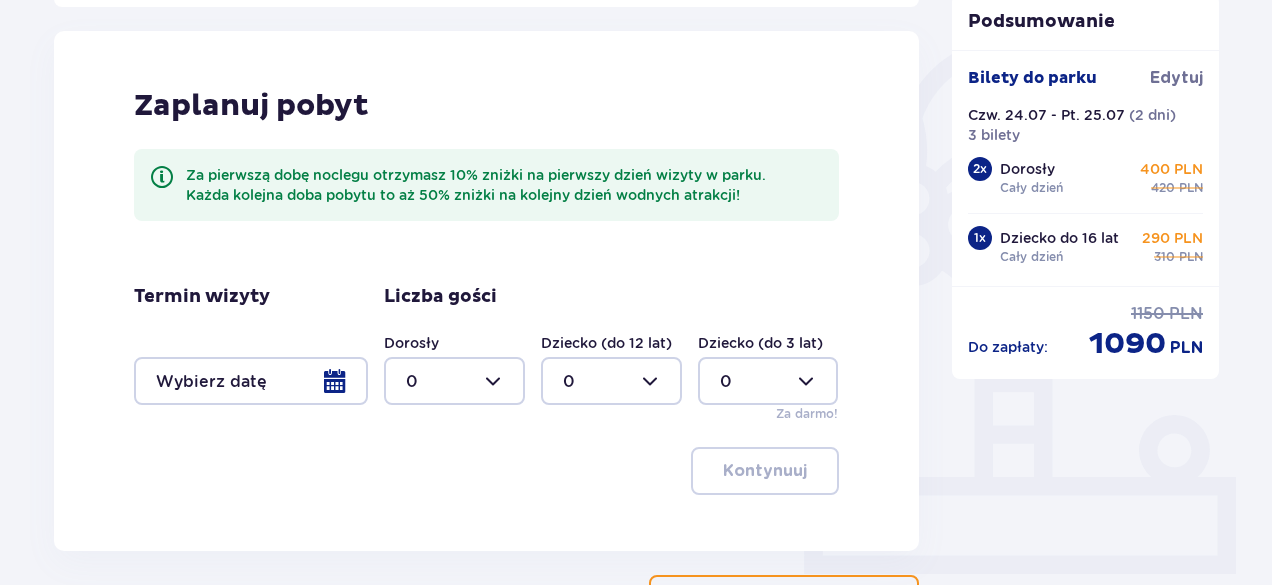 click on "Zaplanuj pobyt Za pierwszą dobę noclegu otrzymasz 10% zniżki na pierwszy dzień wizyty w parku. Każda kolejna doba pobytu to aż 50% zniżki na kolejny dzień wodnych atrakcji! Termin wizyty Liczba gości Dorosły   0 Dziecko (do 12 lat)   0 Dziecko (do 3 lat)   0 Za darmo! Kontynuuj" at bounding box center (486, 291) 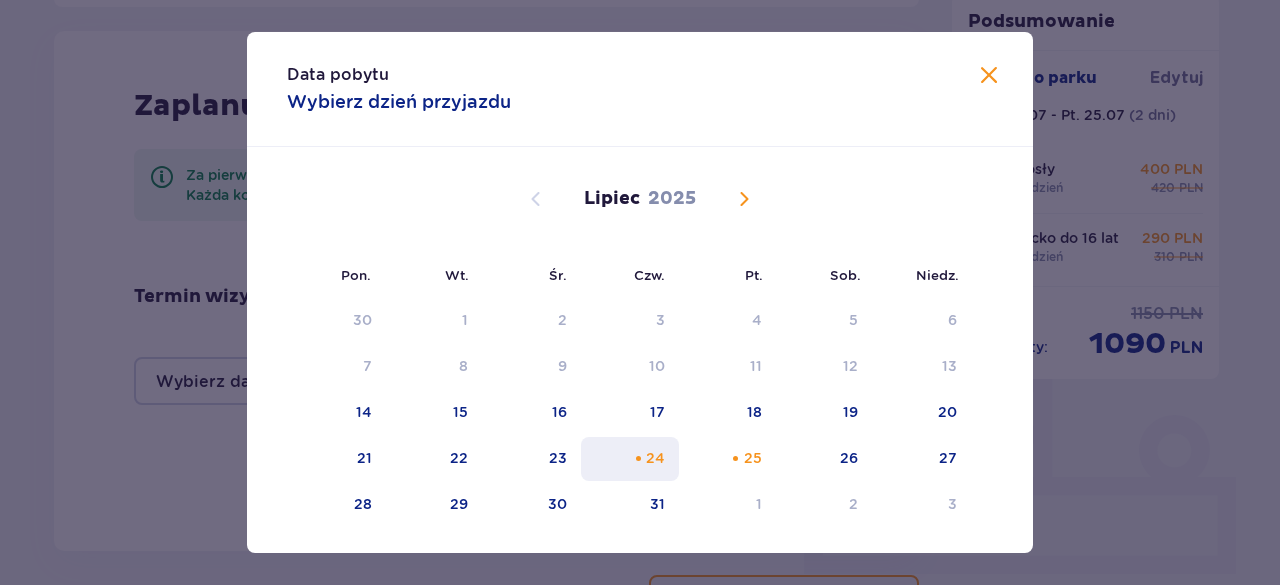 click on "24" at bounding box center [655, 458] 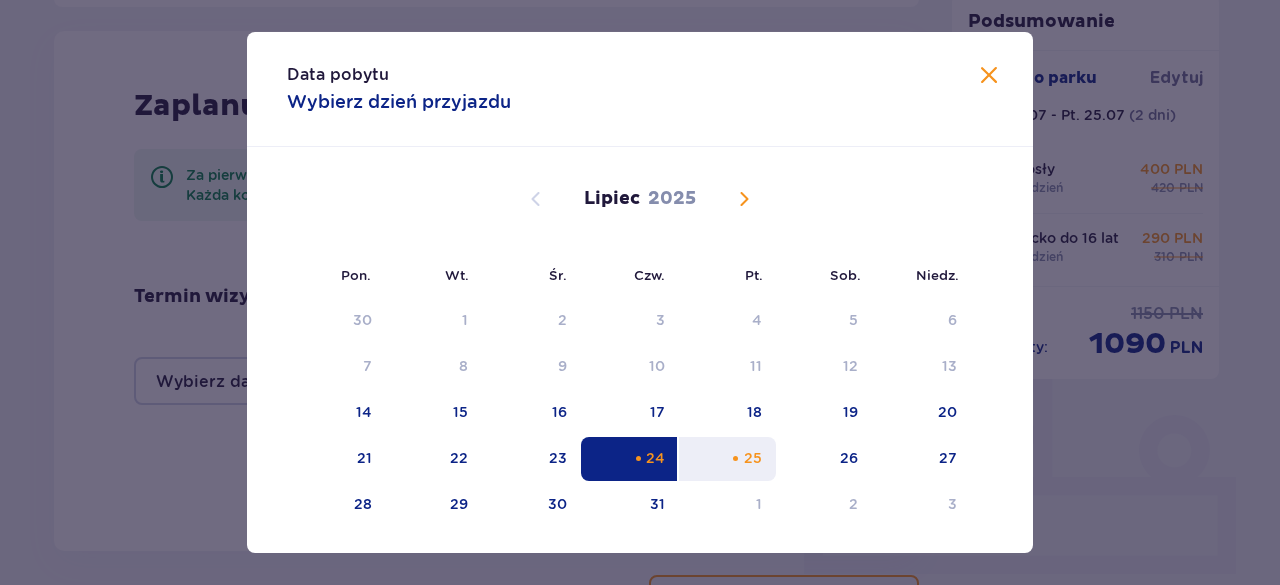 click on "25" at bounding box center [727, 459] 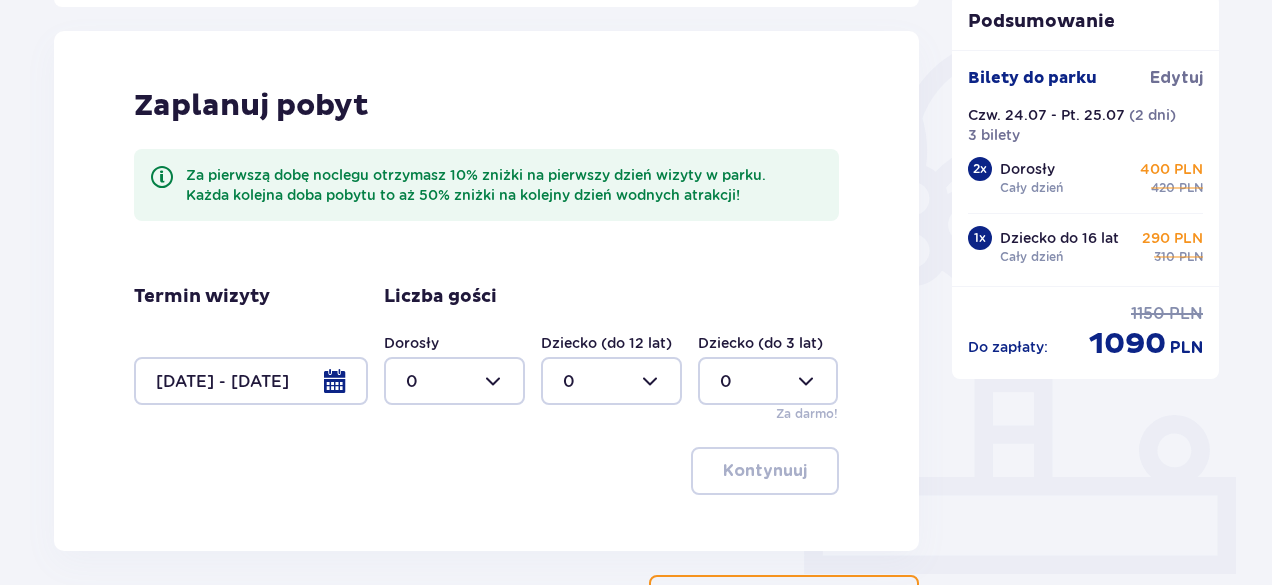 click at bounding box center [454, 381] 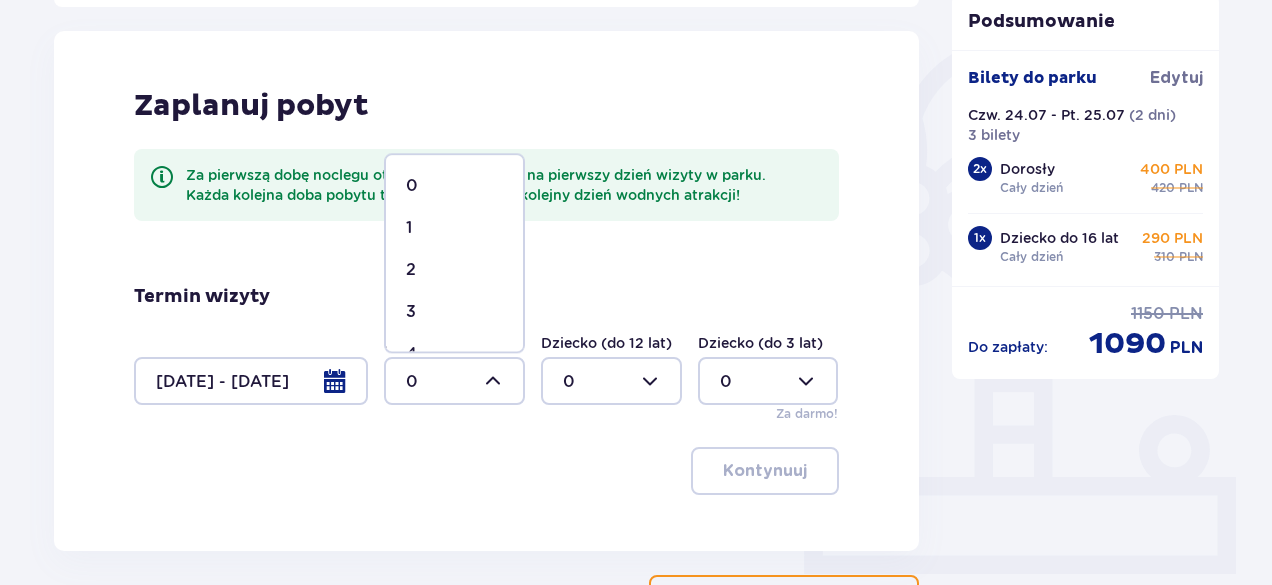 click on "2" at bounding box center (454, 270) 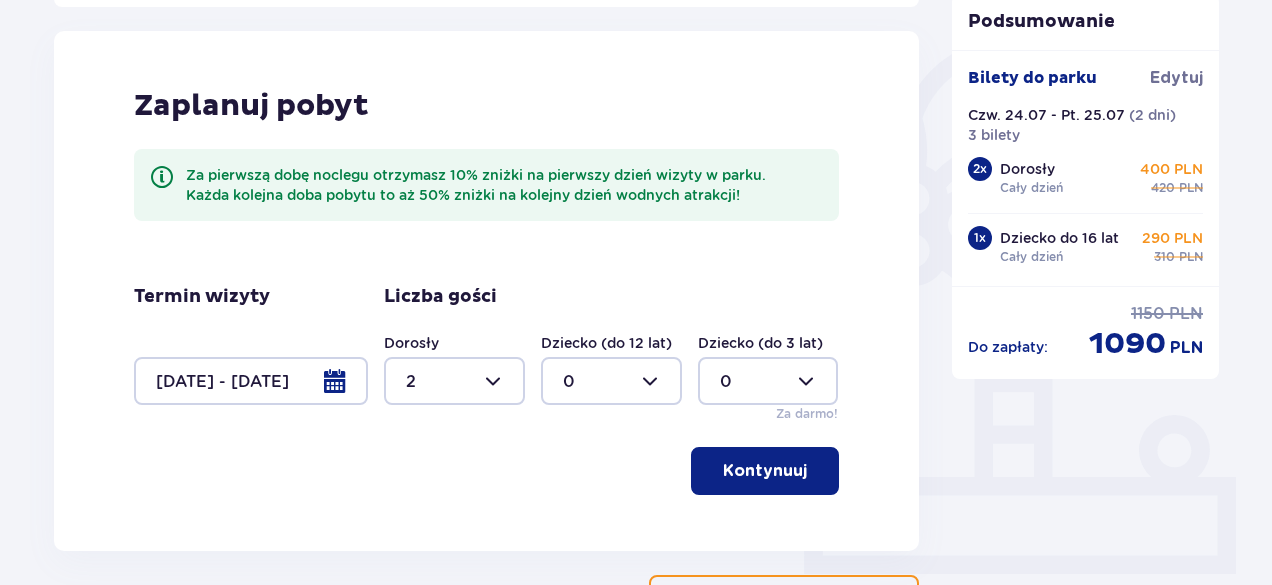 type on "2" 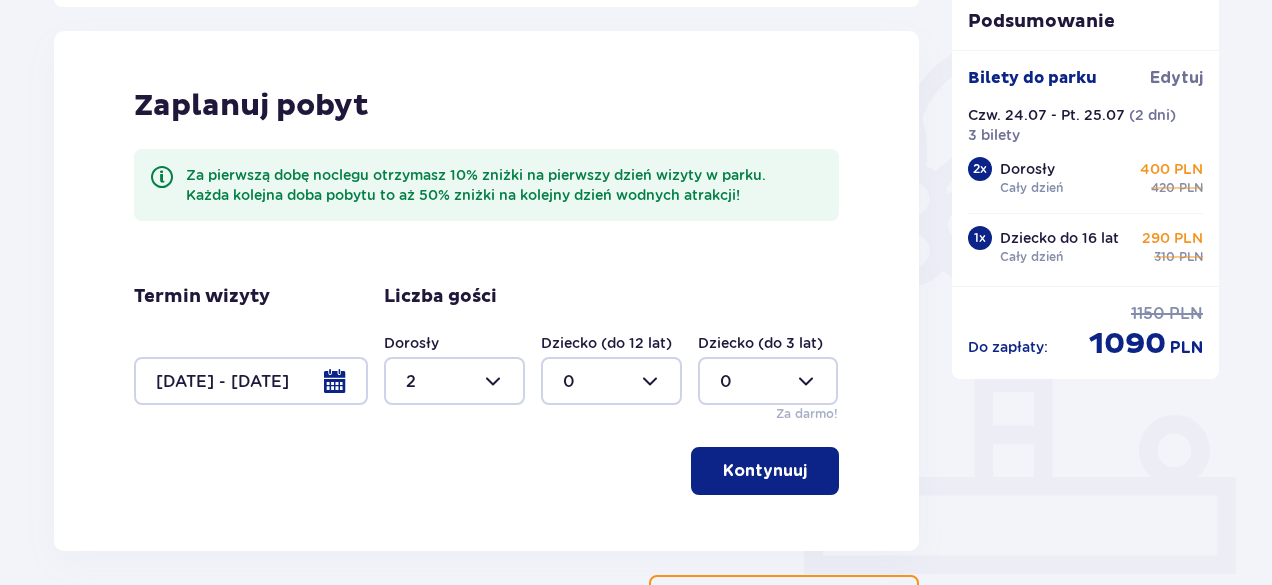 click at bounding box center [611, 381] 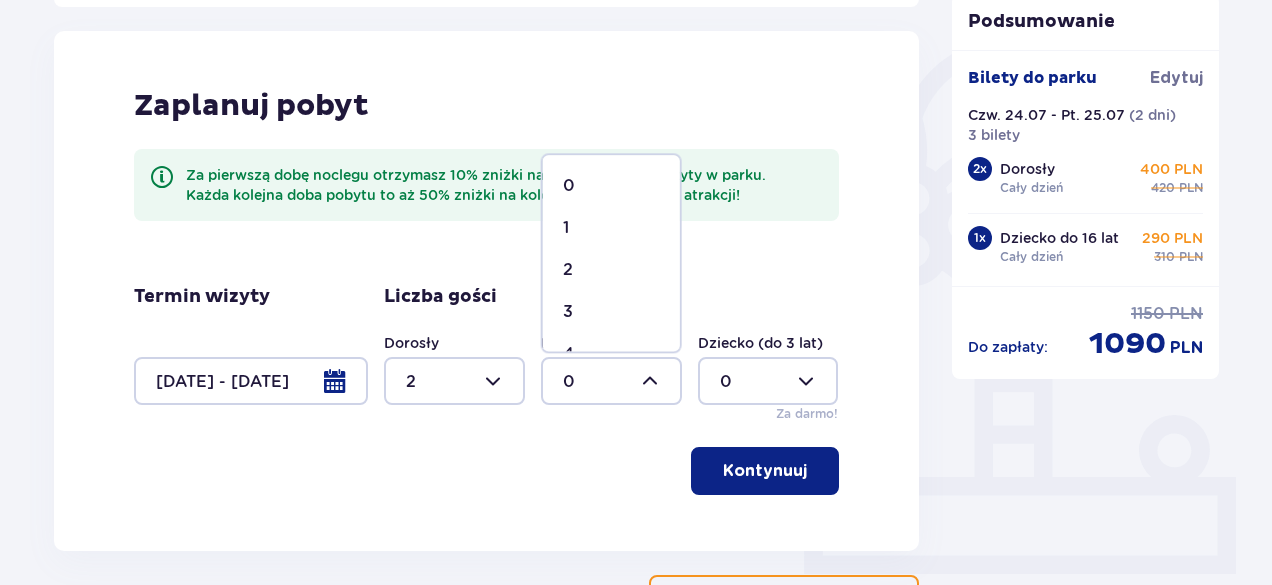 click on "2" at bounding box center [611, 270] 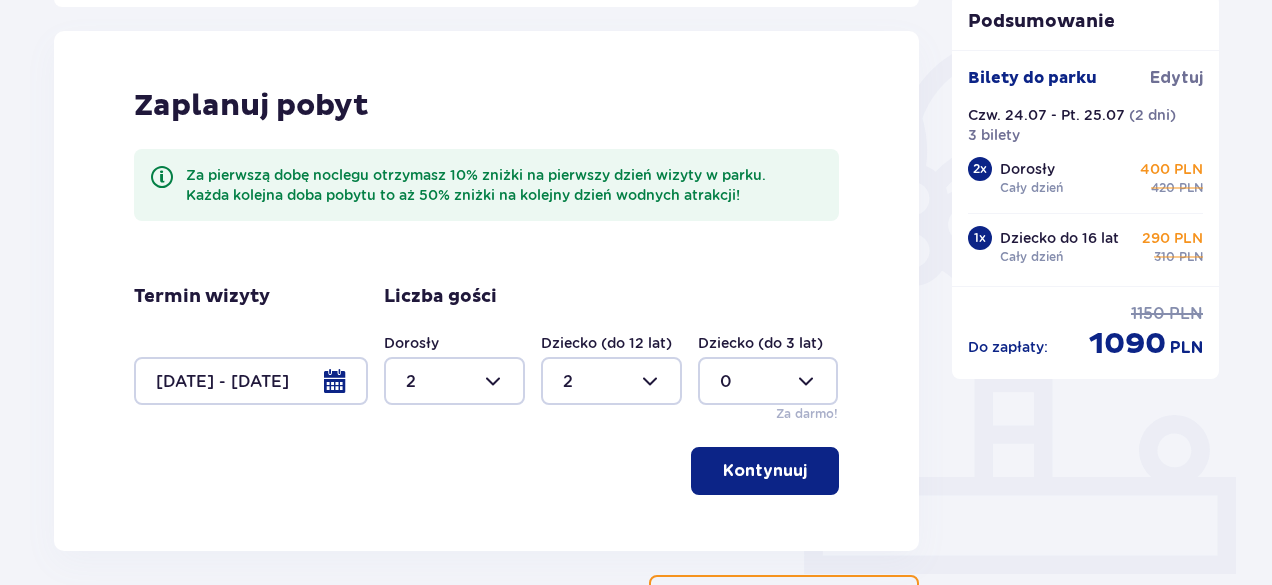 click at bounding box center (611, 381) 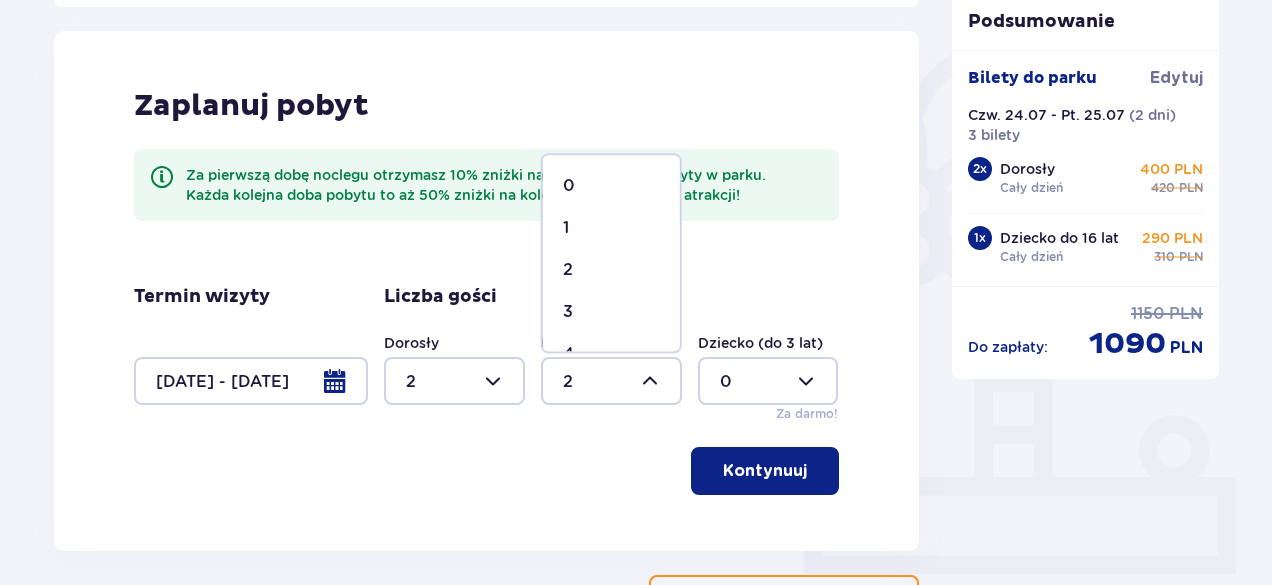 click on "1" at bounding box center (611, 228) 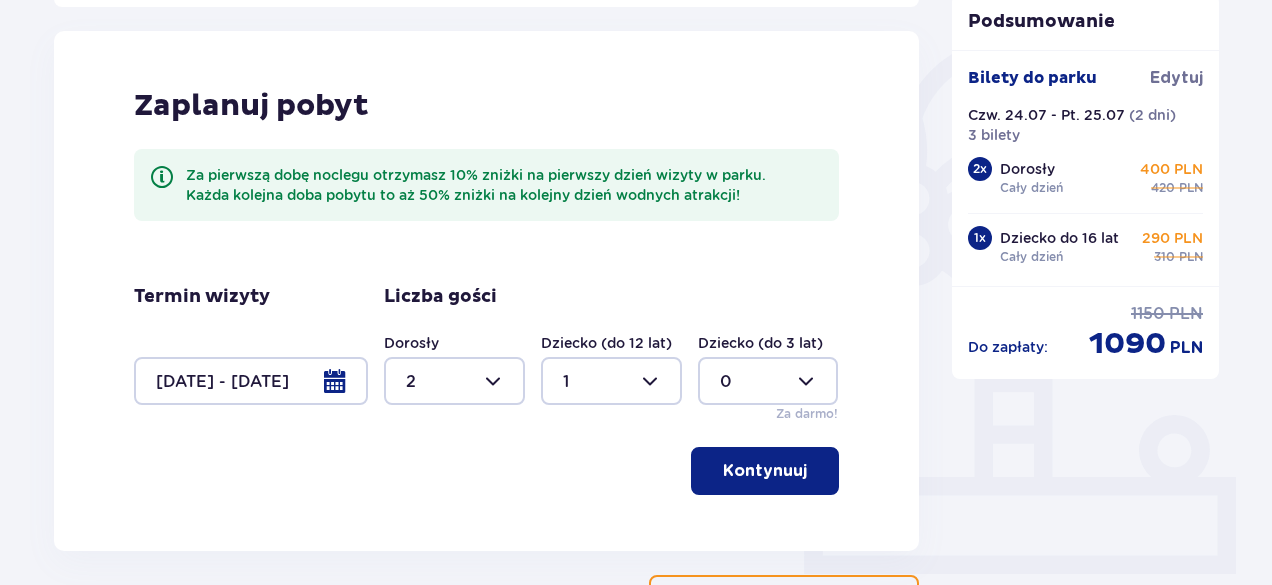 click on "Kontynuuj" at bounding box center [765, 471] 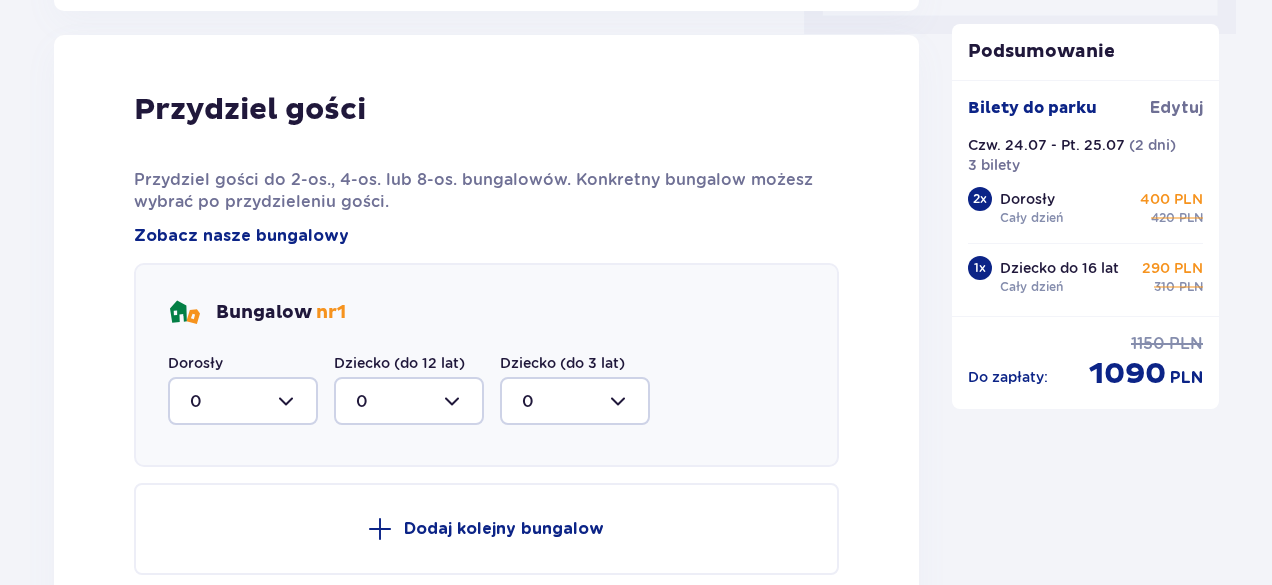 scroll, scrollTop: 1010, scrollLeft: 0, axis: vertical 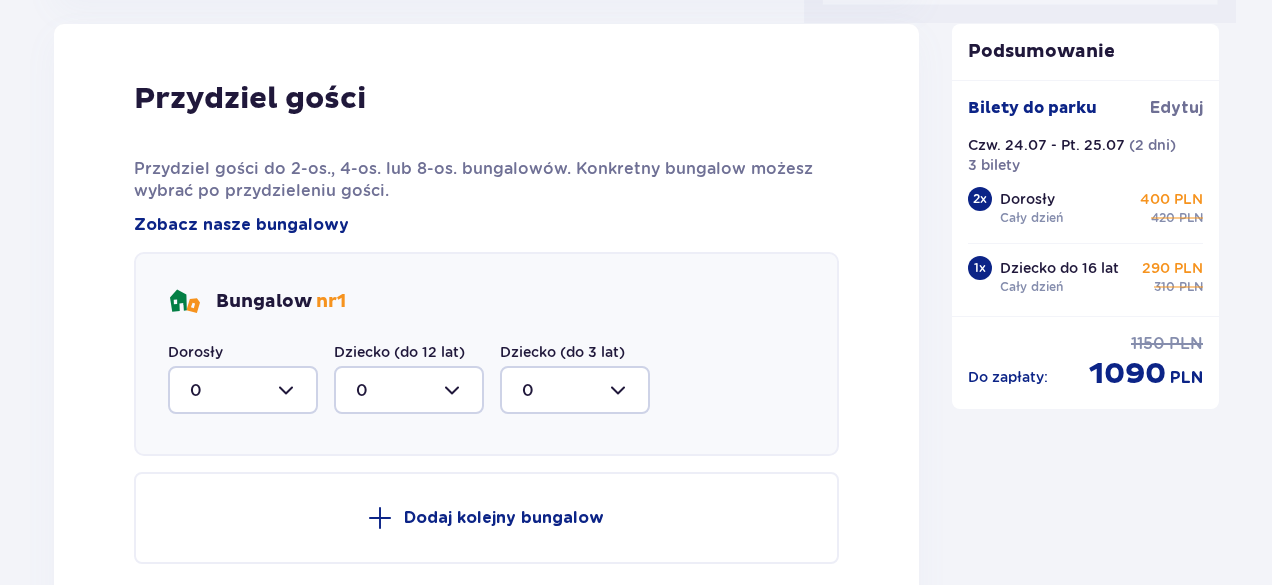 click at bounding box center (243, 390) 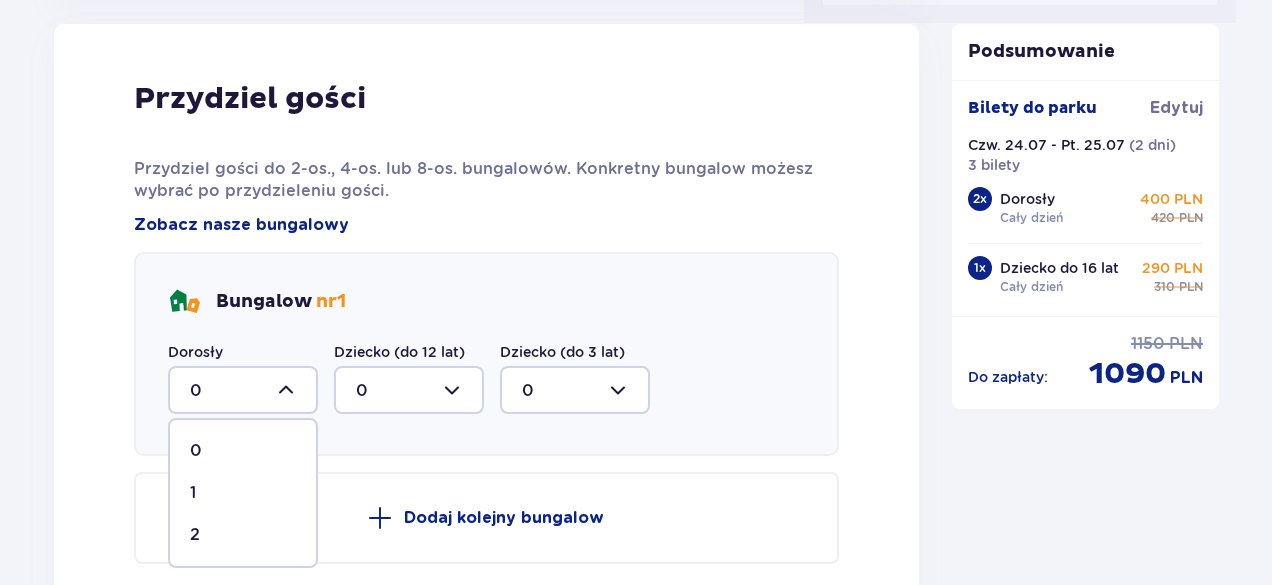 click on "2" at bounding box center [243, 535] 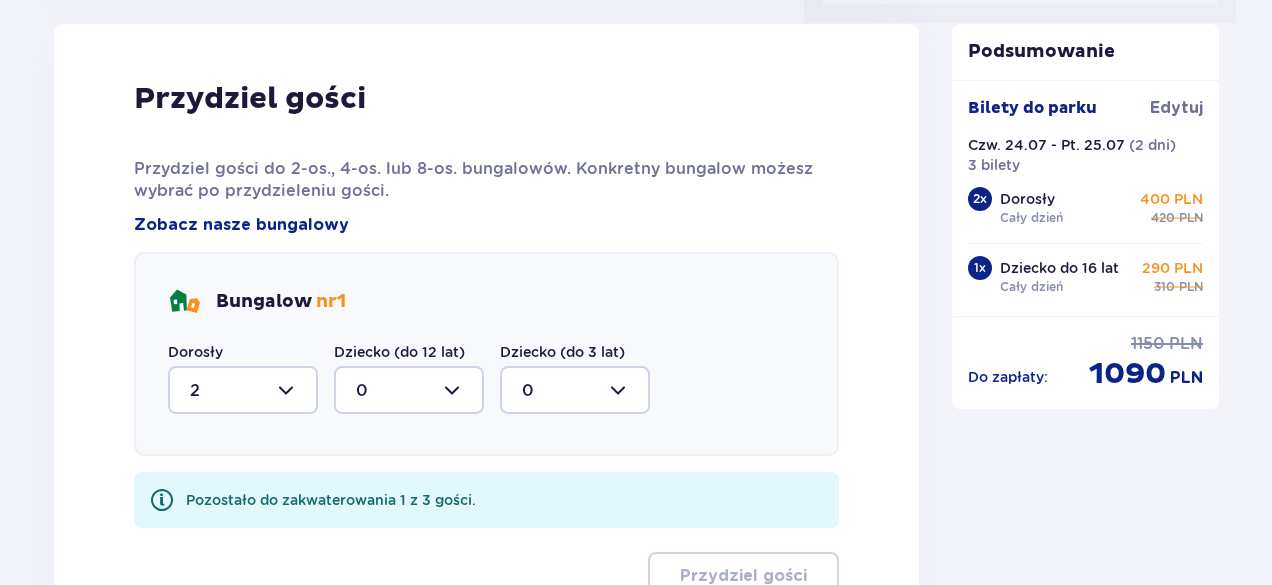 click at bounding box center [409, 390] 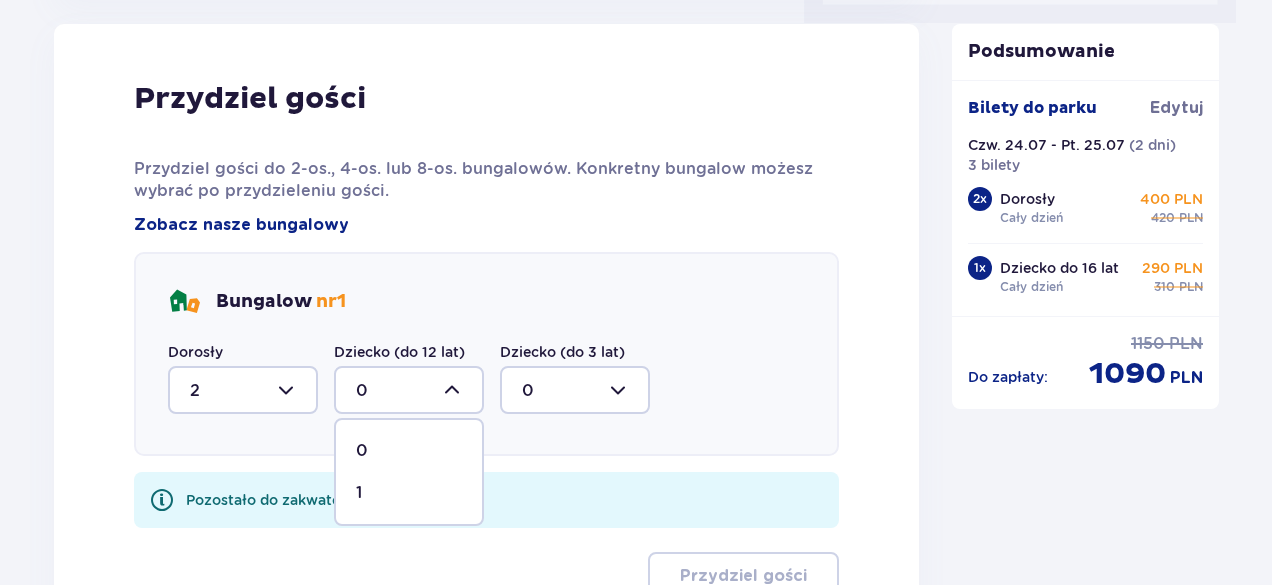 click on "1" at bounding box center (409, 493) 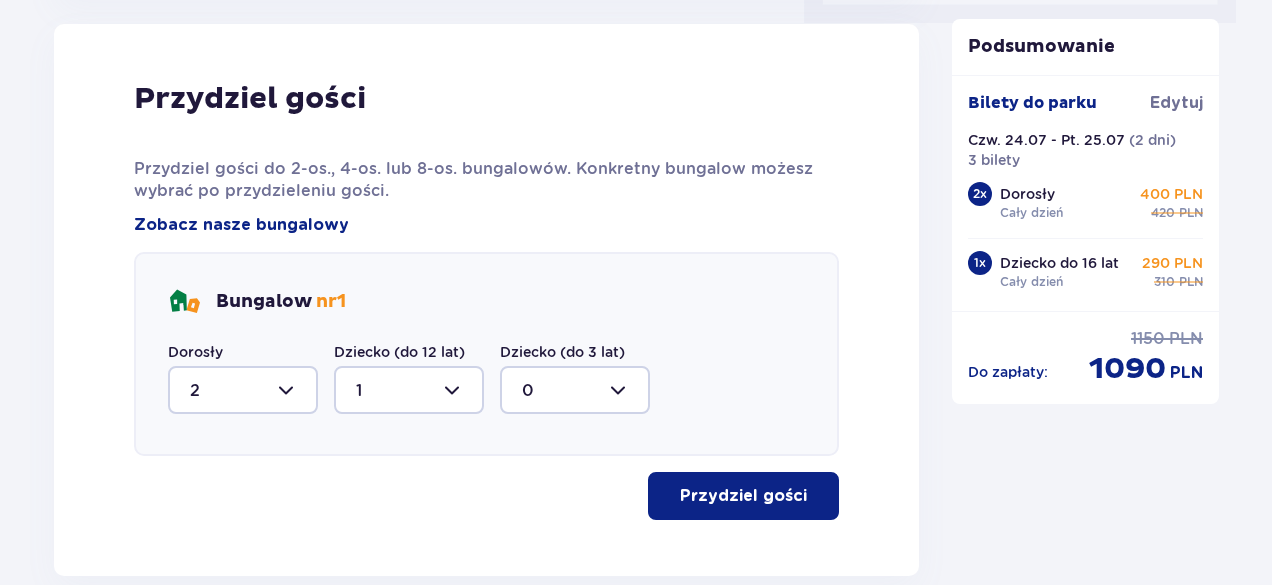 click on "Przydziel gości" at bounding box center [743, 496] 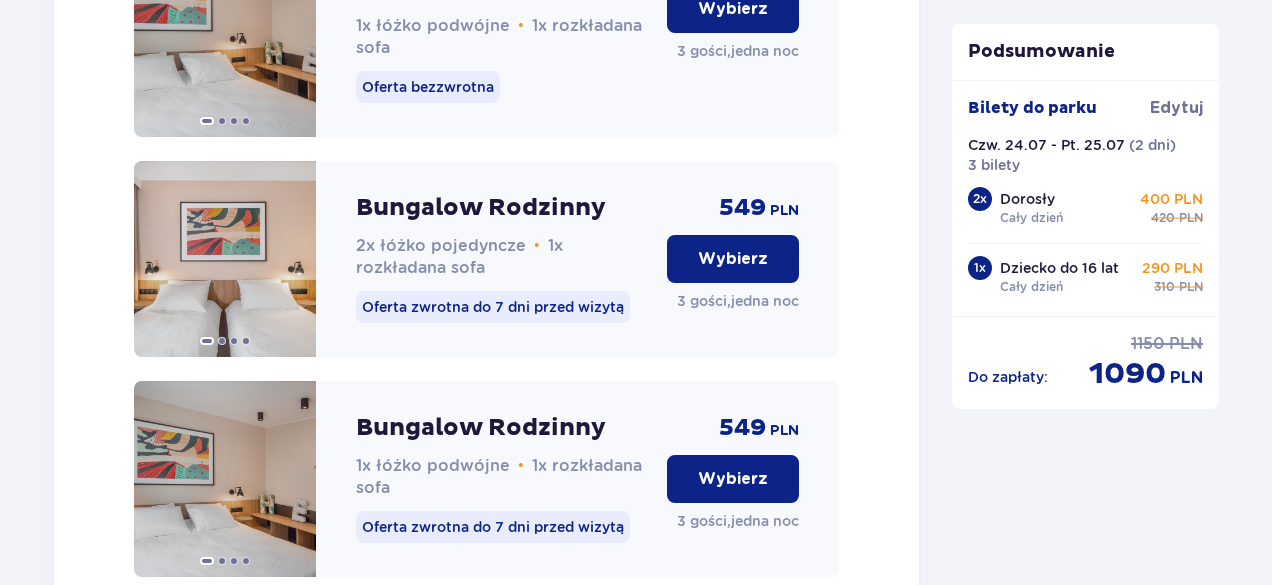 scroll, scrollTop: 2074, scrollLeft: 0, axis: vertical 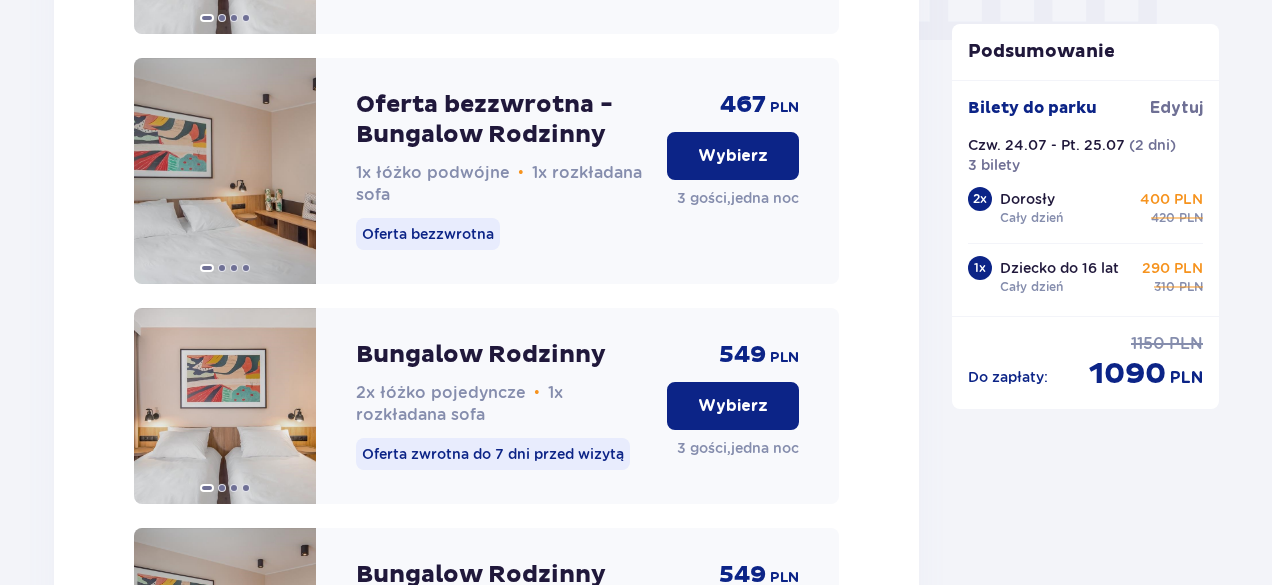 click on "Nocleg Pomiń ten krok Dogodna lokalizacja tylko 5 minut od parku   [GEOGRAPHIC_DATA] usługi, które umilą Twój pobyt   Otwarte strefy i place zabaw   Poznaj [GEOGRAPHIC_DATA] [GEOGRAPHIC_DATA] pobyt Za pierwszą dobę noclegu otrzymasz 10% zniżki na pierwszy dzień wizyty w parku. Każda kolejna doba pobytu to aż 50% zniżki na kolejny dzień wodnych atrakcji! Termin wizyty [DATE] - [DATE] Liczba gości Dorosły   2 Dziecko (do 12 lat)   1 Dziecko (do 3 lat)   0 Za darmo! Kontynuuj Przydziel gości Przydziel gości do 2-os., 4-os. lub 8-os. bungalowów. Konkretny bungalow możesz wybrać po przydzieleniu gości. Zobacz nasze bungalowy Bungalow   nr  1 Dorosły   2 Dziecko (do 12 lat)   1 Dziecko (do 3 lat)   0 Przydziel gości Bungalow   nr  1   2 Dorosłych, 1 Dziecko (do 12 lat) Wszystkie bungalowy mają takie samo wyposażenie – różnią się jedynie konfiguracją łóżek. Zobacz nasze bungalowy Oferta bezzwrotna - Bungalow Rodzinny 2x łóżko pojedyncze • 1x rozkładana sofa Oferta bezzwrotna 467 PLN ," at bounding box center [636, 77] 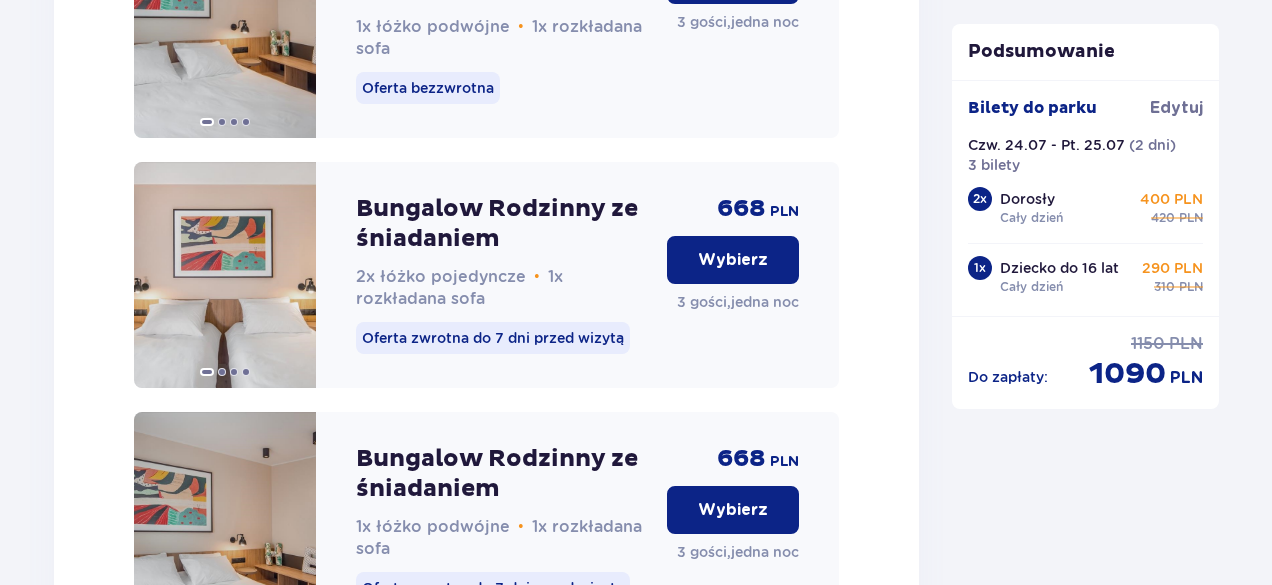 scroll, scrollTop: 3191, scrollLeft: 0, axis: vertical 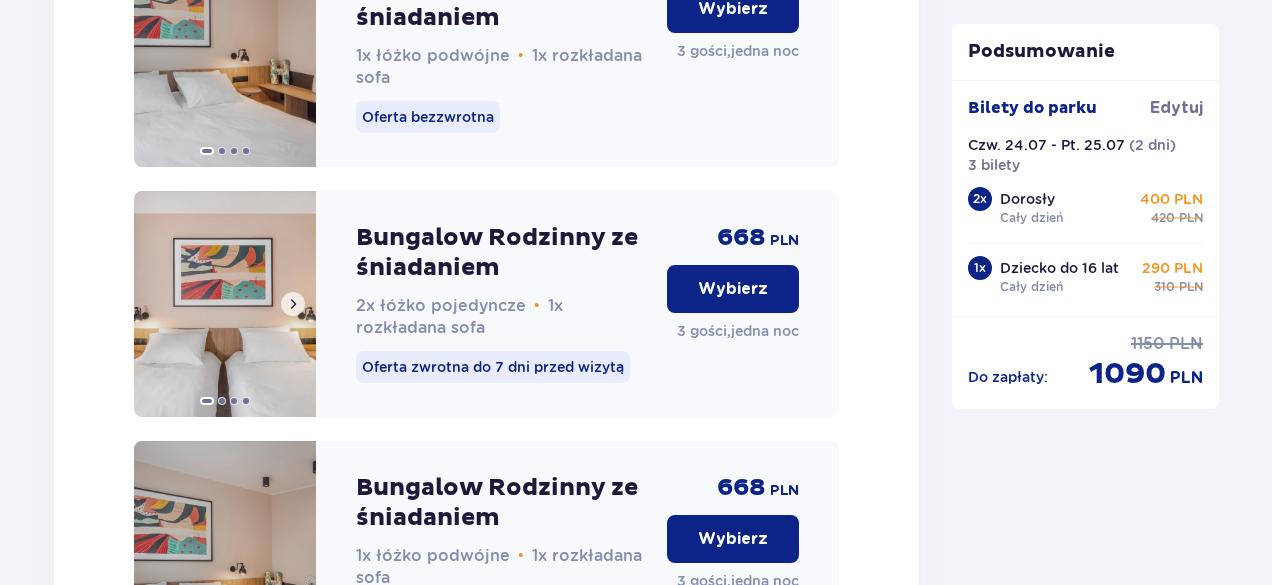 click at bounding box center (225, 304) 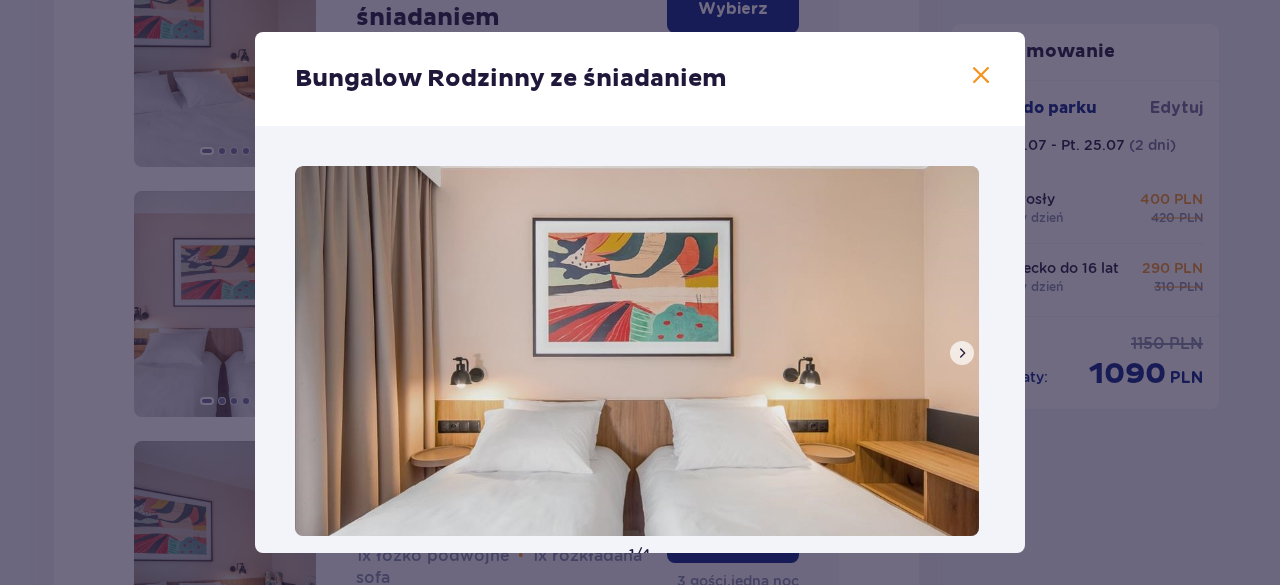 click at bounding box center [962, 353] 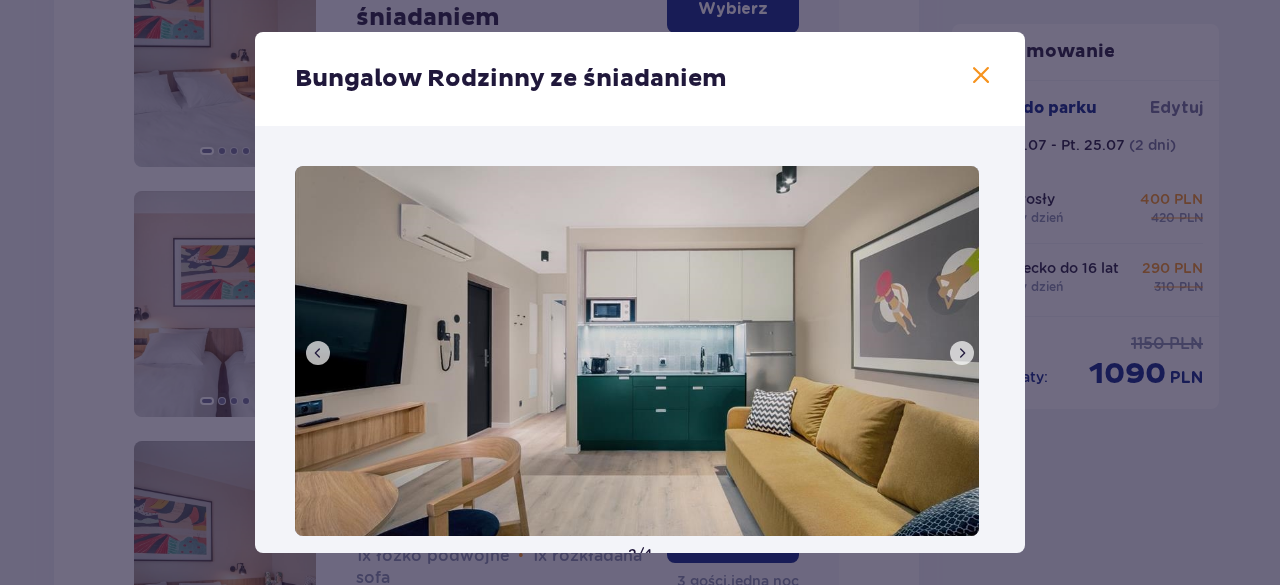 click at bounding box center (962, 353) 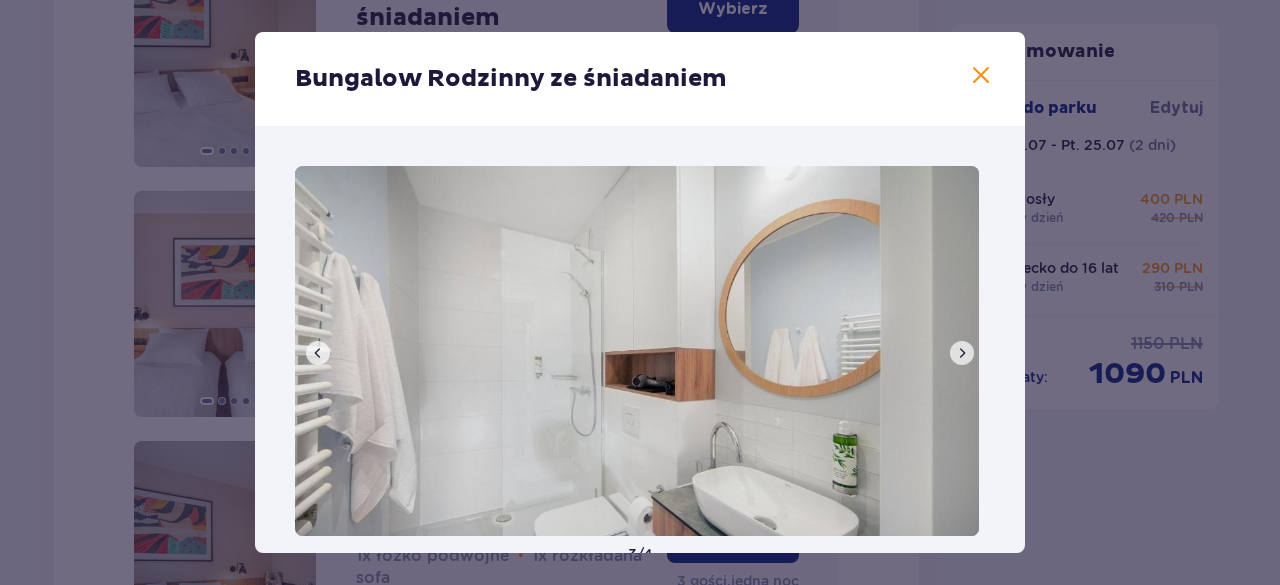 click at bounding box center [962, 353] 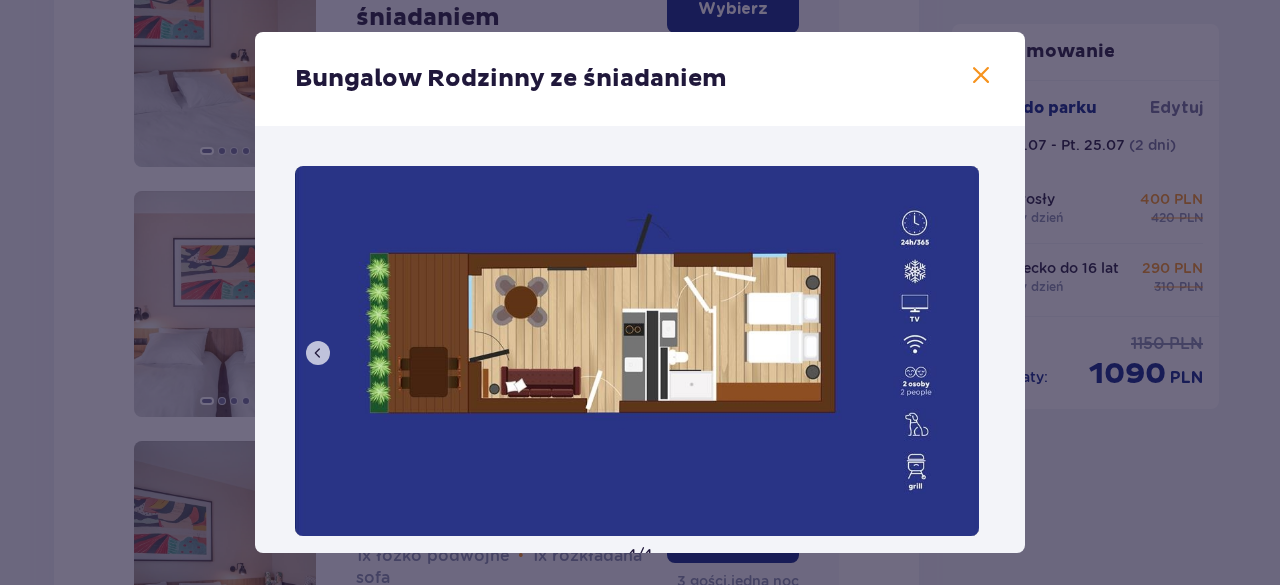 click at bounding box center [637, 351] 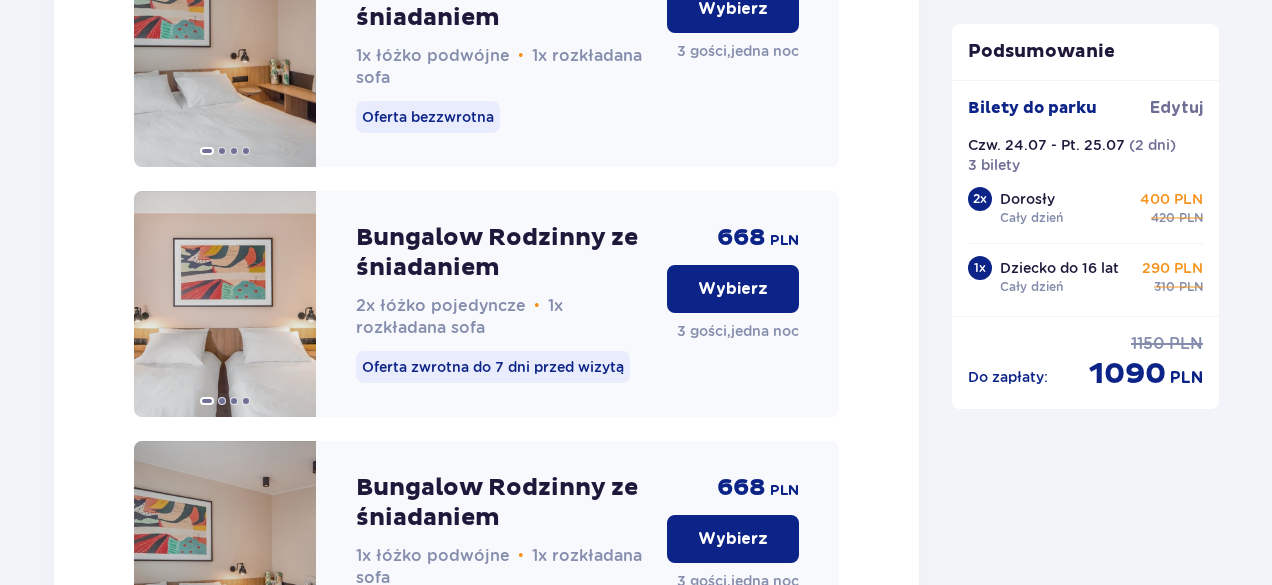 click on "Wybierz" at bounding box center [733, 289] 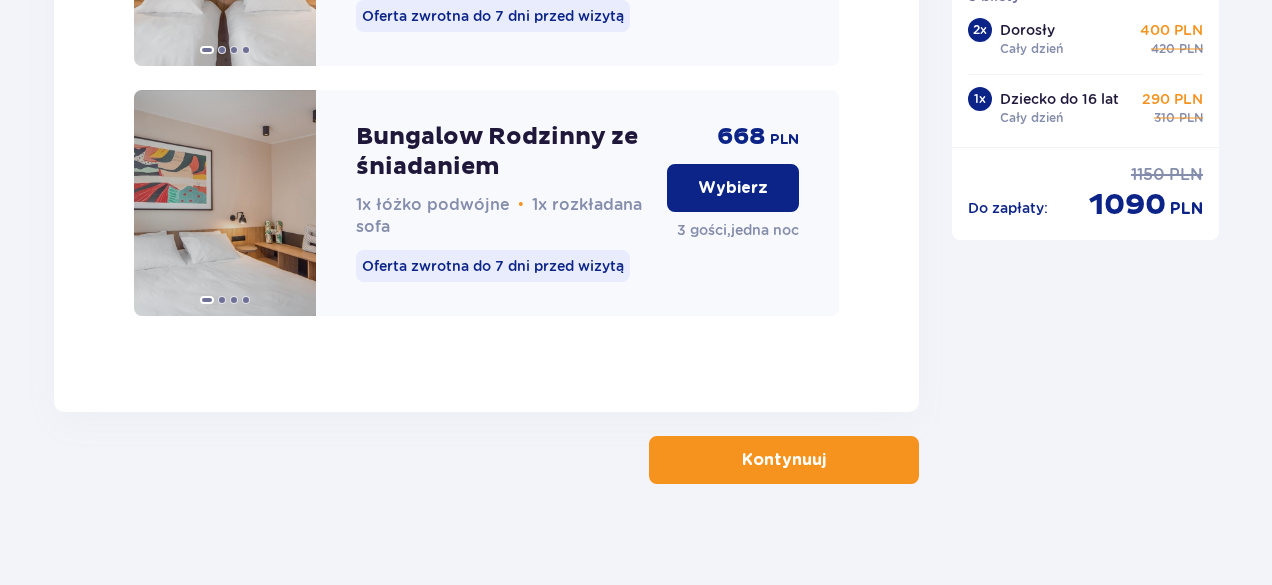 scroll, scrollTop: 3591, scrollLeft: 0, axis: vertical 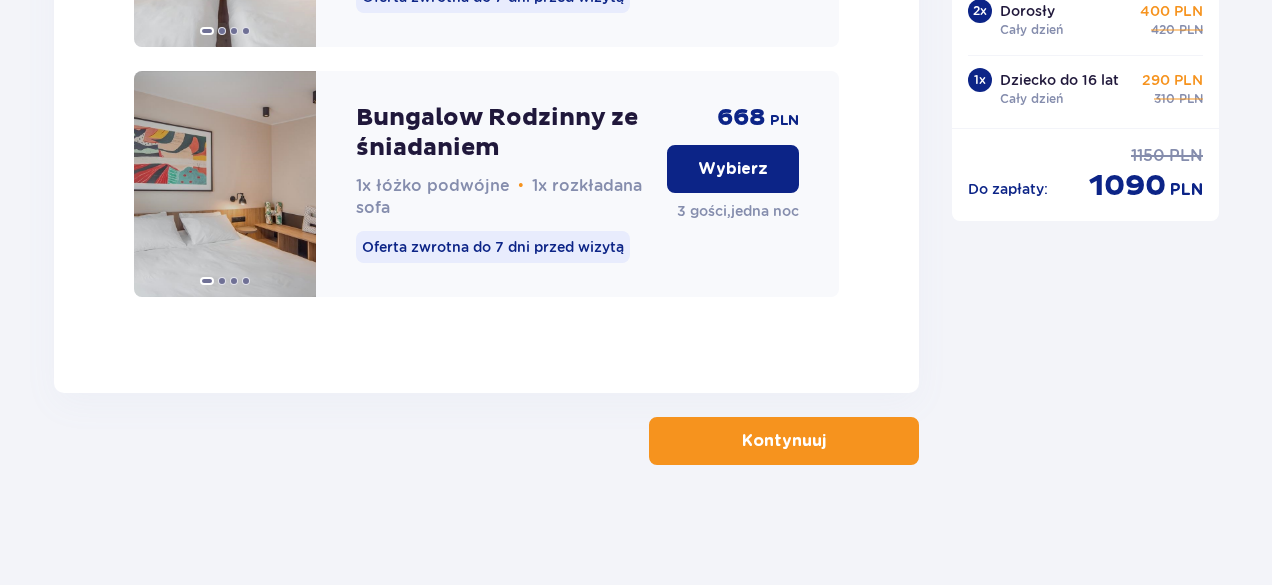click on "Kontynuuj" at bounding box center (784, 441) 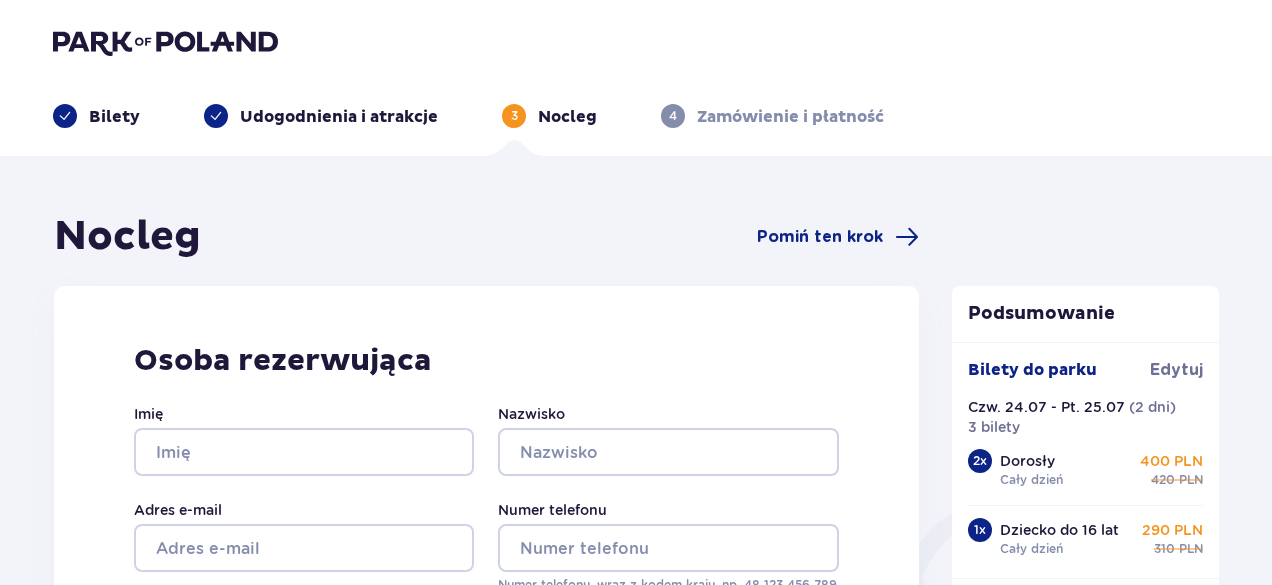 scroll, scrollTop: 0, scrollLeft: 0, axis: both 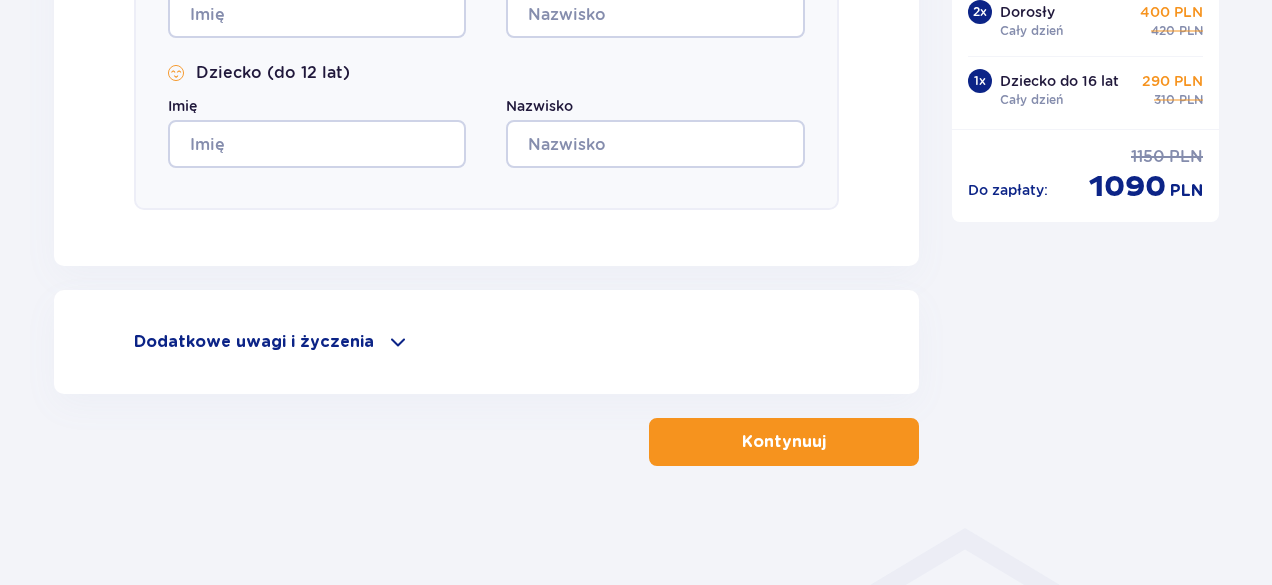 click on "Nocleg Pomiń ten krok Osoba rezerwująca Imię Nazwisko Adres e-mail Numer telefonu Numer telefonu, wraz z kodem kraju, np. 48 ​123 ​456 ​789 Uzupełnij dane wszystkich gości Bungalow   nr  1 Dorosły Imię Nazwisko Dorosły Imię Nazwisko Dziecko (do 12 lat) Imię Nazwisko Dodatkowe uwagi i życzenia Czy możemy Ci jeszcze w czymś pomóc? Daj nam znać! Dołożymy wszelkich starań, aby Twój pobyt u nas był wyjątkowy. 0  /  500 Kontynuuj Podsumowanie Bilety do parku [GEOGRAPHIC_DATA] [GEOGRAPHIC_DATA]. 24.07   - Pt. 25.07 ( 2 dni ) 3 bilety 2 x Dorosły Cały dzień 400 PLN 420 PLN 1 x Dziecko do 16 lat Cały dzień 290 PLN 310 PLN Do zapłaty : 1150 PLN 1090 PLN" at bounding box center (636, -177) 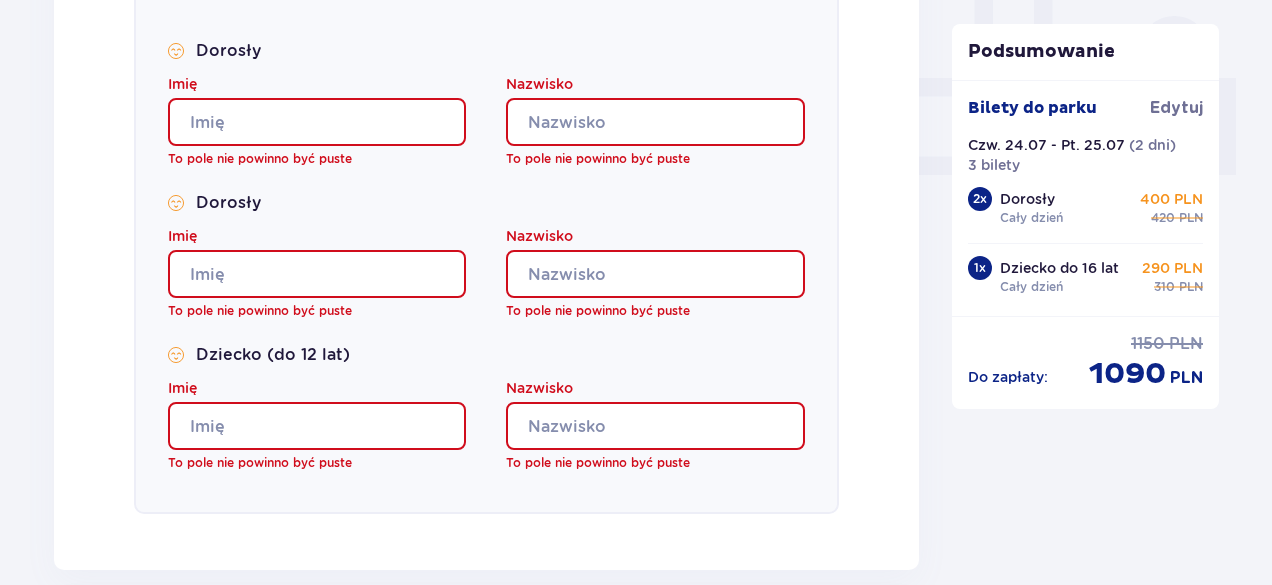 scroll, scrollTop: 856, scrollLeft: 0, axis: vertical 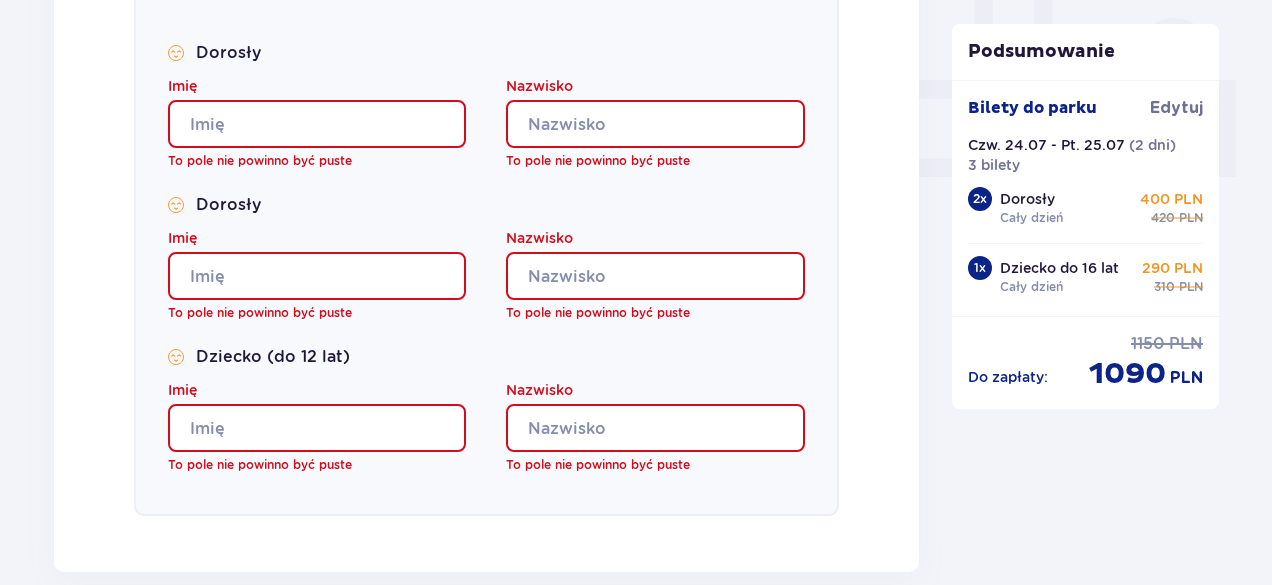 click on "Imię" at bounding box center [317, 124] 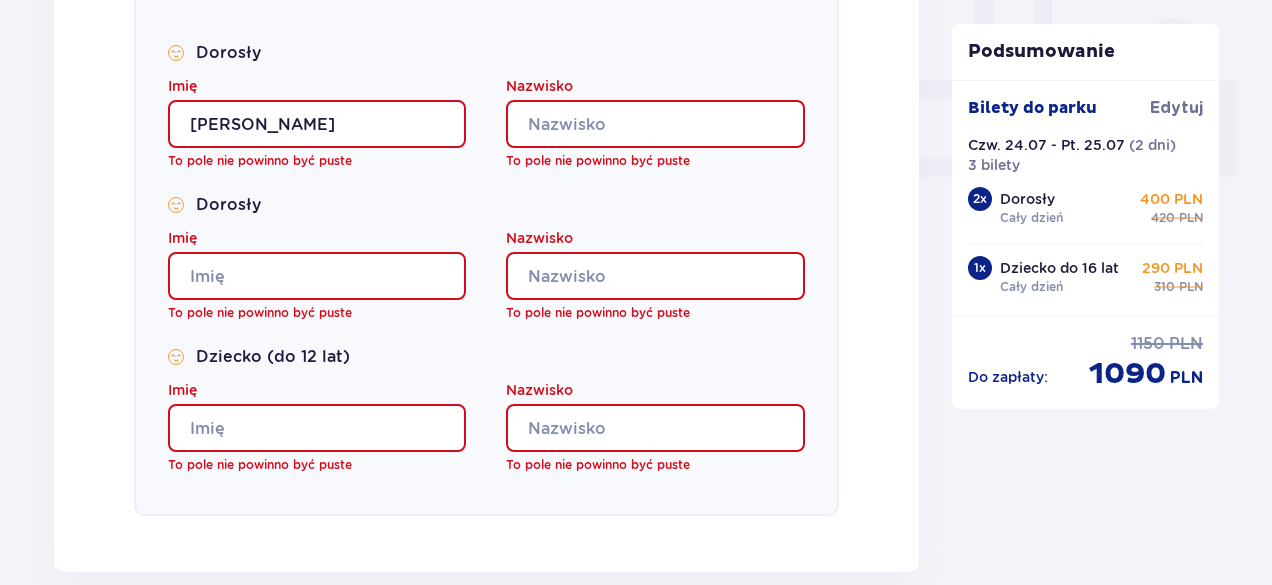 type on "Wójcik" 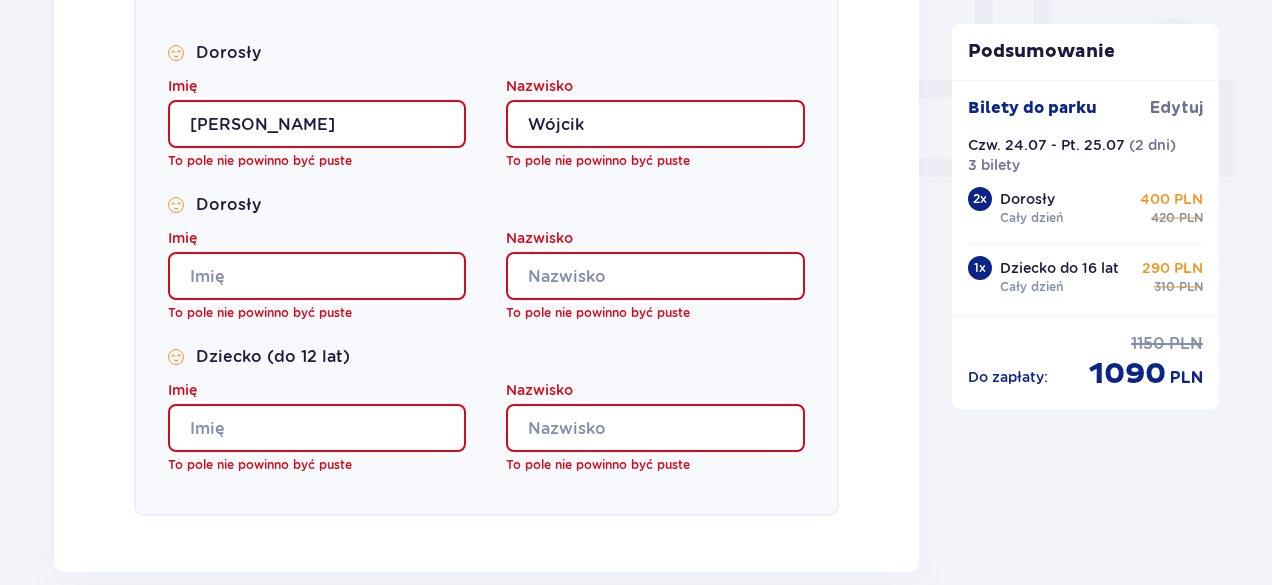 type on "[PERSON_NAME]" 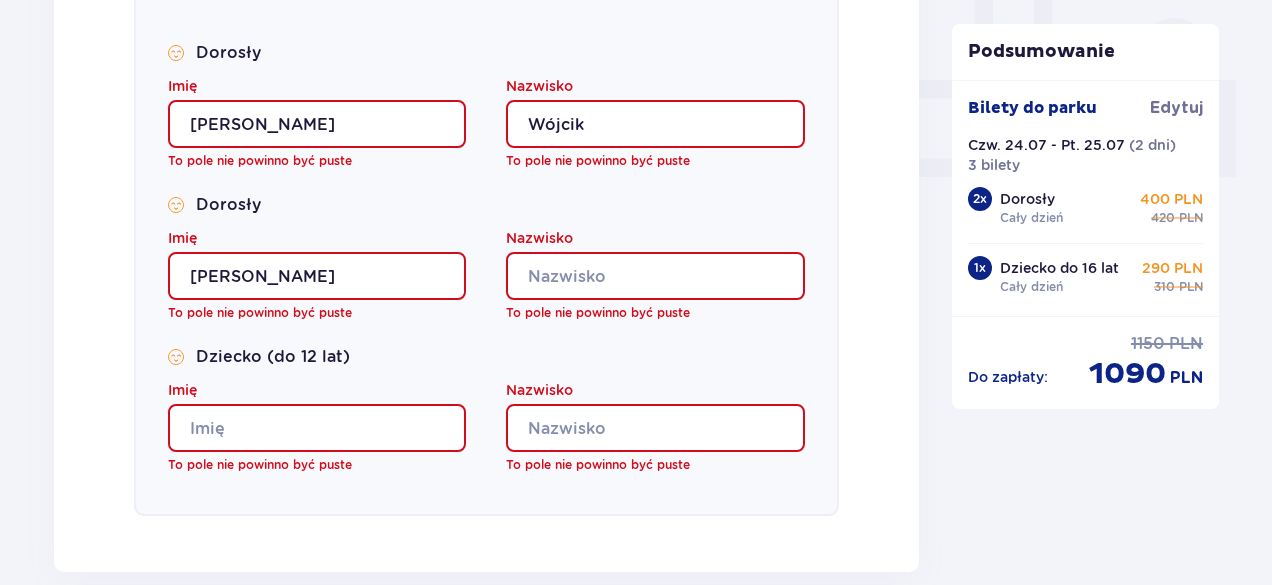 type on "Wójcik" 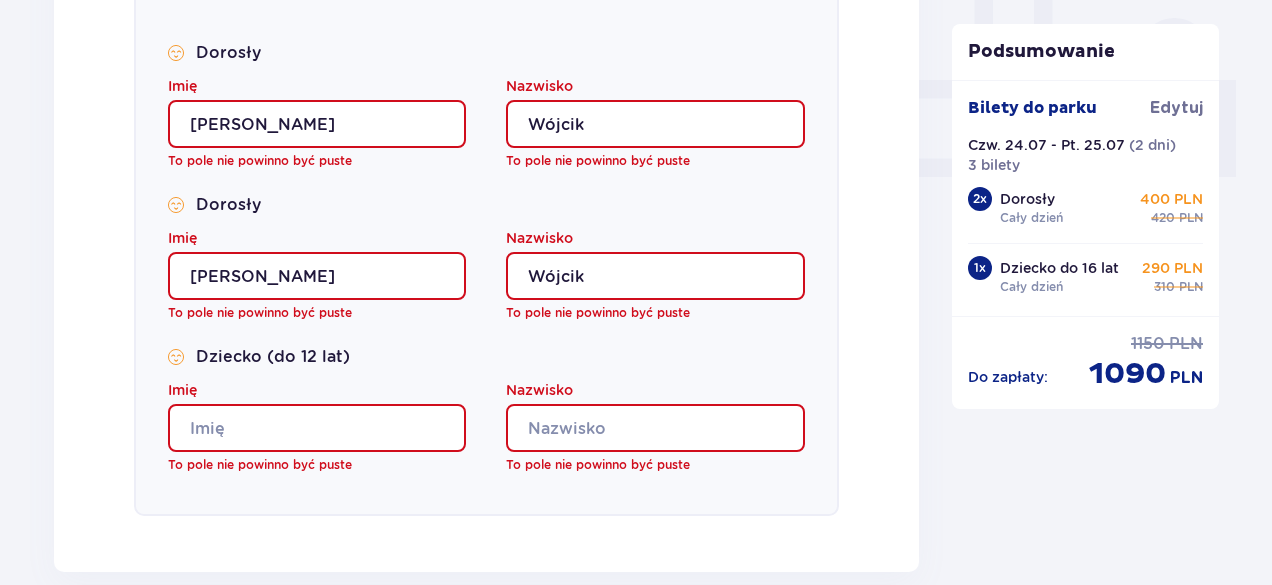 type on "[PERSON_NAME]" 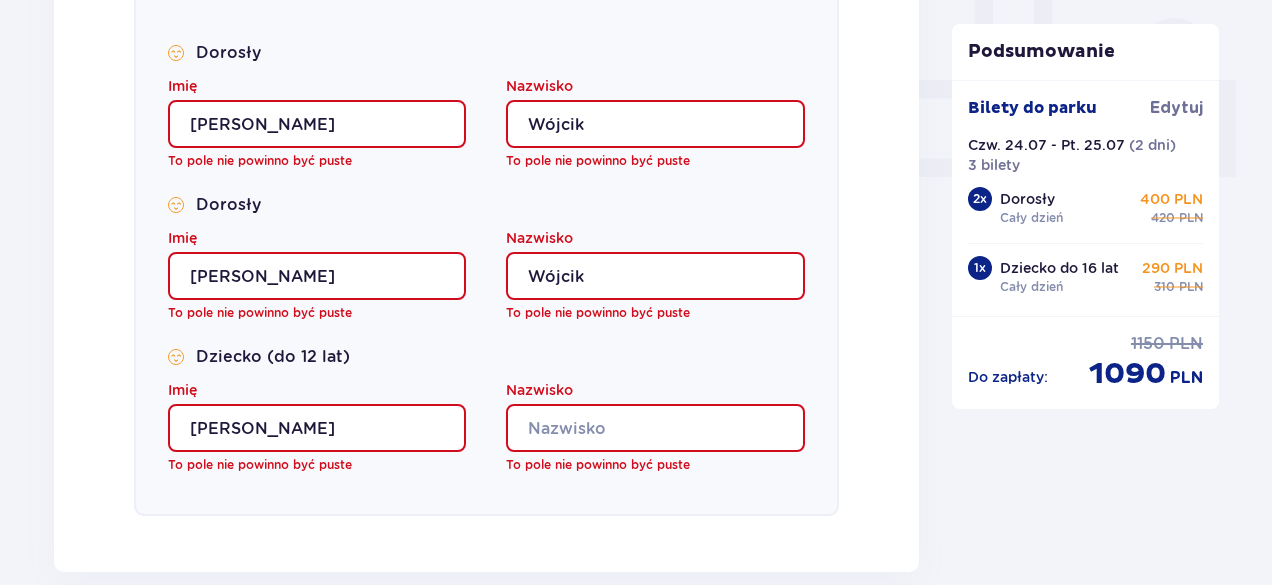 type on "Wójcik" 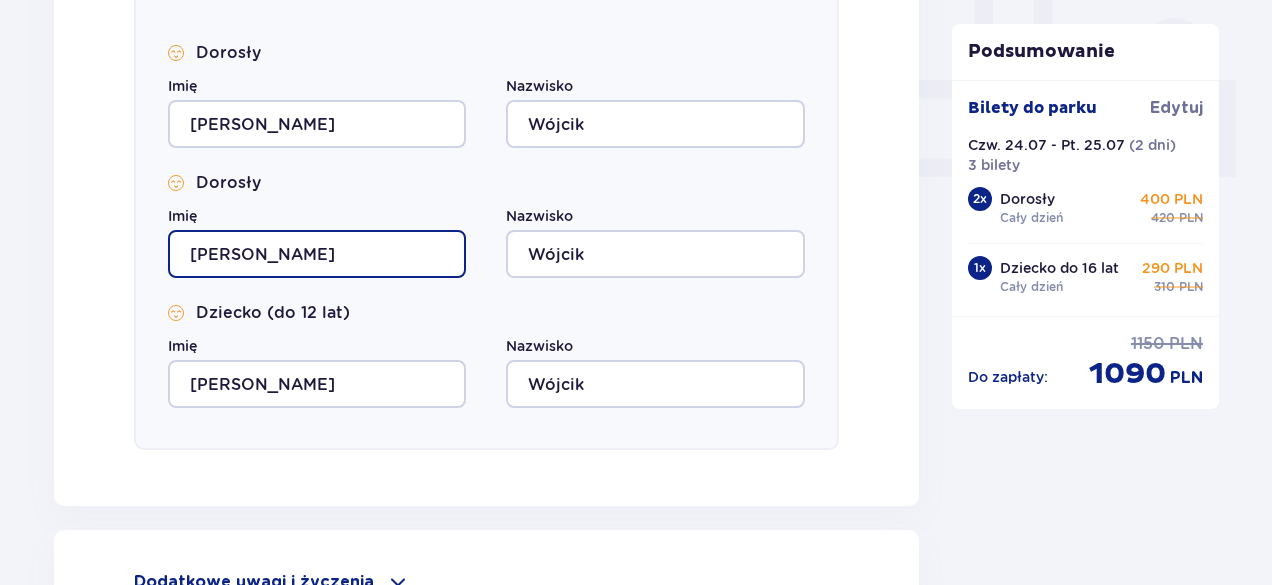 click on "[PERSON_NAME]" at bounding box center [317, 254] 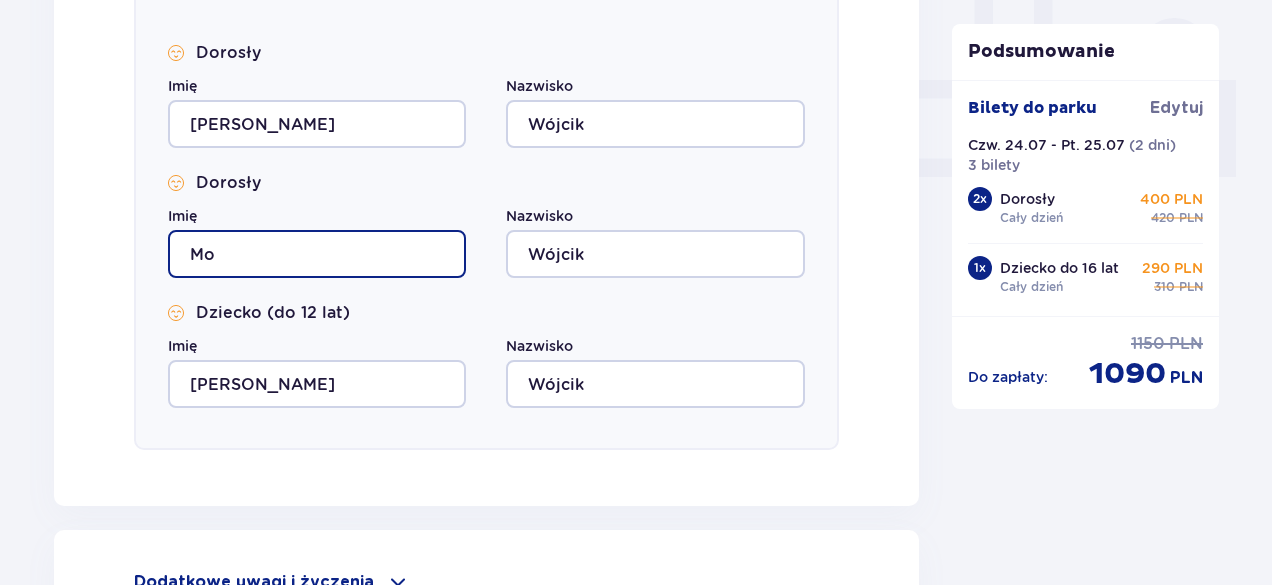 type on "M" 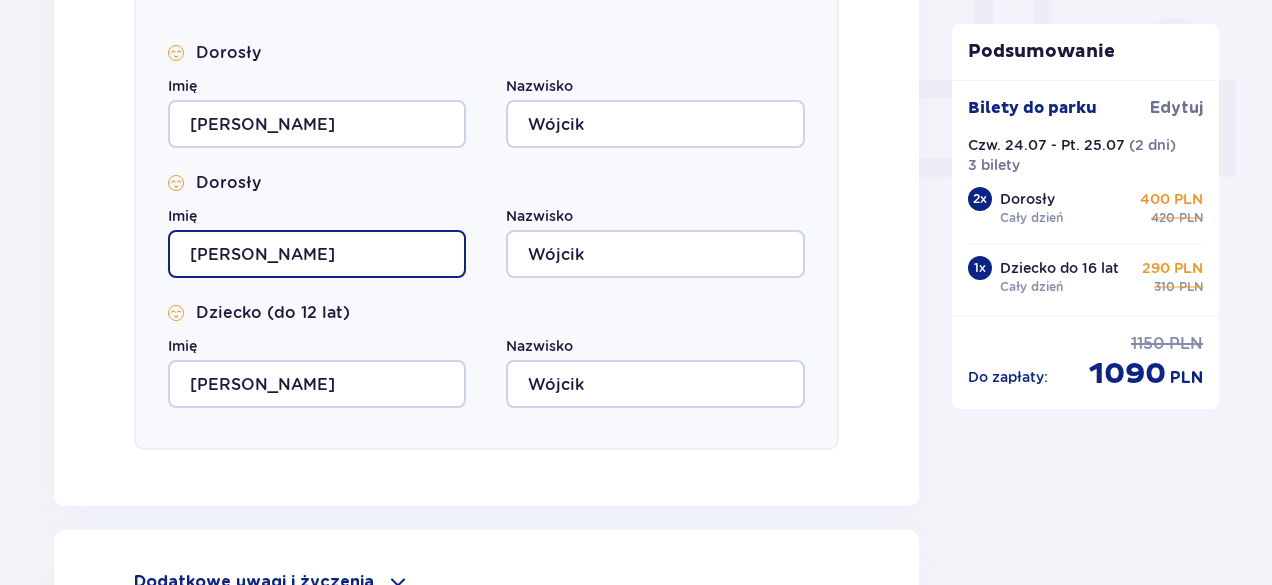 type on "[PERSON_NAME]" 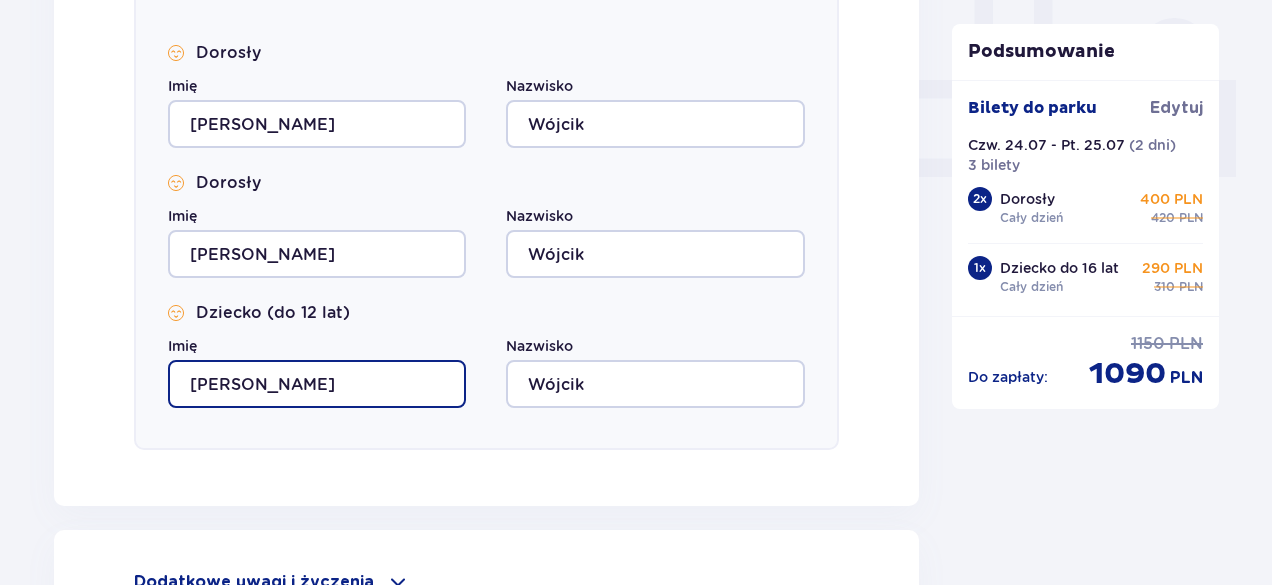 click on "[PERSON_NAME]" at bounding box center [317, 384] 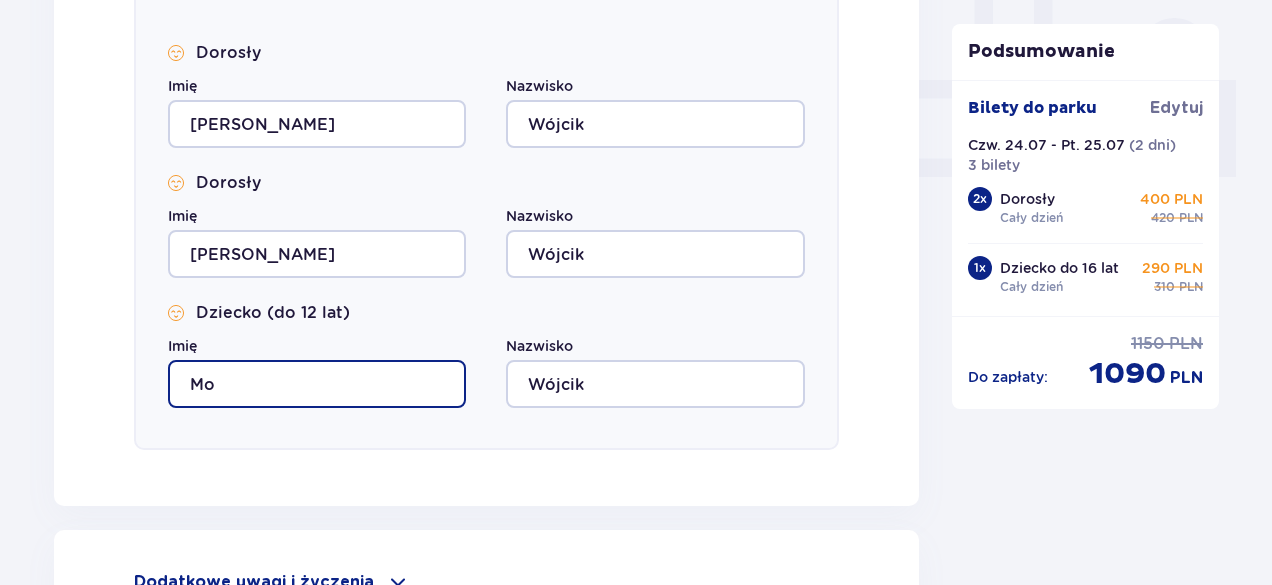 type on "M" 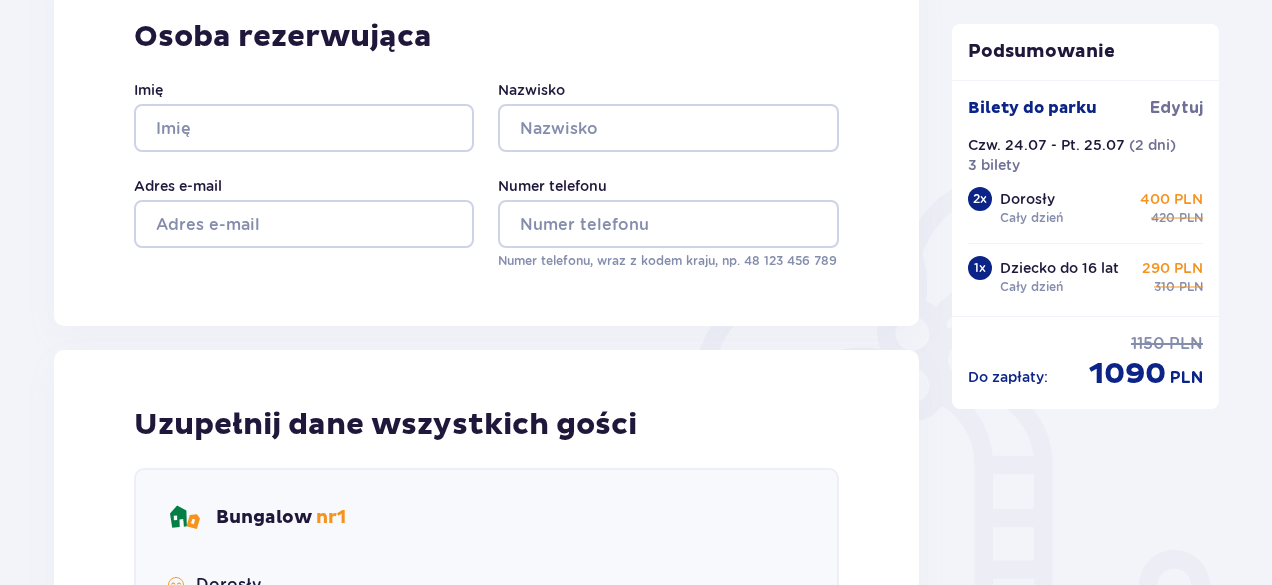 scroll, scrollTop: 254, scrollLeft: 0, axis: vertical 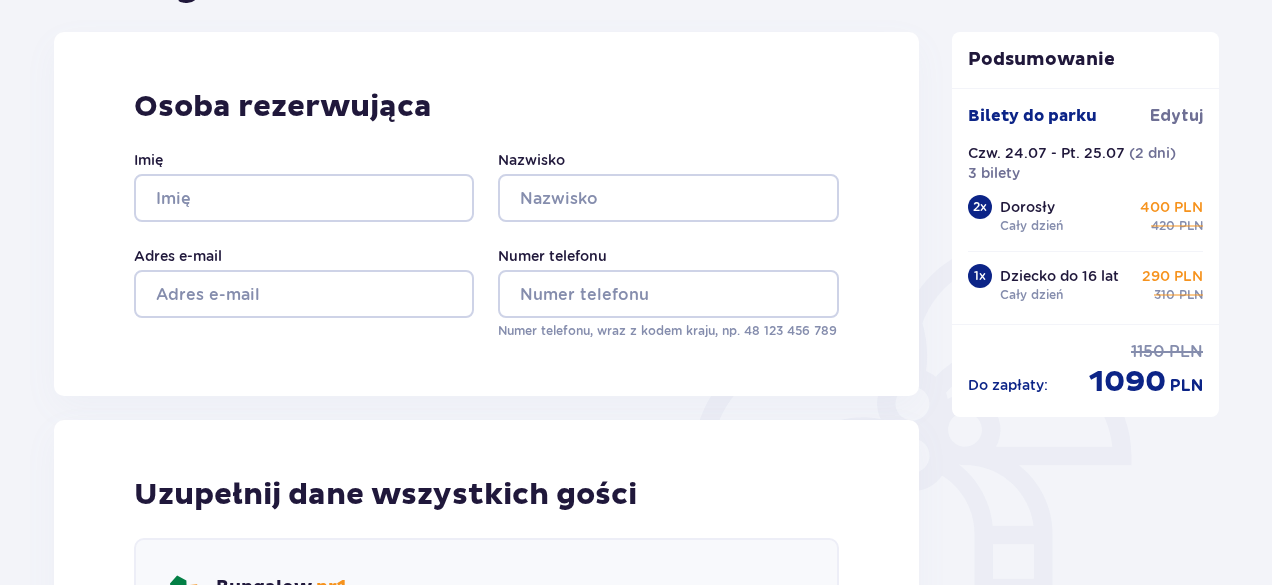 type on "Kacper" 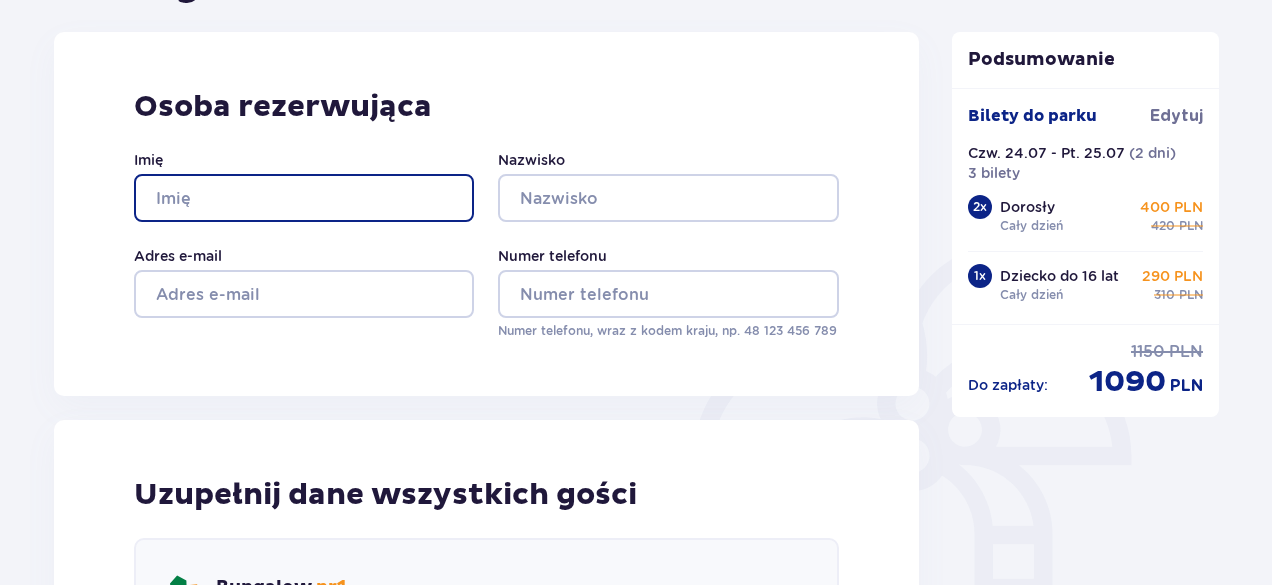 click on "Imię" at bounding box center [304, 198] 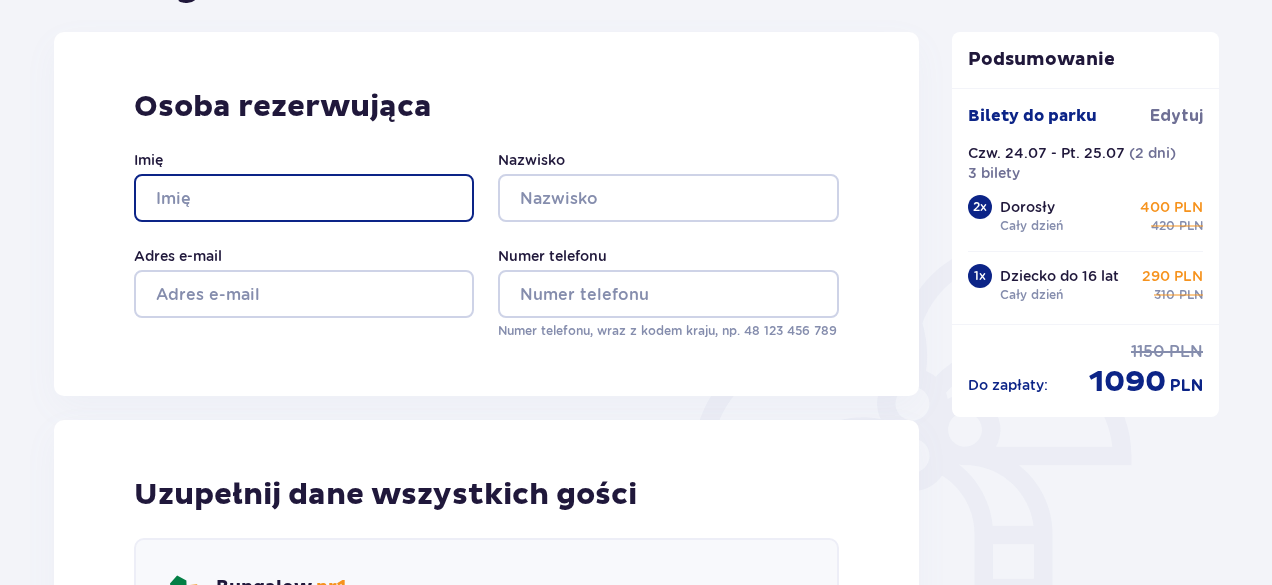 type on "[PERSON_NAME]" 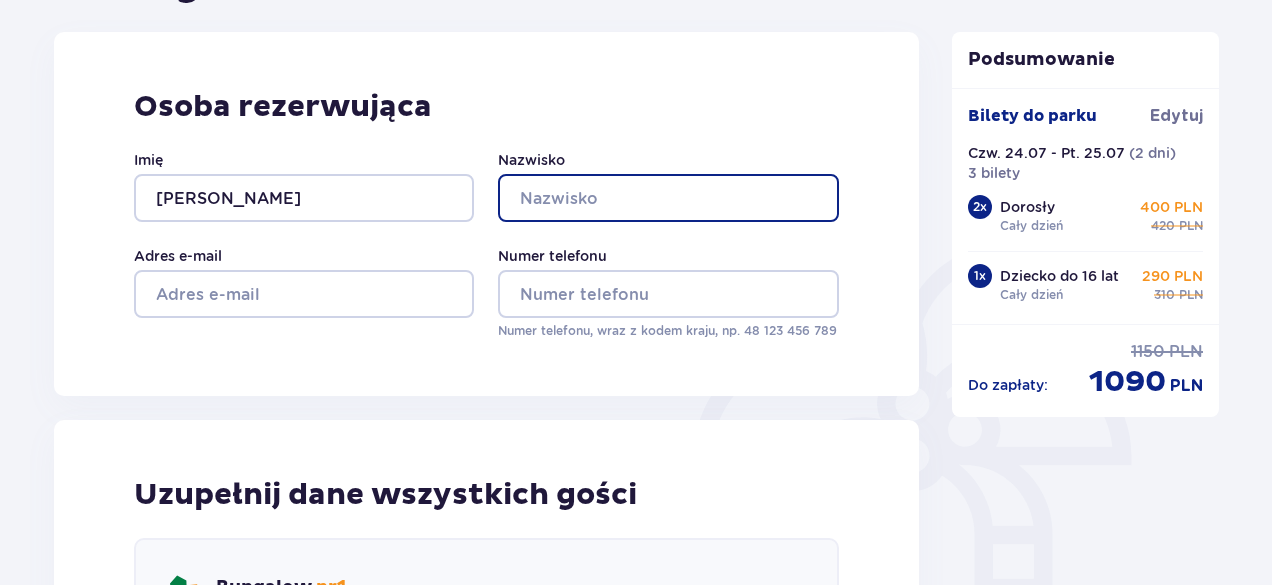 type on "Wójcik" 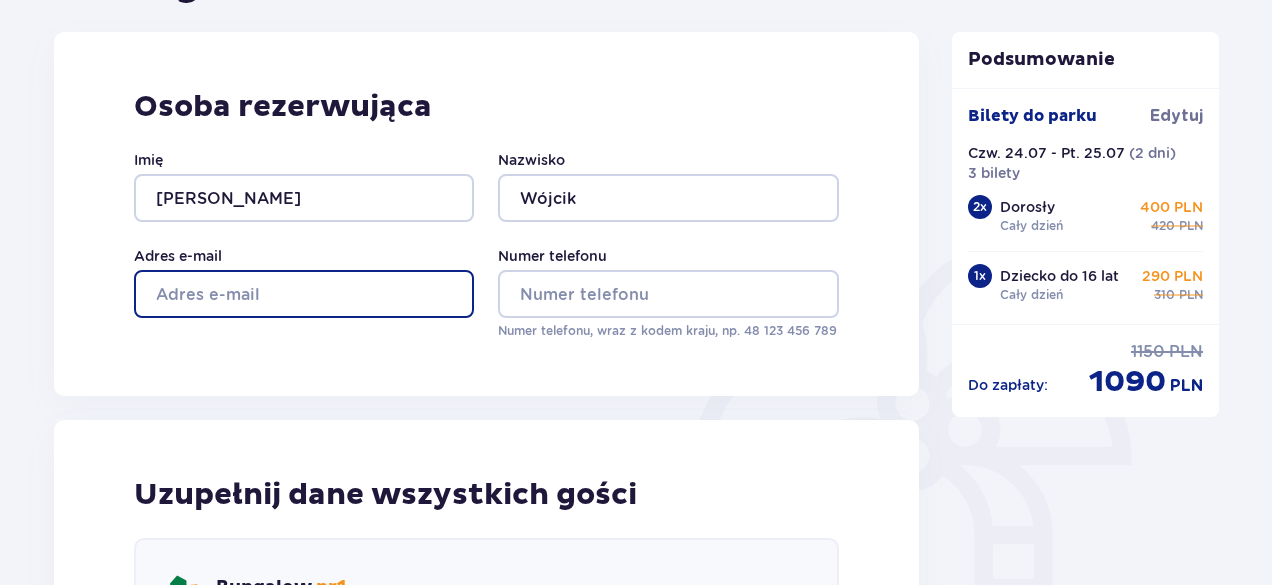 type on "[EMAIL_ADDRESS][DOMAIN_NAME]" 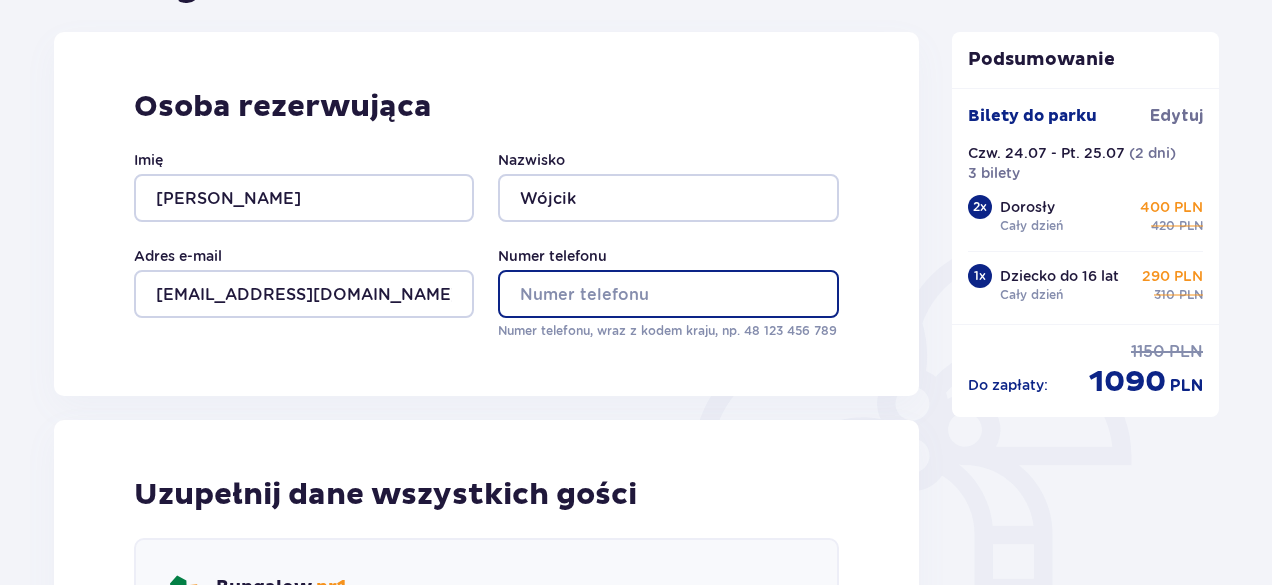 type on "796391328" 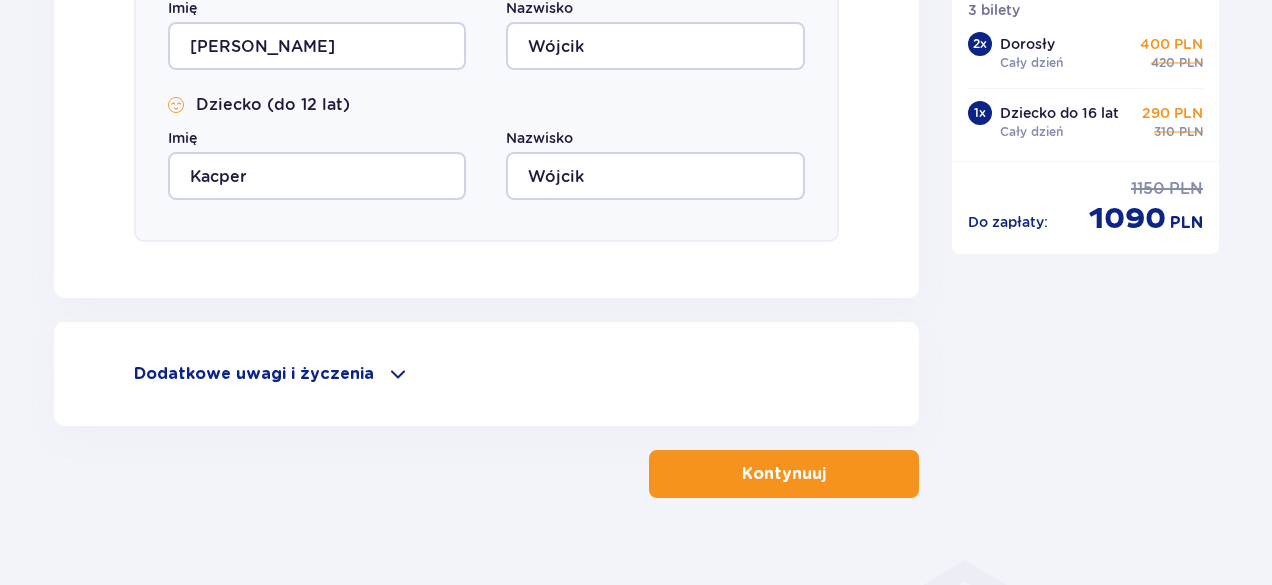scroll, scrollTop: 1068, scrollLeft: 0, axis: vertical 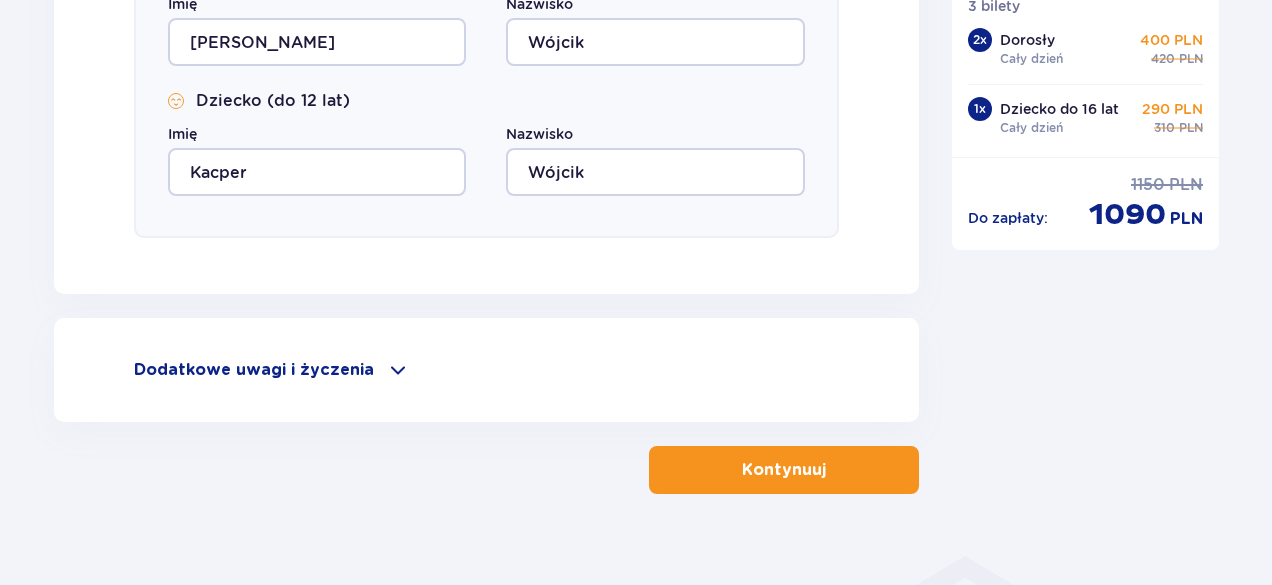 click at bounding box center (830, 470) 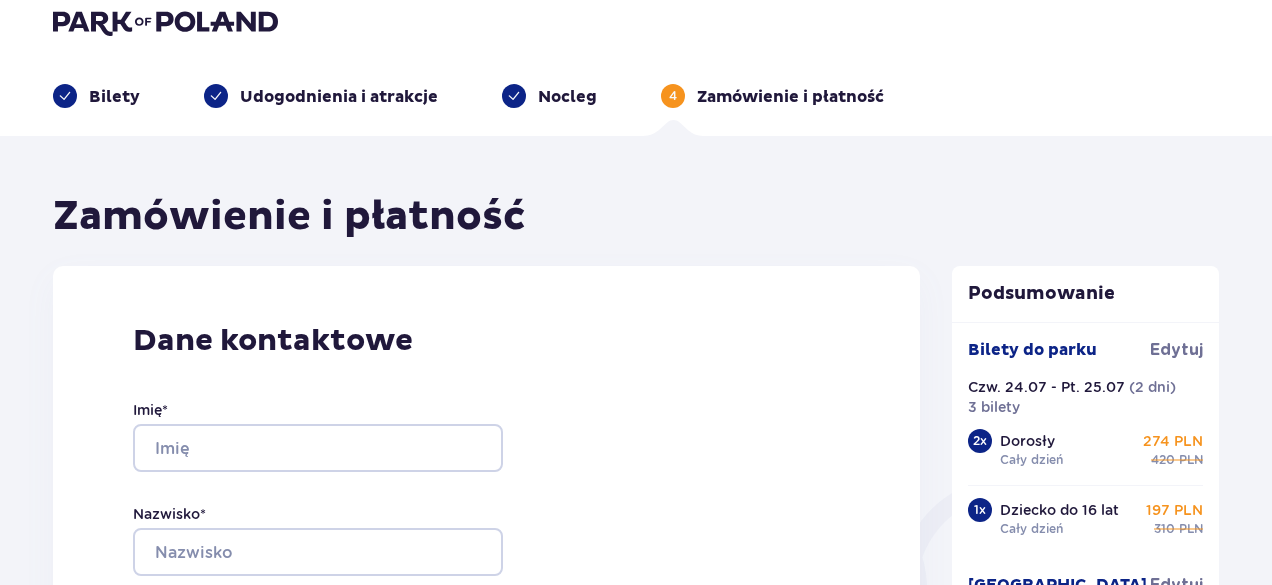 scroll, scrollTop: 0, scrollLeft: 0, axis: both 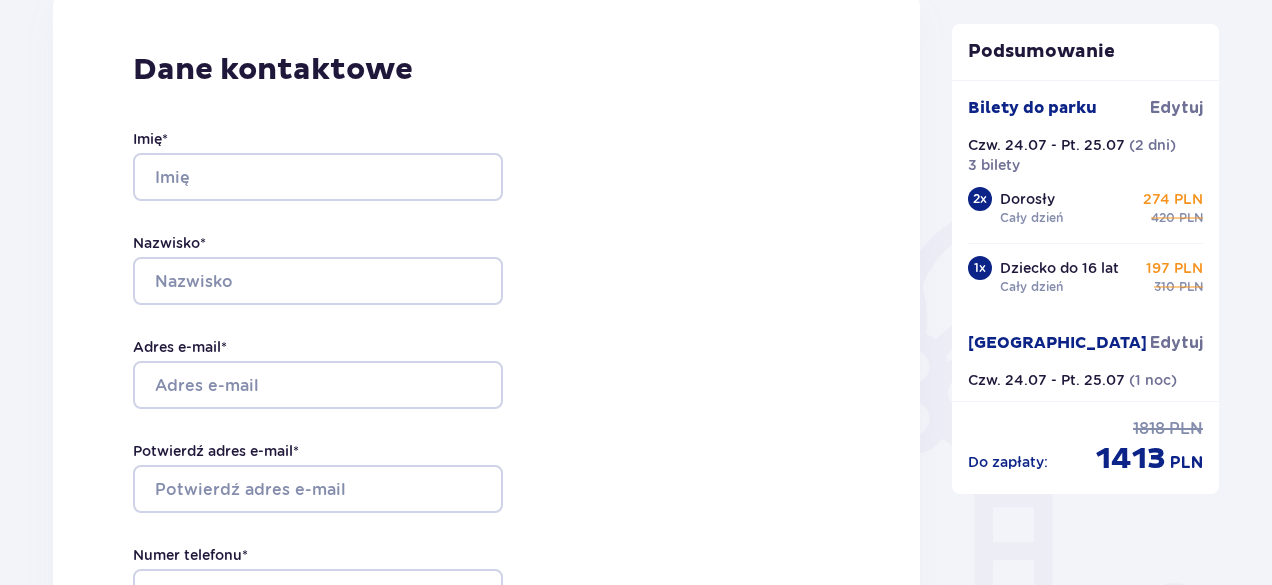 click on "Zamówienie i płatność Dane kontaktowe Imię * Nazwisko * Adres e-mail * Potwierdź adres e-mail * Numer telefonu * Numer telefonu, wraz z kodem kraju, np. 48 ​123 ​456 ​789 Chcę fakturę na firmę Jeśli nie prowadzisz działalności gospodarczej lub innej spółki, automatycznie wystawimy Ci fakturę imienną. Dodaj adres do faktury imiennej Utwórz konto Tak, chcę założyć konto *Zapoznałem/am się i akceptuję   Regulamin sprzedaży biletów online,   Regulamin korzystania z parku wodnego [GEOGRAPHIC_DATA],   [GEOGRAPHIC_DATA] Sprzedaży [GEOGRAPHIC_DATA],   [GEOGRAPHIC_DATA] Pobytu w [GEOGRAPHIC_DATA] ,  [GEOGRAPHIC_DATA] strefy VIP ,  Specjalne warunki zakupu Pakietu Rodzinnego ,  Zasady promocji Pakiet dla Seniora ,  [GEOGRAPHIC_DATA] promocji “Online taniej 10/20 zł”   i   Politykę prywatności Akceptuję inne zgody Rozwiń Chcę otrzymywać od Global Parks Poland Sp. z o.o., informacje o ofertach tej Spółki drogą telefoniczną, dlatego w tym celu zgadzam się na przetwarzanie przez tę Spółkę moich danych osobowych 2 x" at bounding box center (636, 1167) 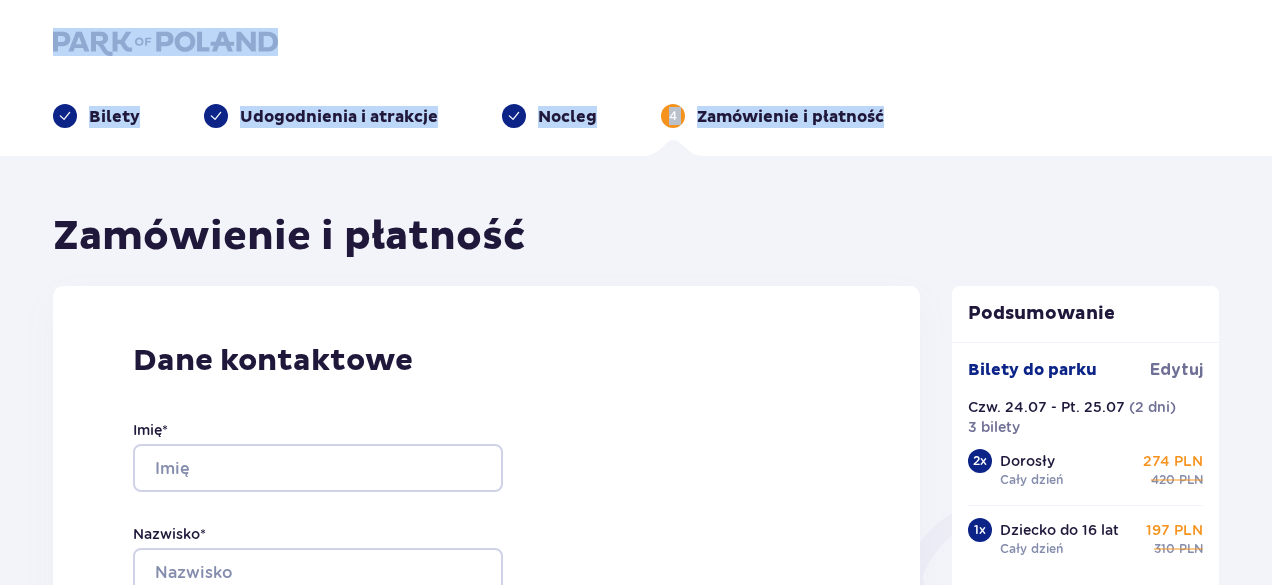 drag, startPoint x: 1271, startPoint y: 9, endPoint x: 1278, endPoint y: 87, distance: 78.31347 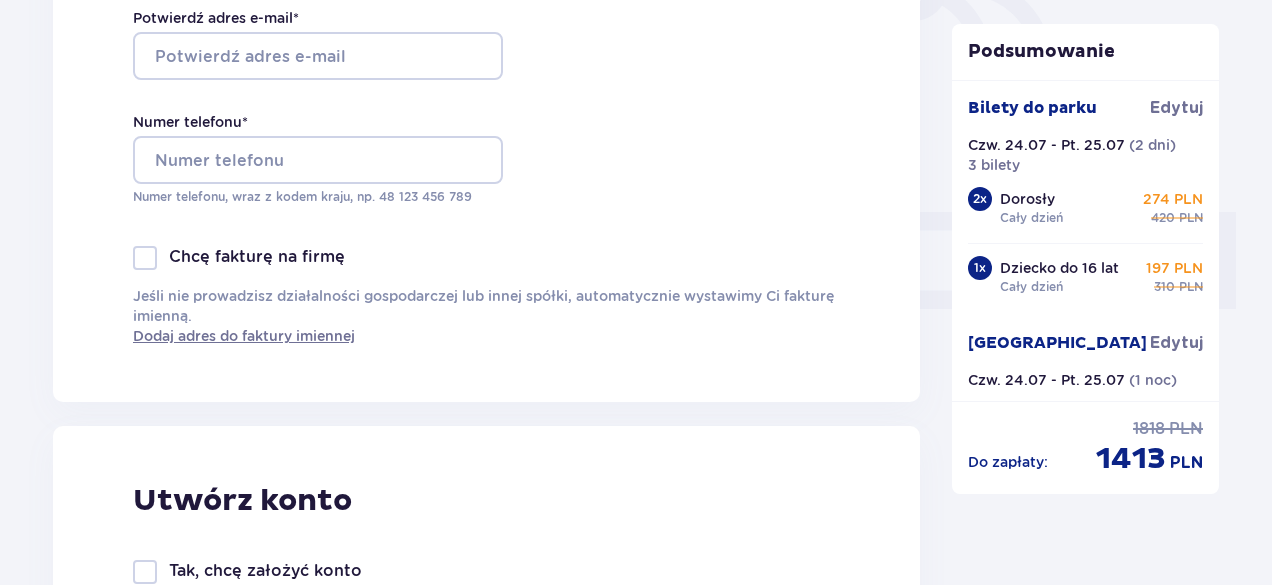 scroll, scrollTop: 1274, scrollLeft: 0, axis: vertical 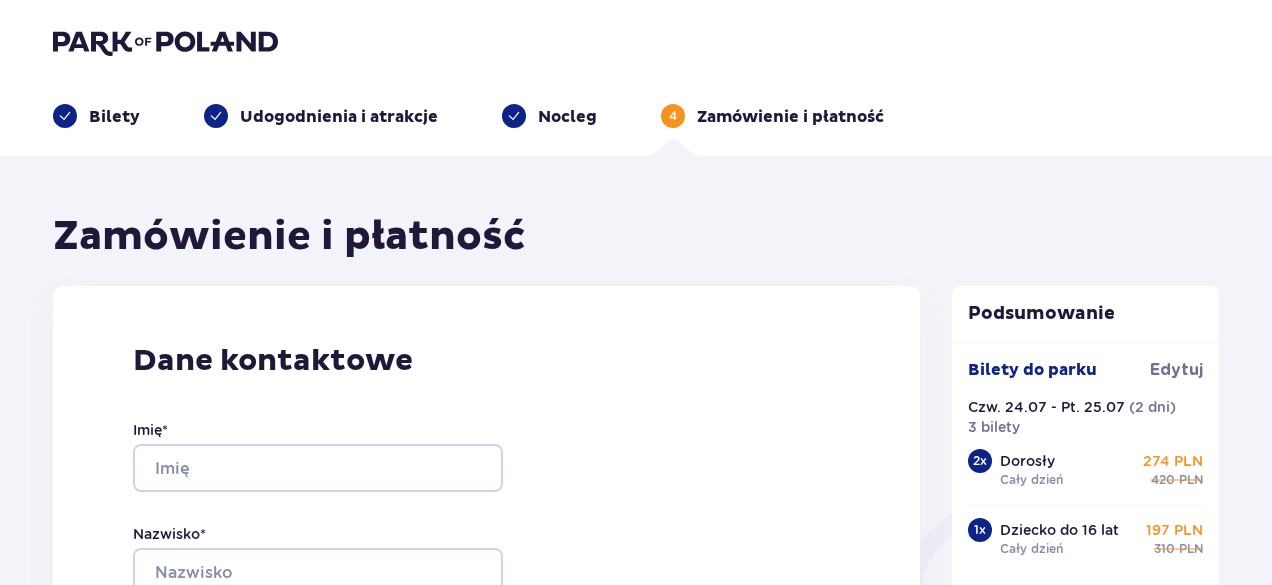 click on "Nocleg" at bounding box center (567, 117) 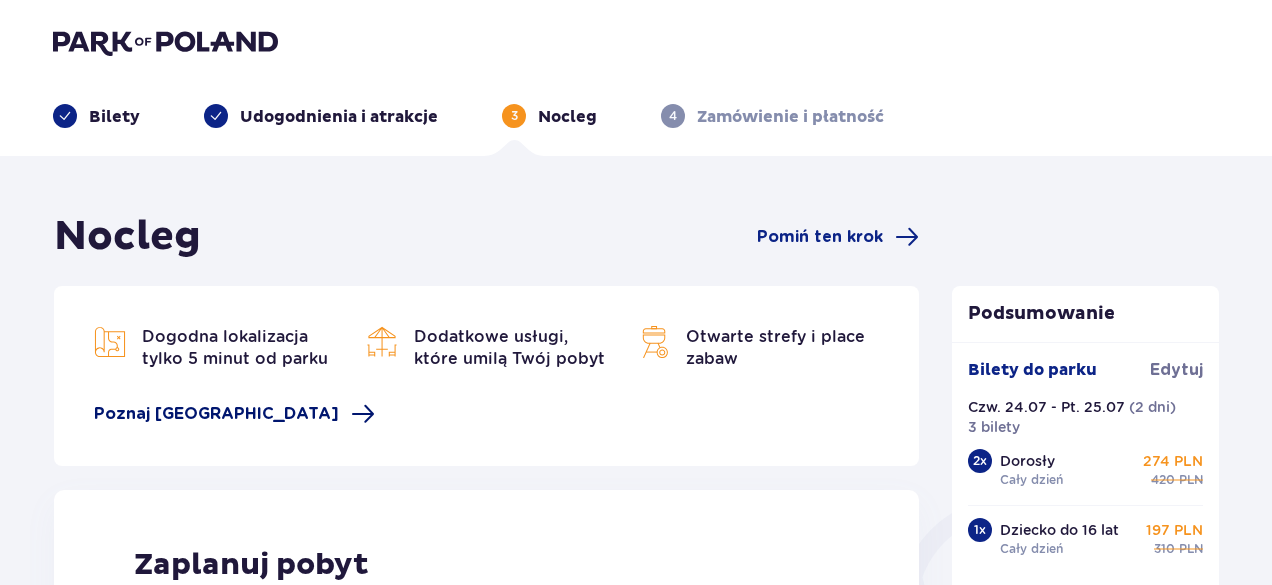 click on "Poznaj [GEOGRAPHIC_DATA]" at bounding box center (216, 414) 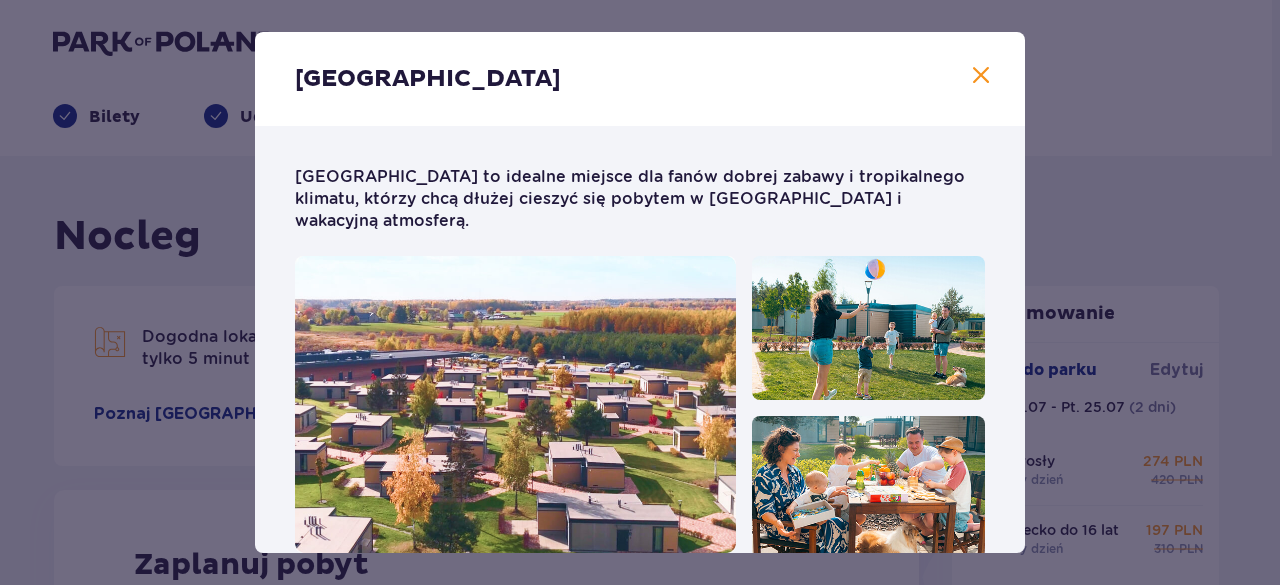 click at bounding box center (981, 76) 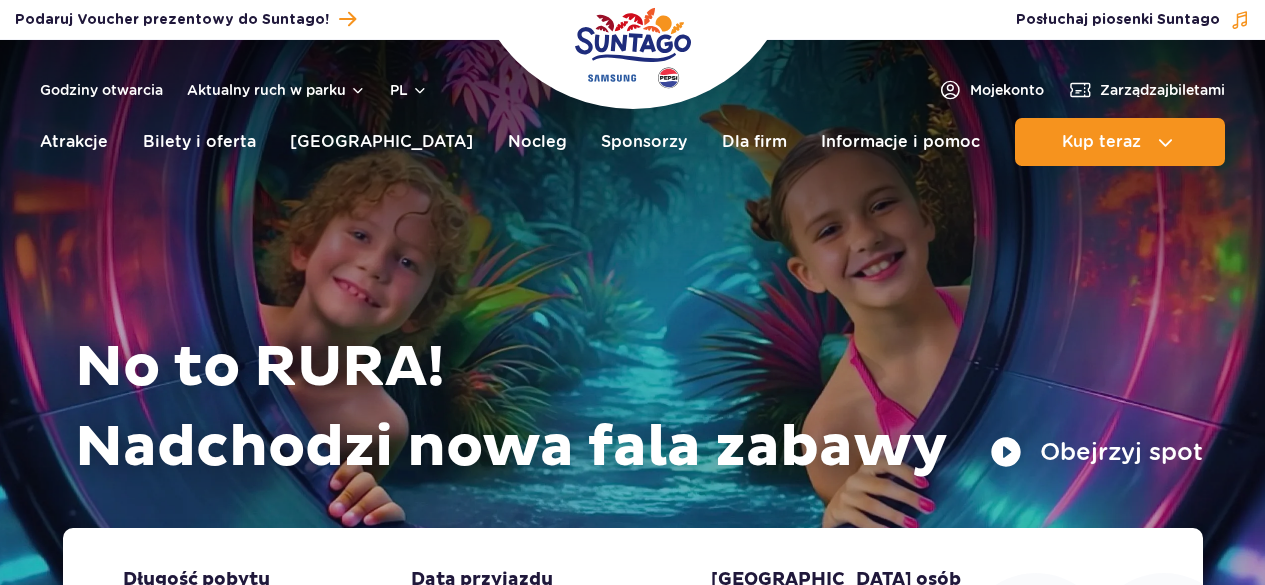 scroll, scrollTop: 0, scrollLeft: 0, axis: both 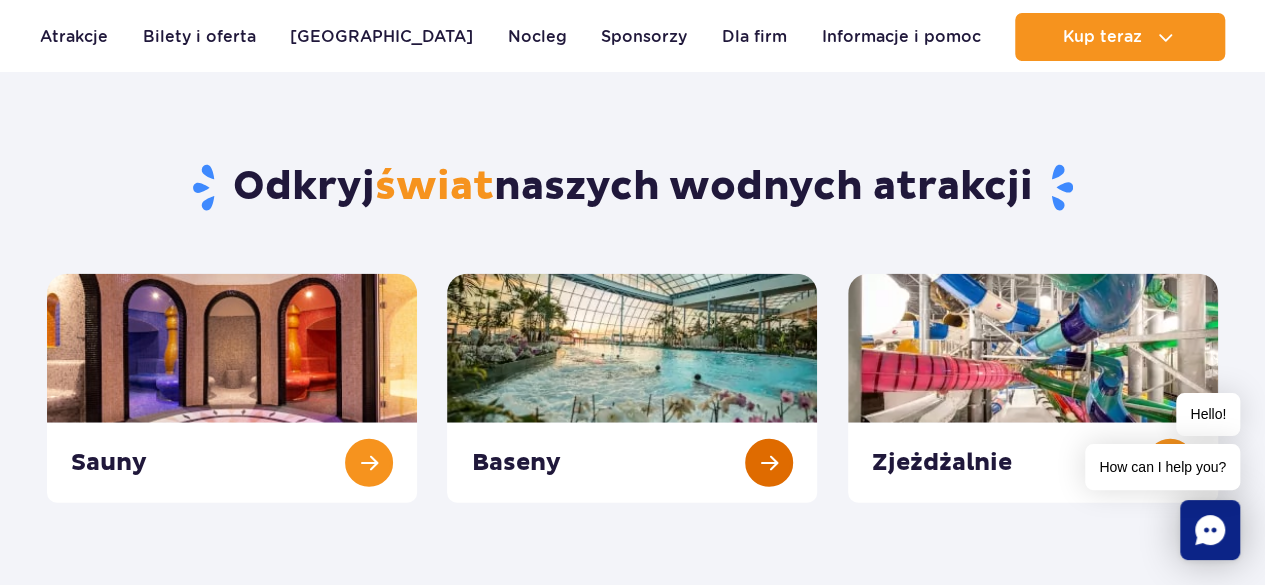 click at bounding box center (632, 388) 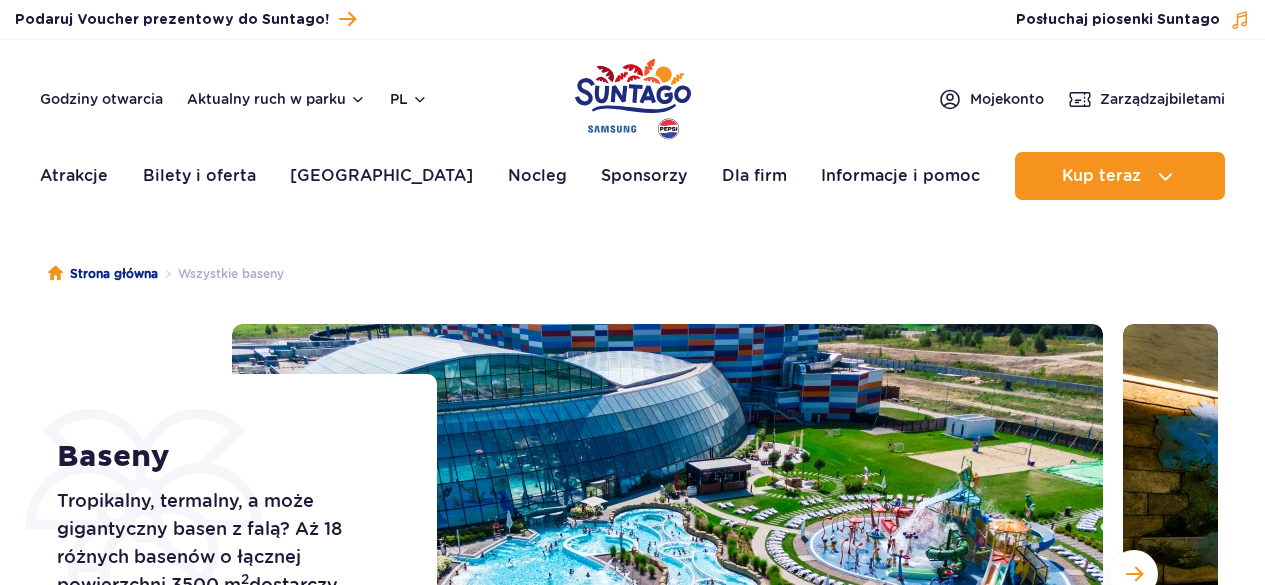 scroll, scrollTop: 0, scrollLeft: 0, axis: both 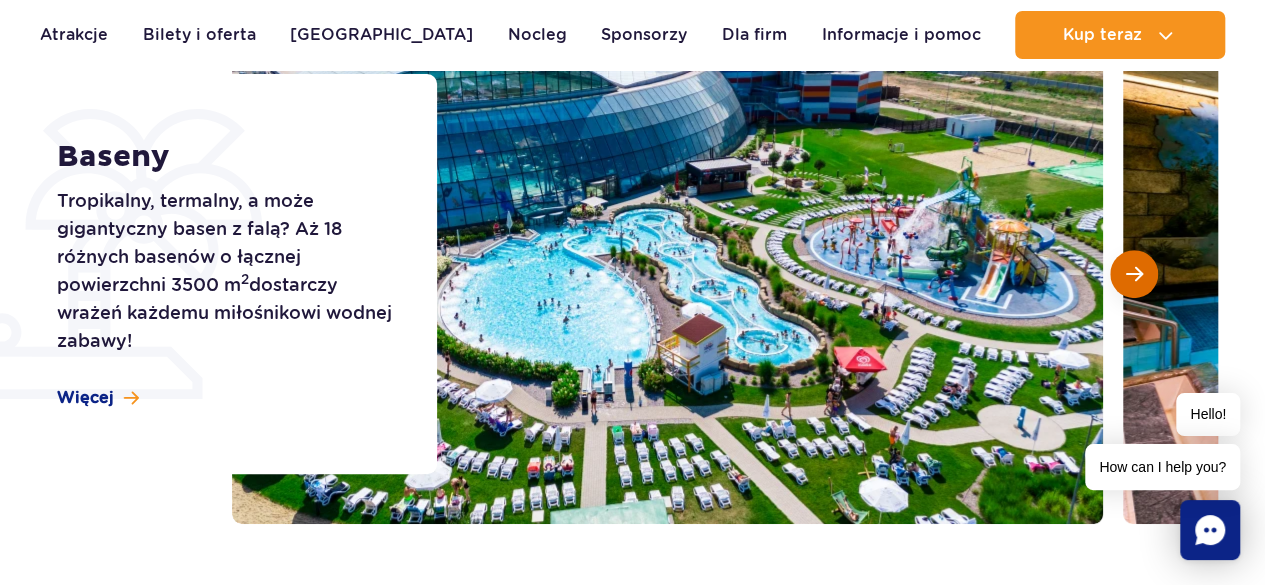 click at bounding box center [1134, 274] 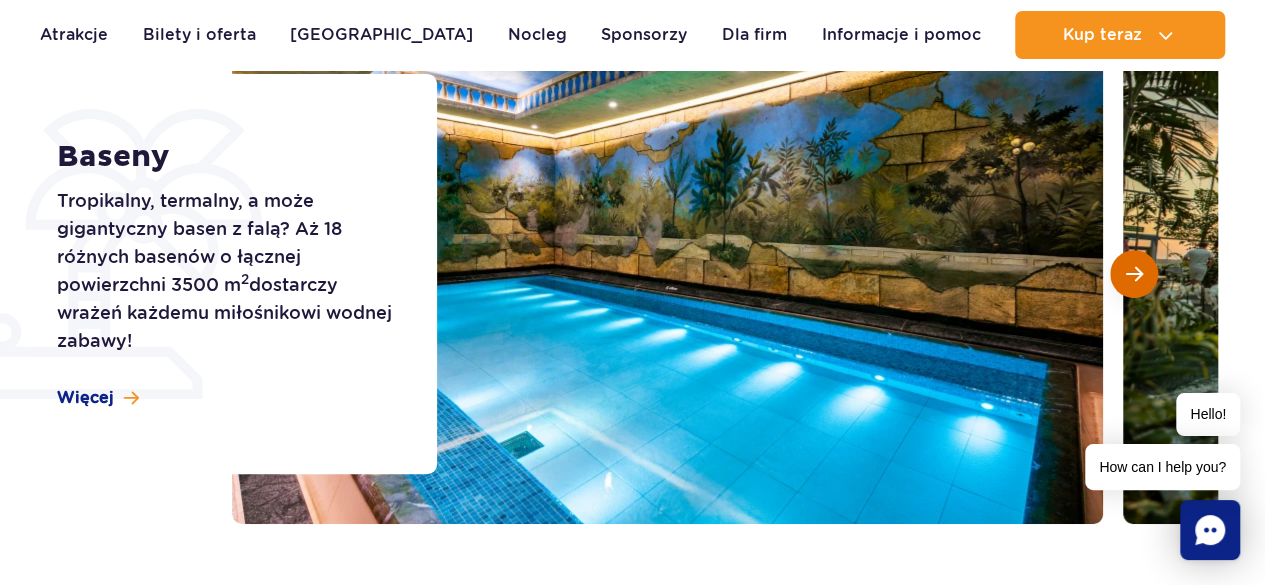 click at bounding box center (1134, 274) 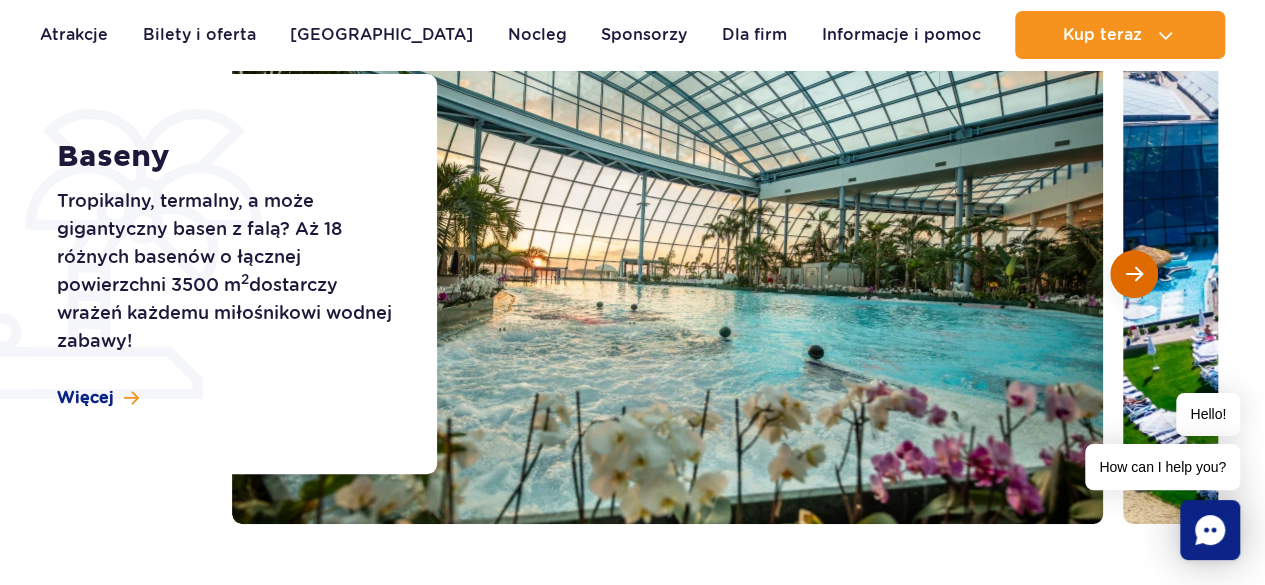 click at bounding box center [1134, 274] 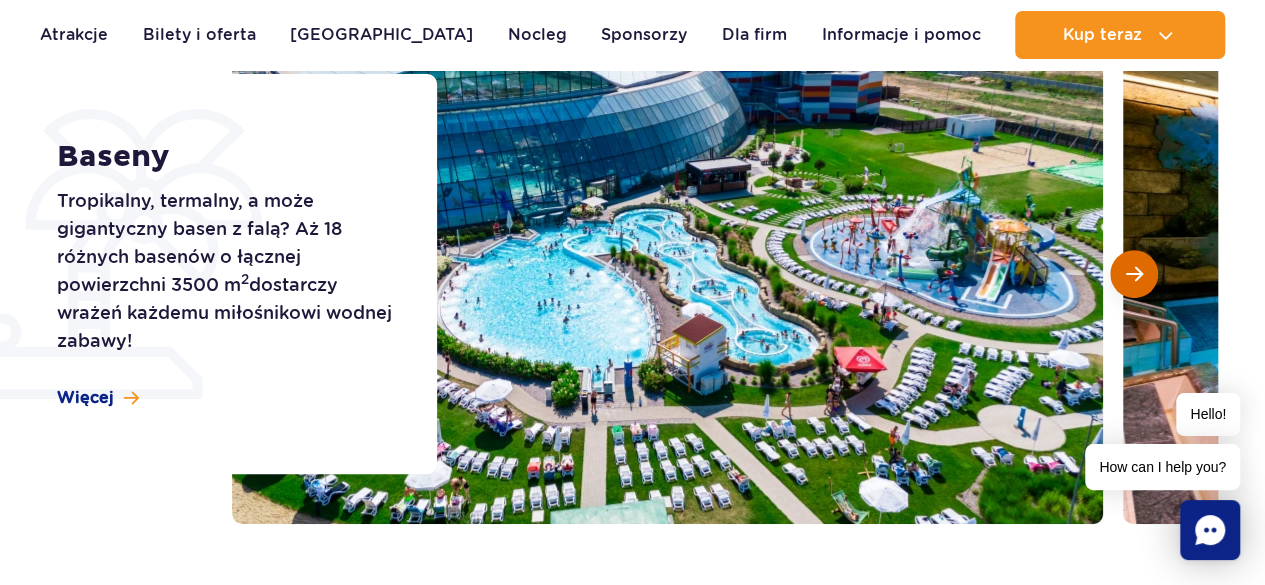 click at bounding box center (1134, 274) 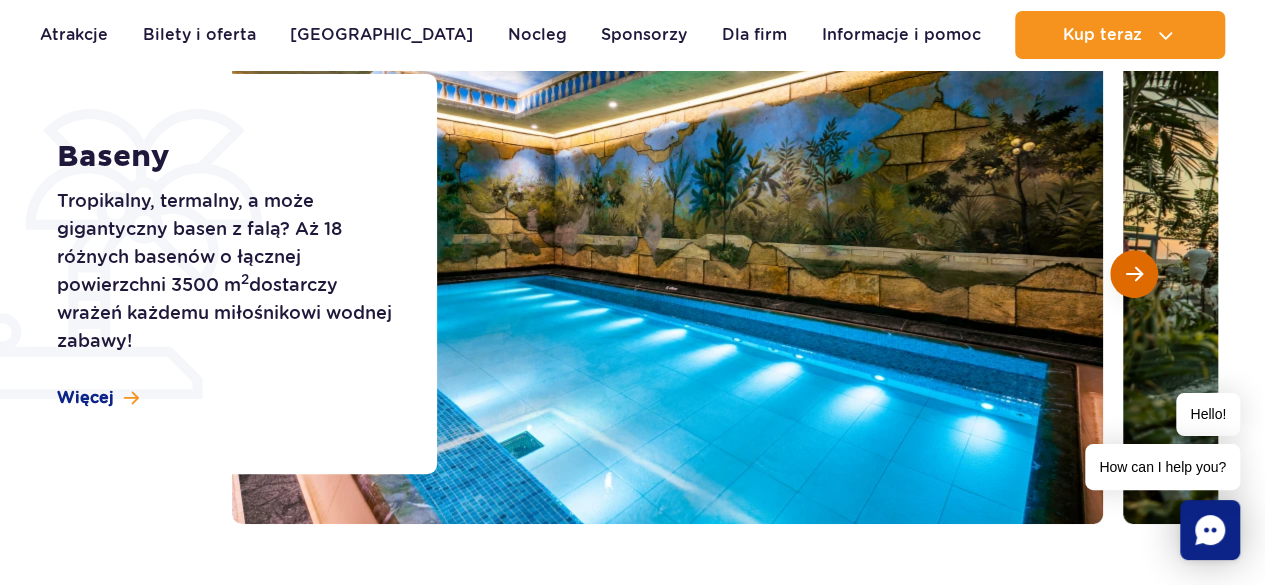 click at bounding box center [1134, 274] 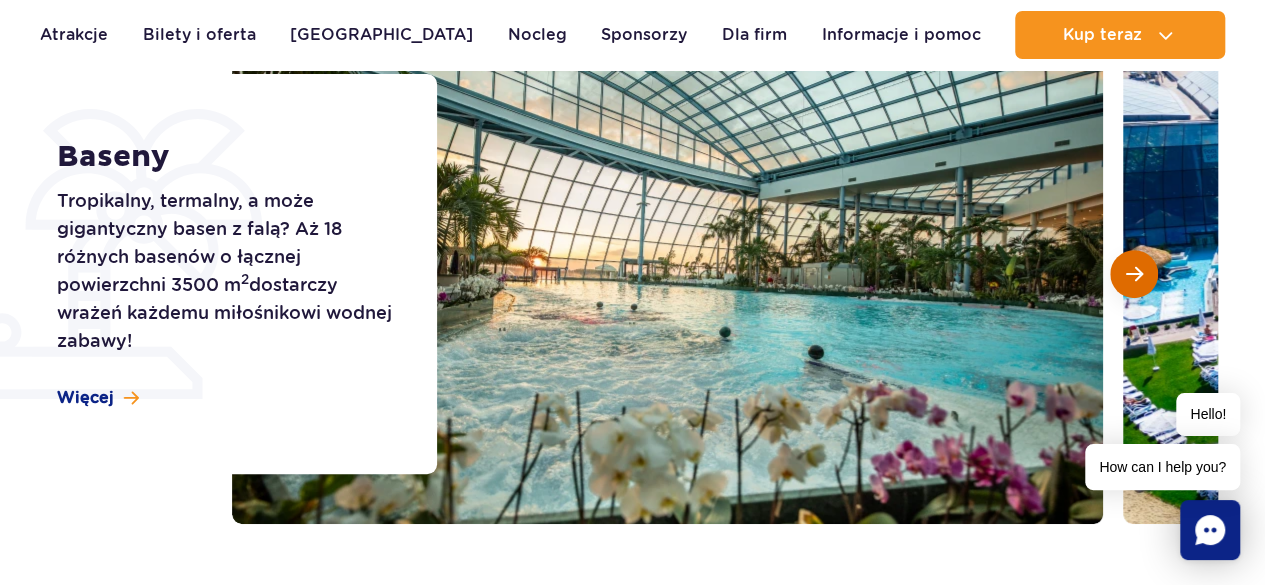 click at bounding box center (1134, 274) 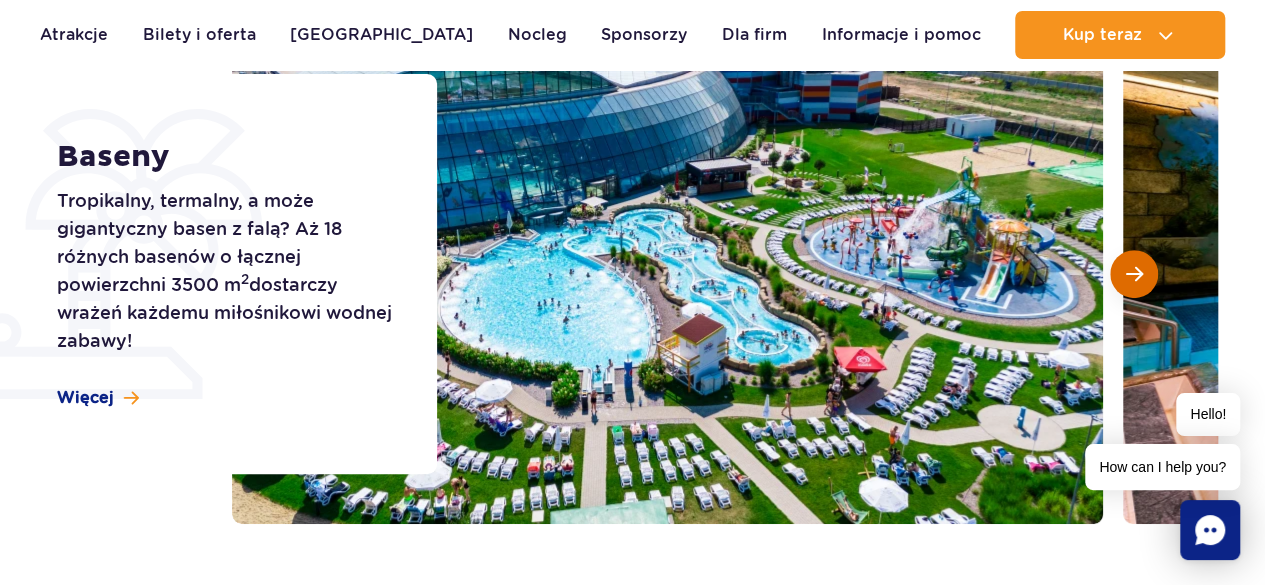 click at bounding box center [1134, 274] 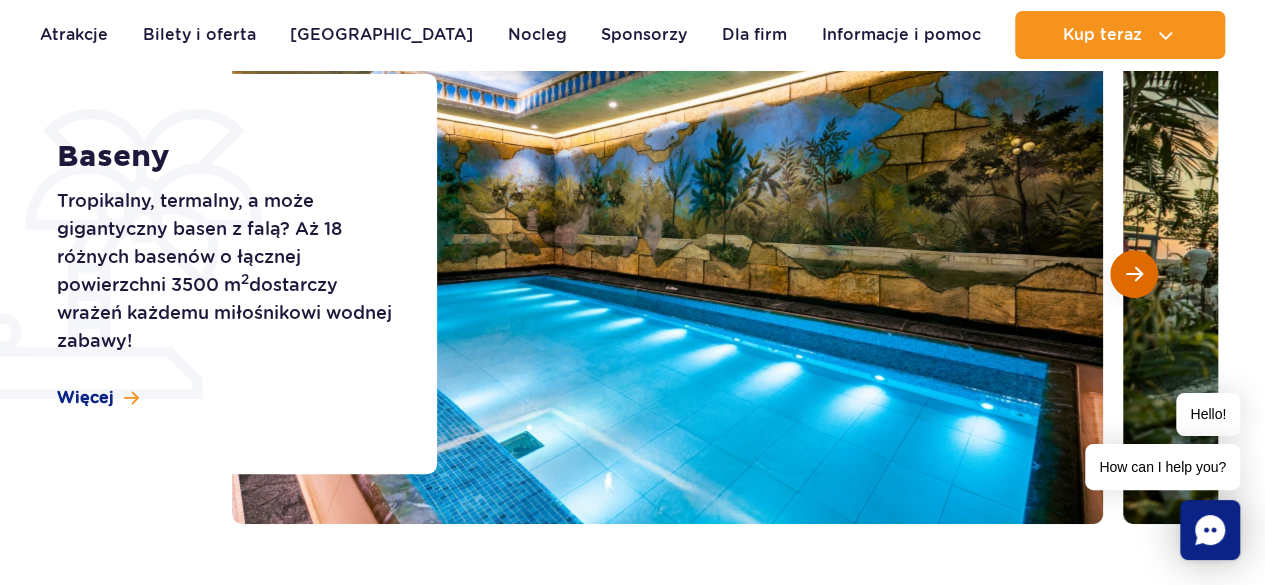 click at bounding box center [1134, 274] 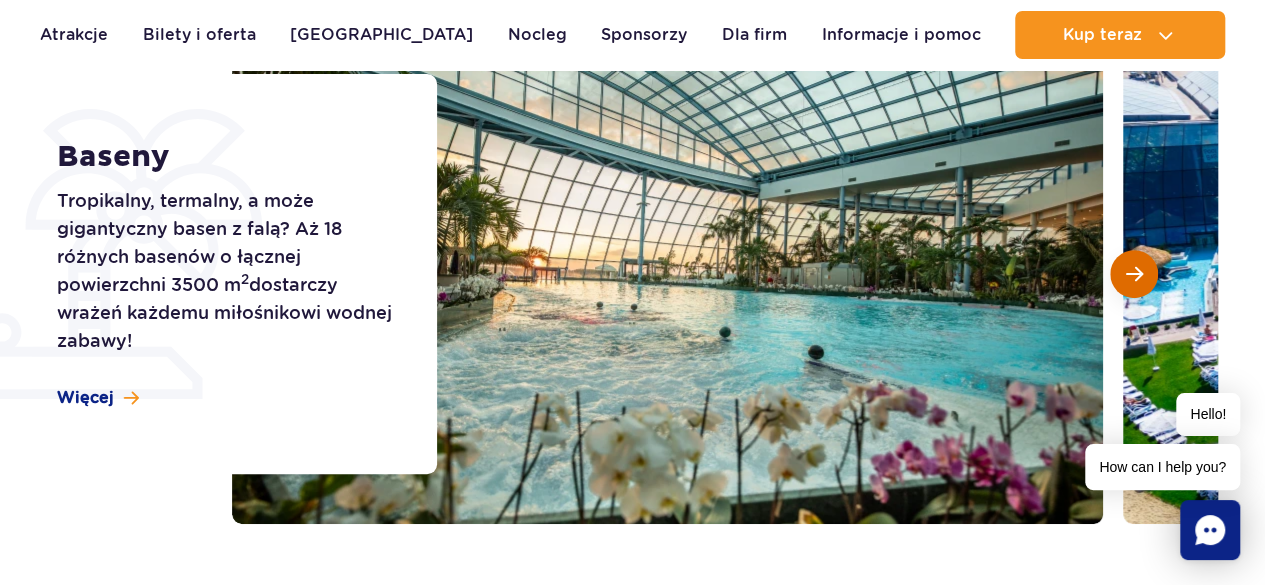click at bounding box center [1134, 274] 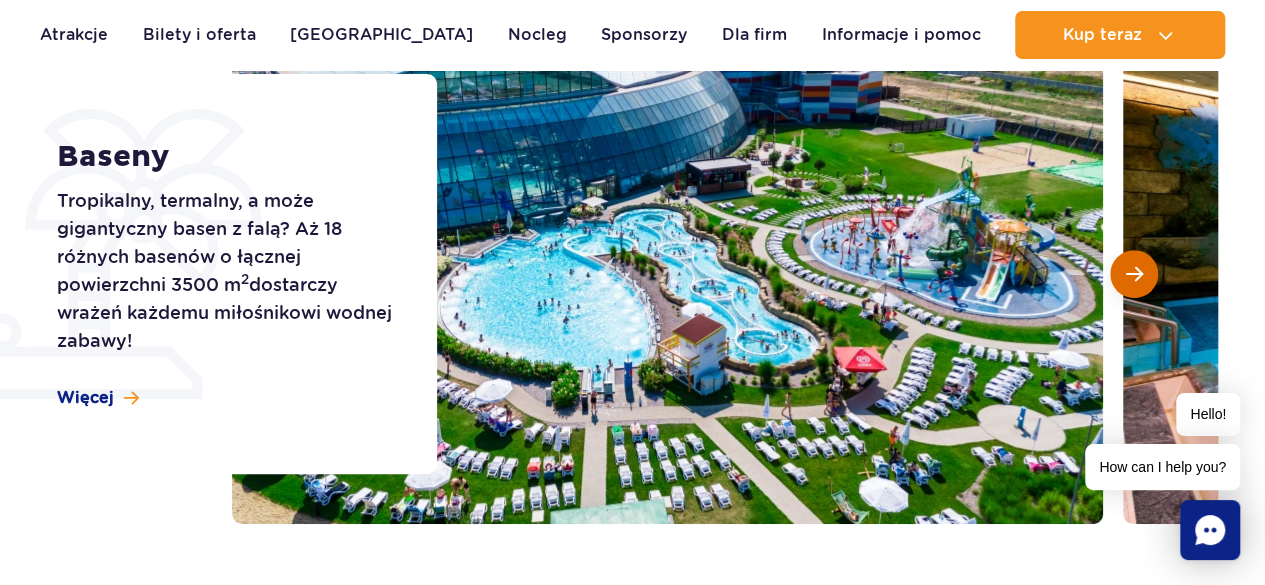 click at bounding box center [1134, 274] 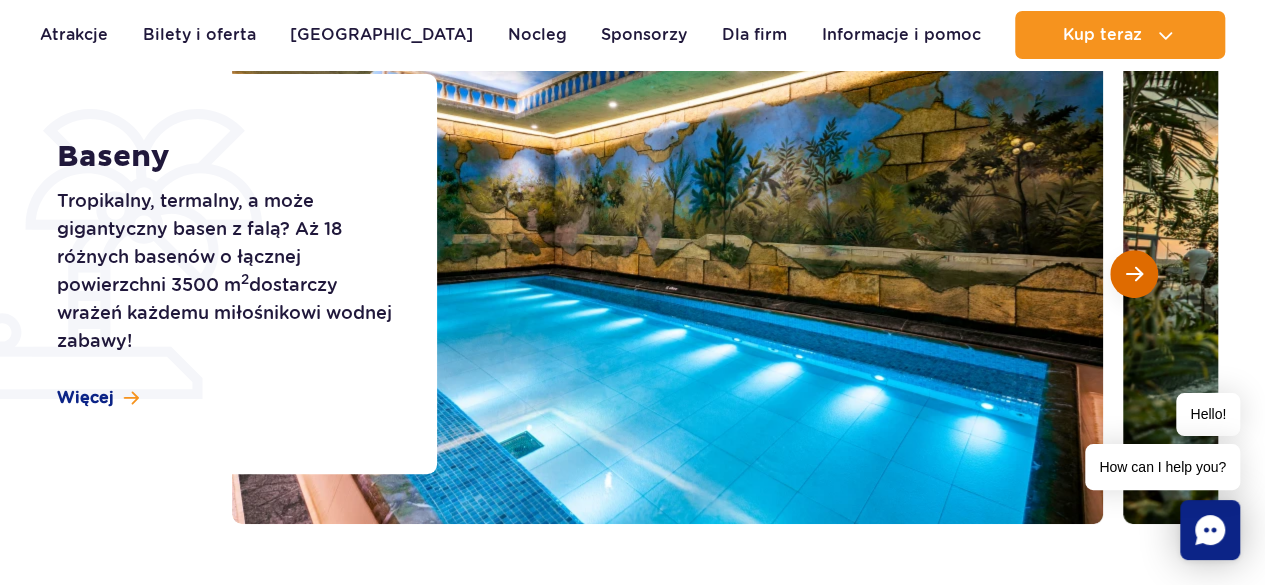 click at bounding box center [1134, 274] 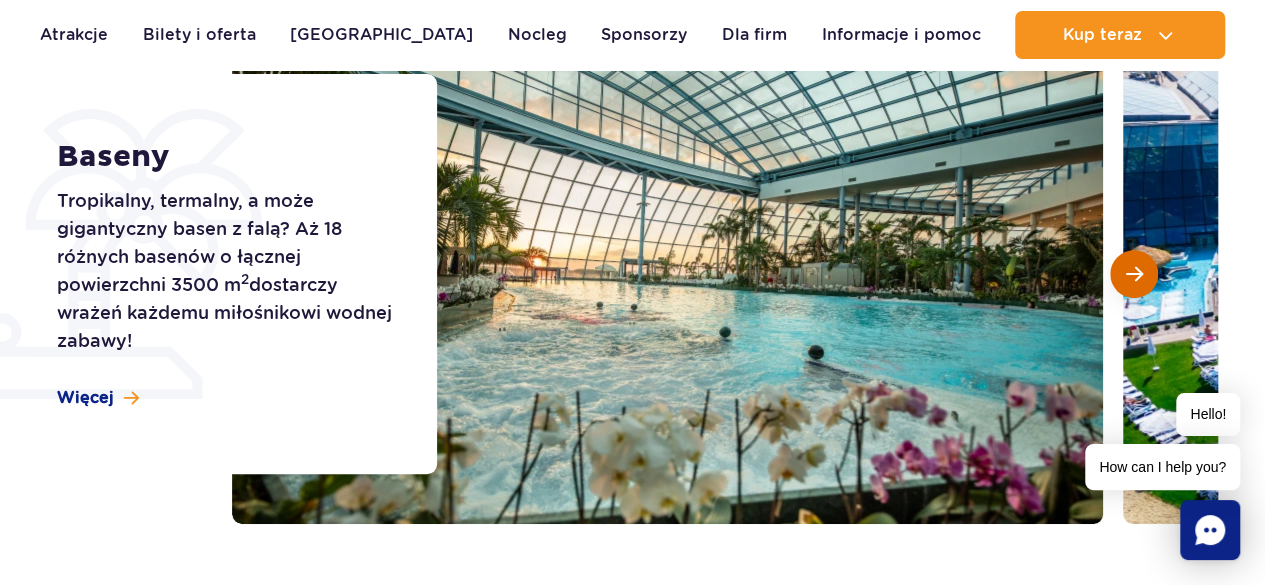 click at bounding box center (1134, 274) 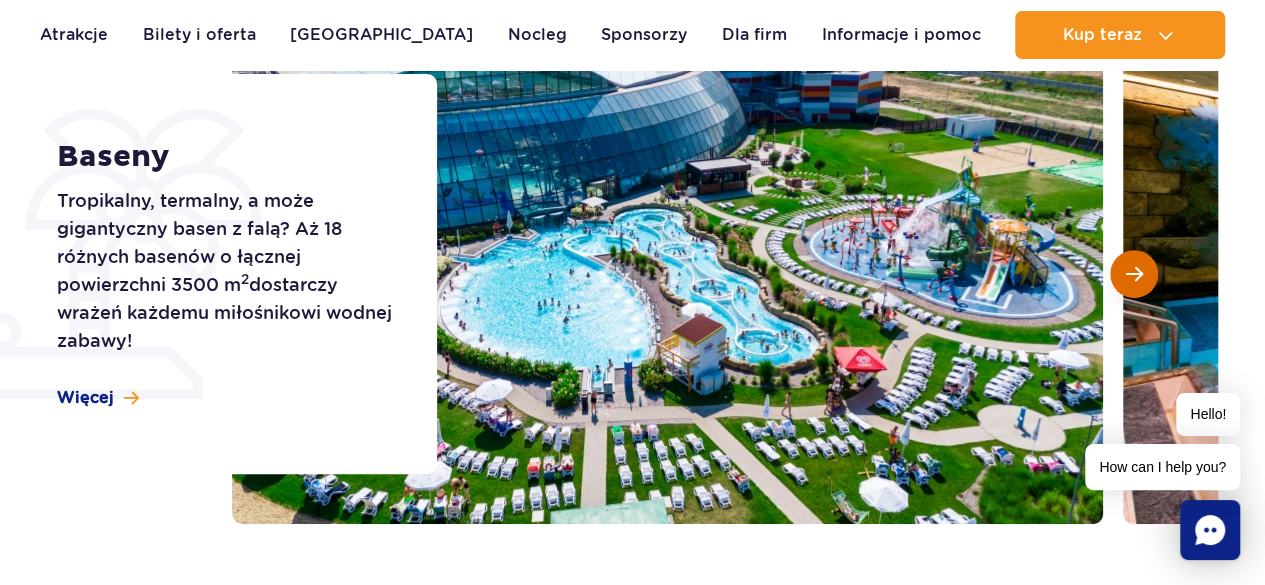 click at bounding box center [1134, 274] 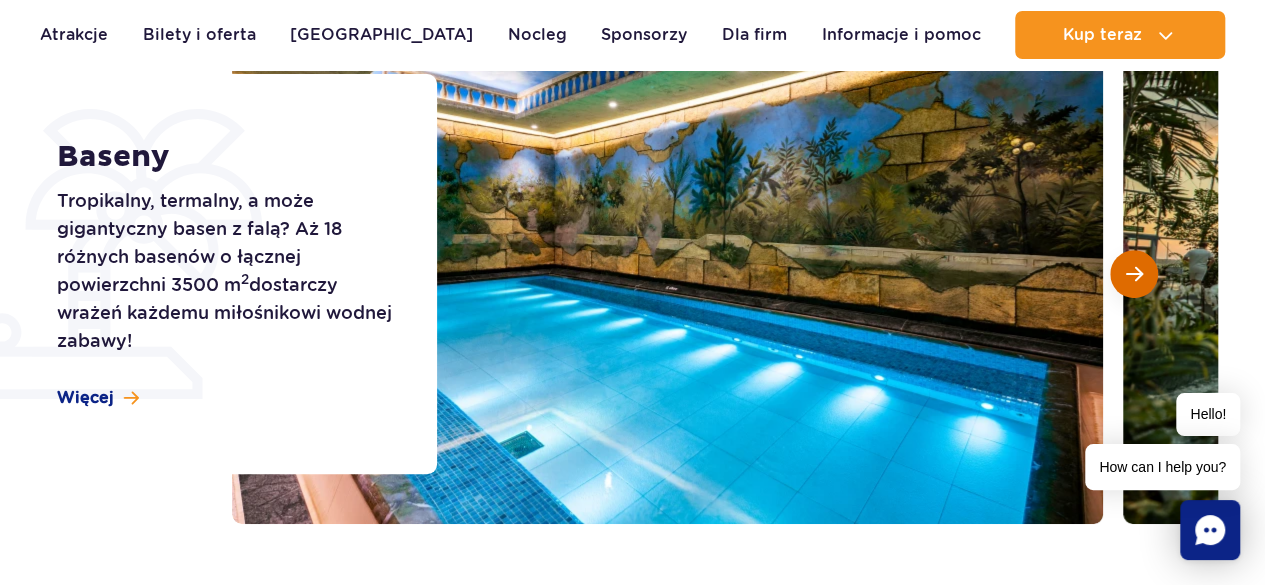 click at bounding box center (1134, 274) 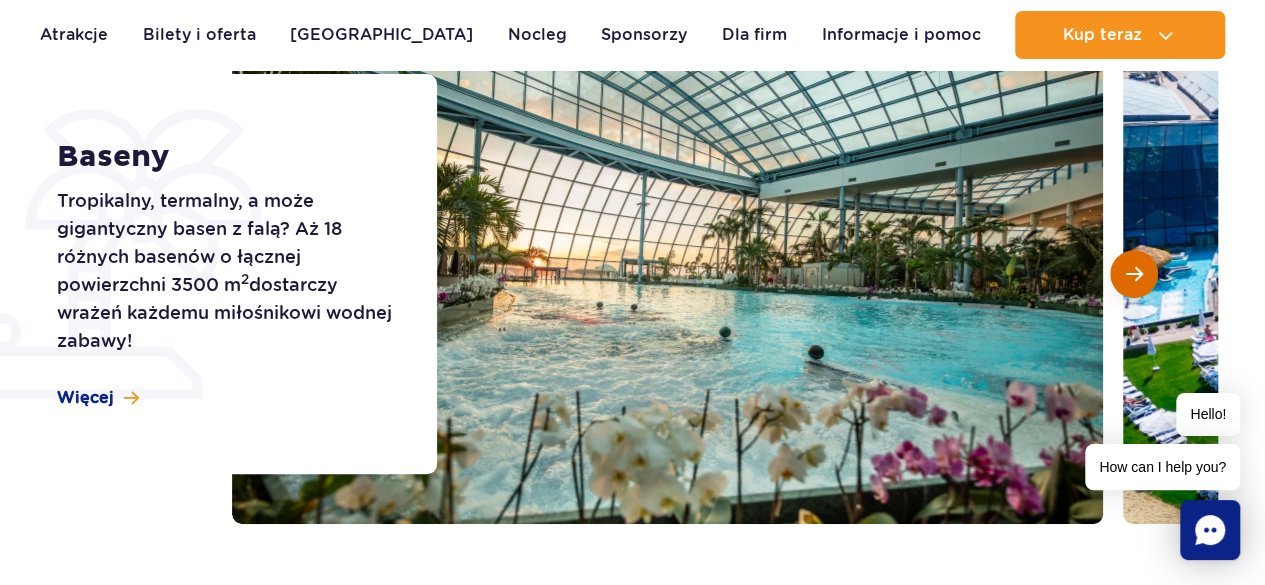 click at bounding box center (1134, 274) 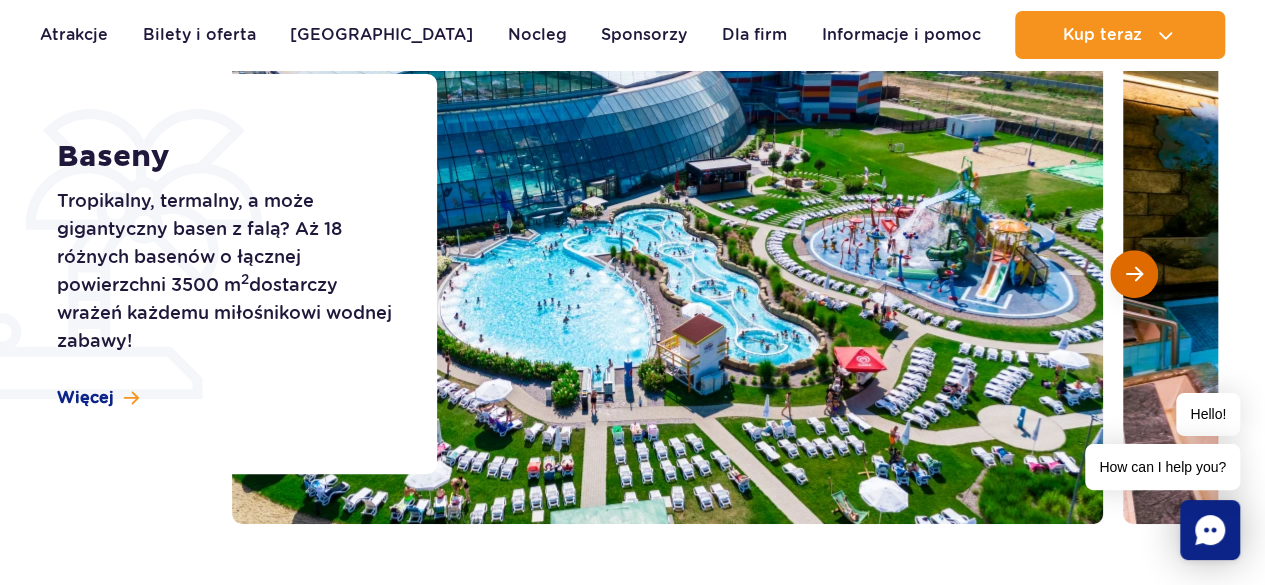 click at bounding box center (1134, 274) 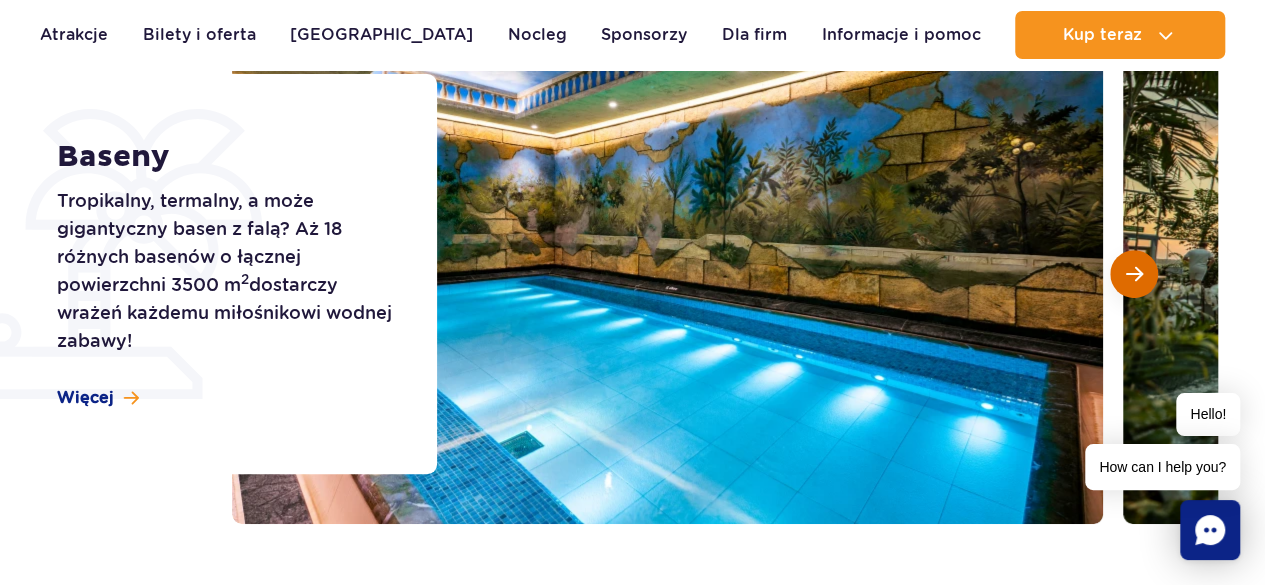 click at bounding box center (1134, 274) 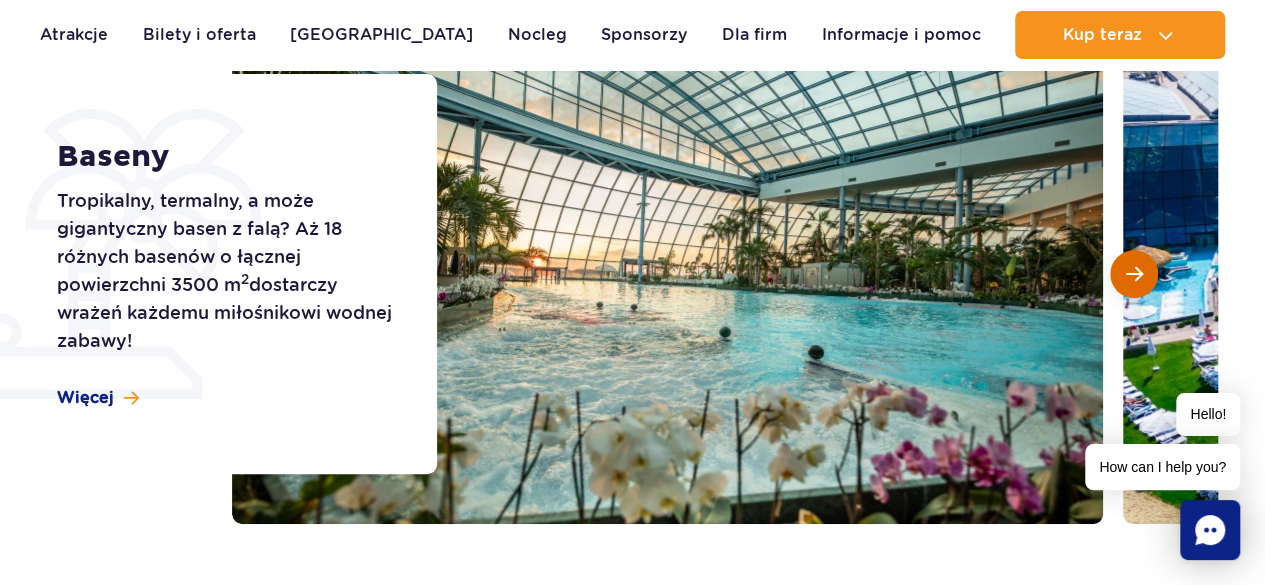 click at bounding box center (1134, 274) 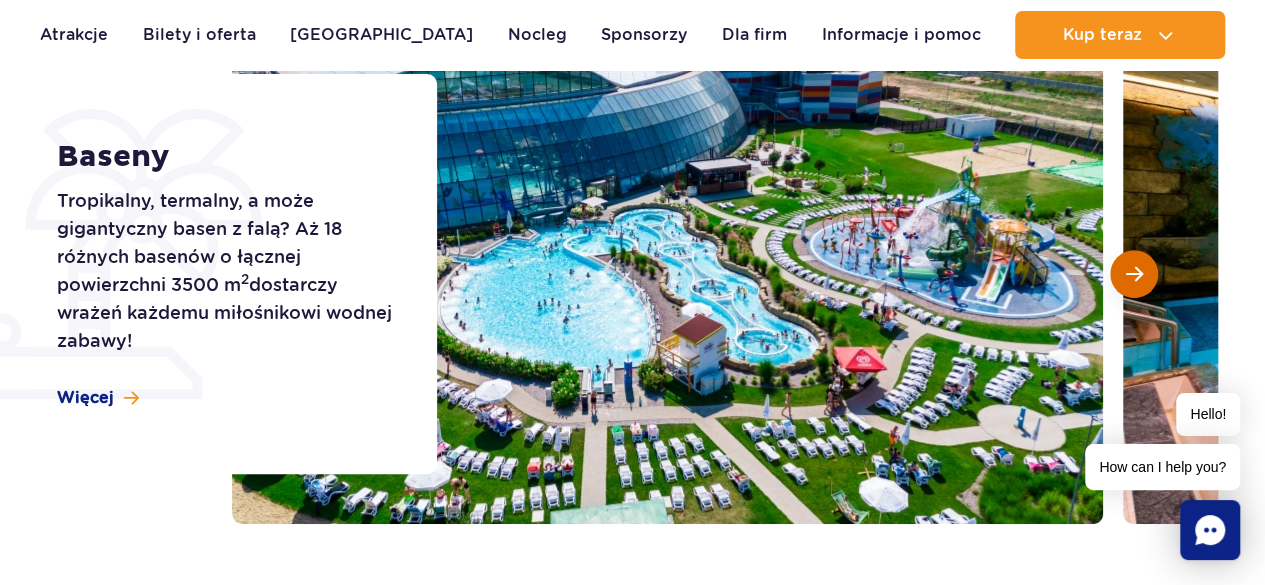 click at bounding box center [1134, 274] 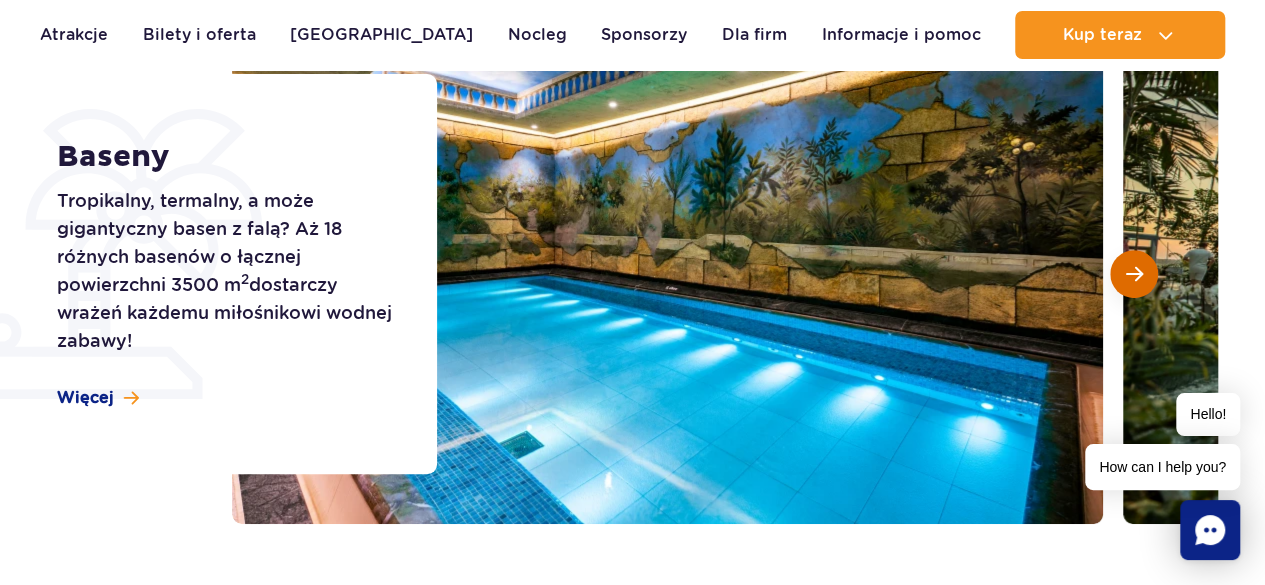 click at bounding box center [1134, 274] 